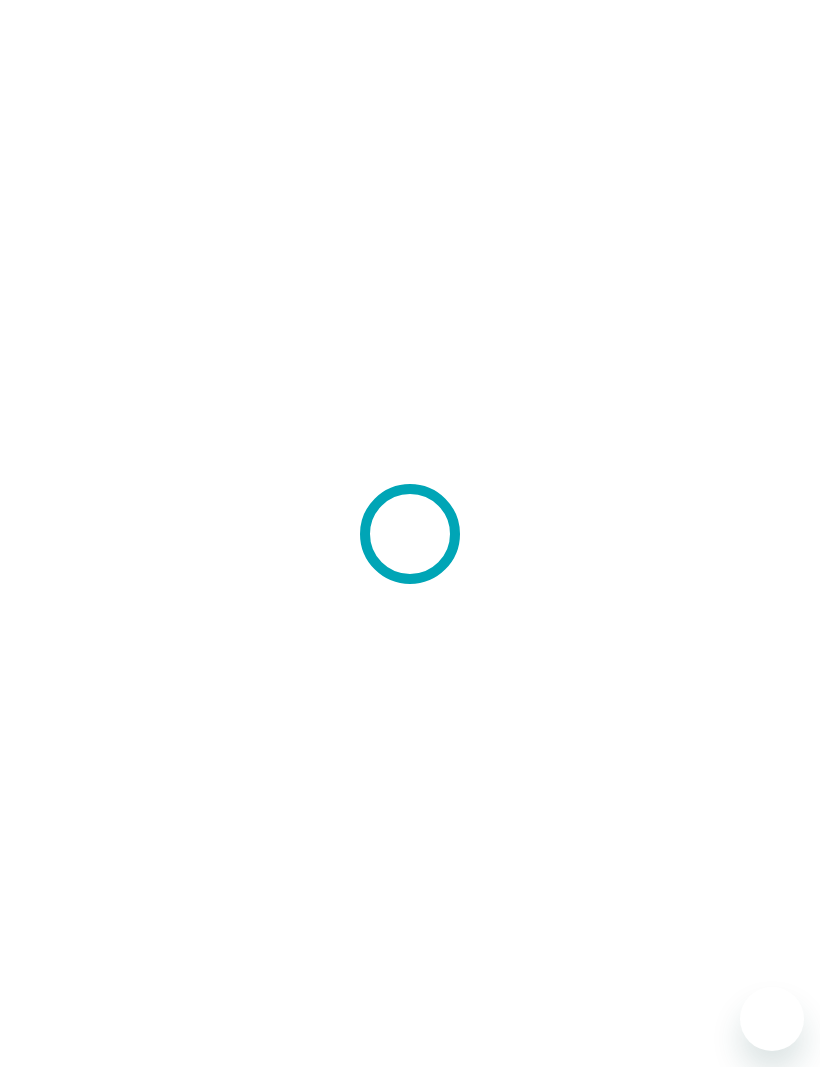 scroll, scrollTop: 0, scrollLeft: 0, axis: both 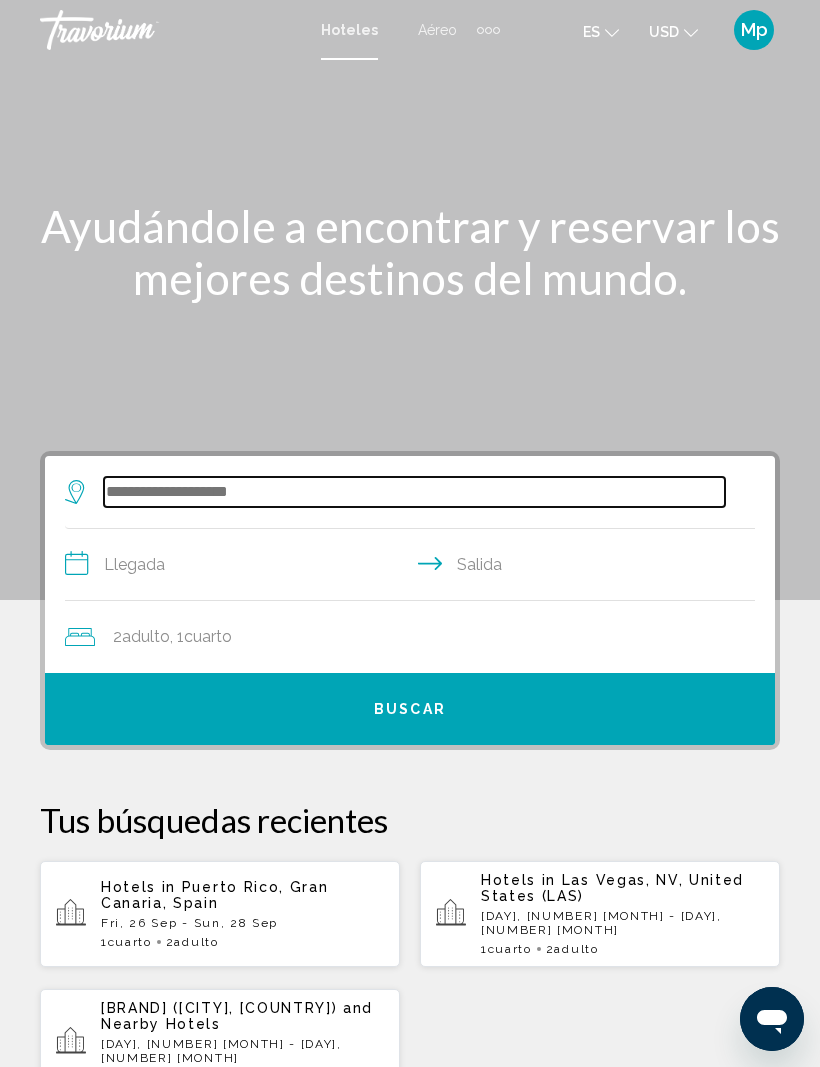click at bounding box center (414, 492) 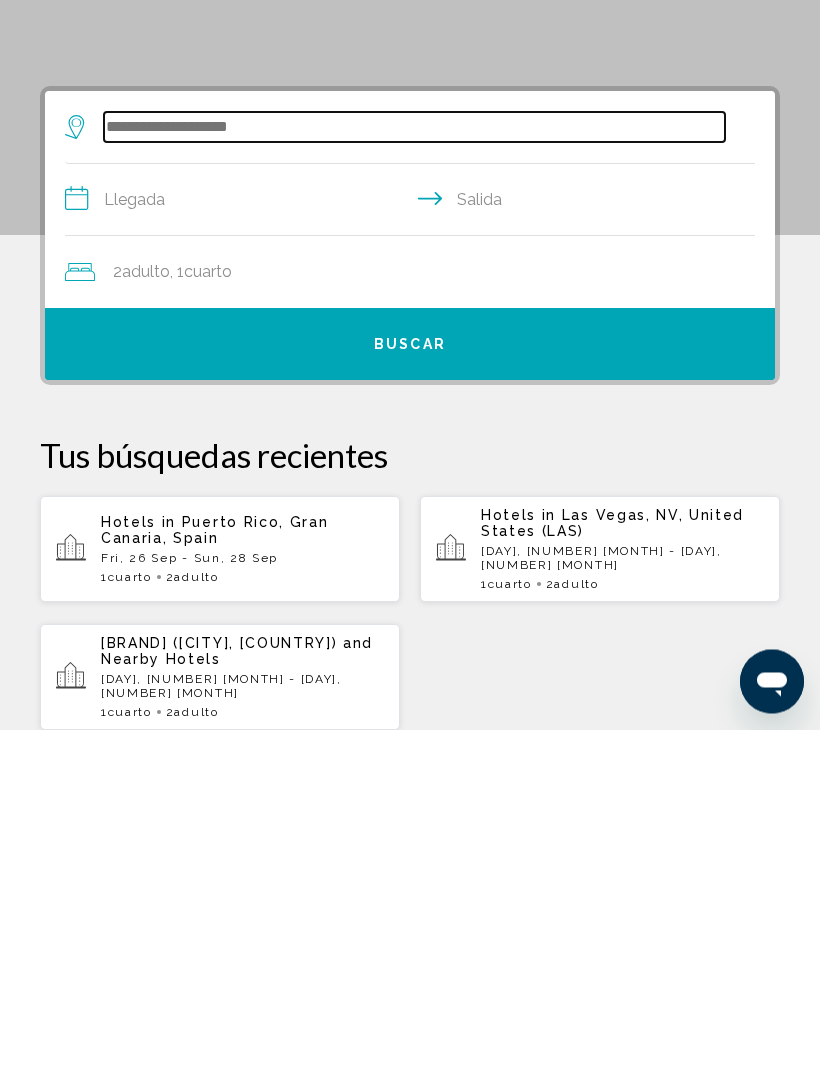 scroll, scrollTop: 48, scrollLeft: 0, axis: vertical 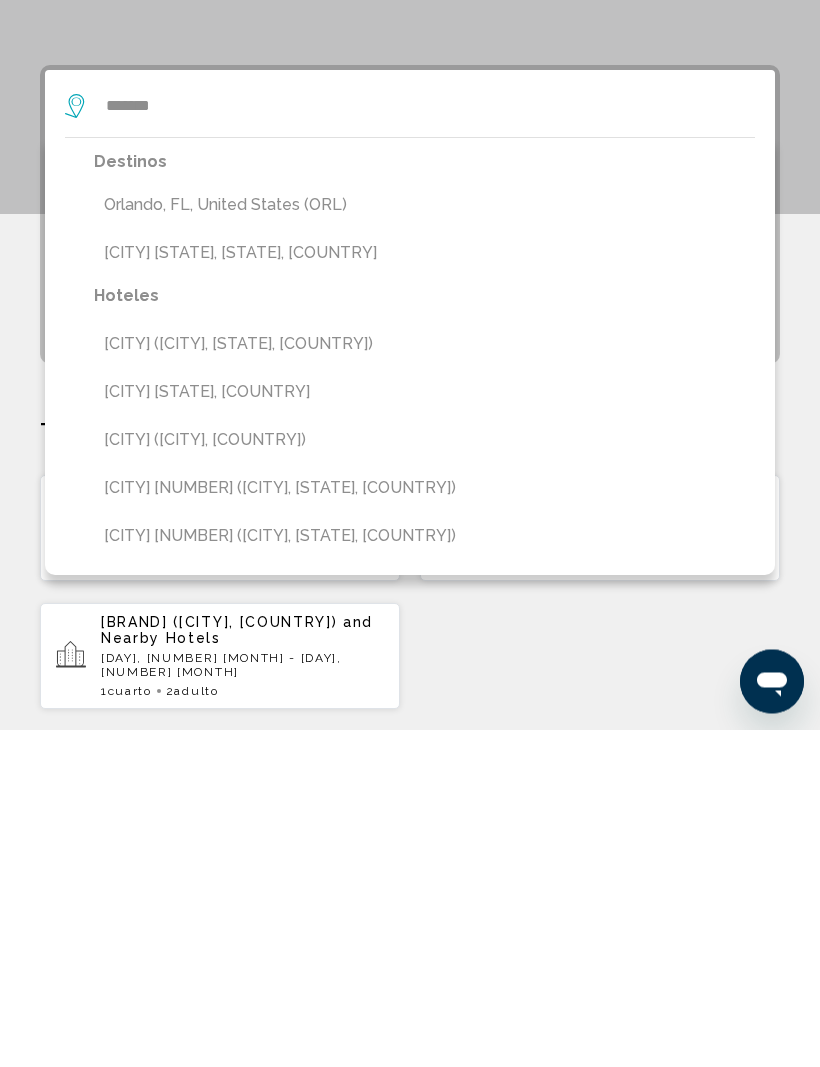 click on "Orlando, FL, United States (ORL)" at bounding box center (424, 543) 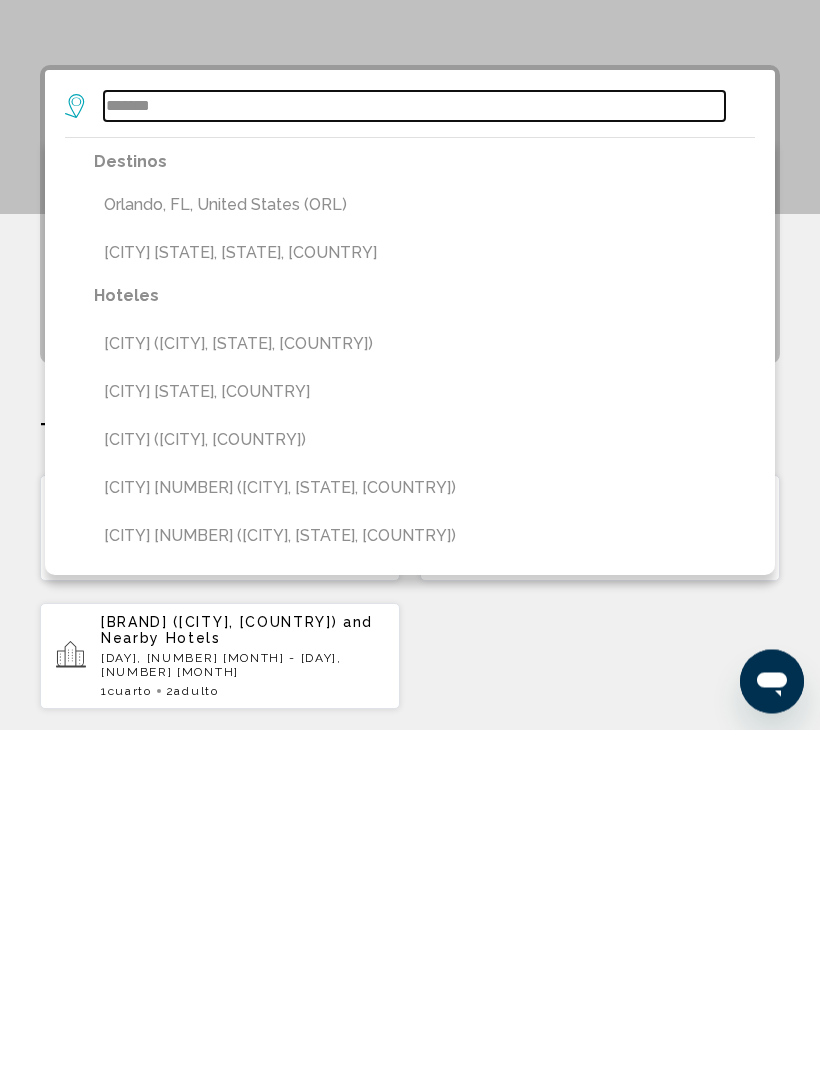 type on "**********" 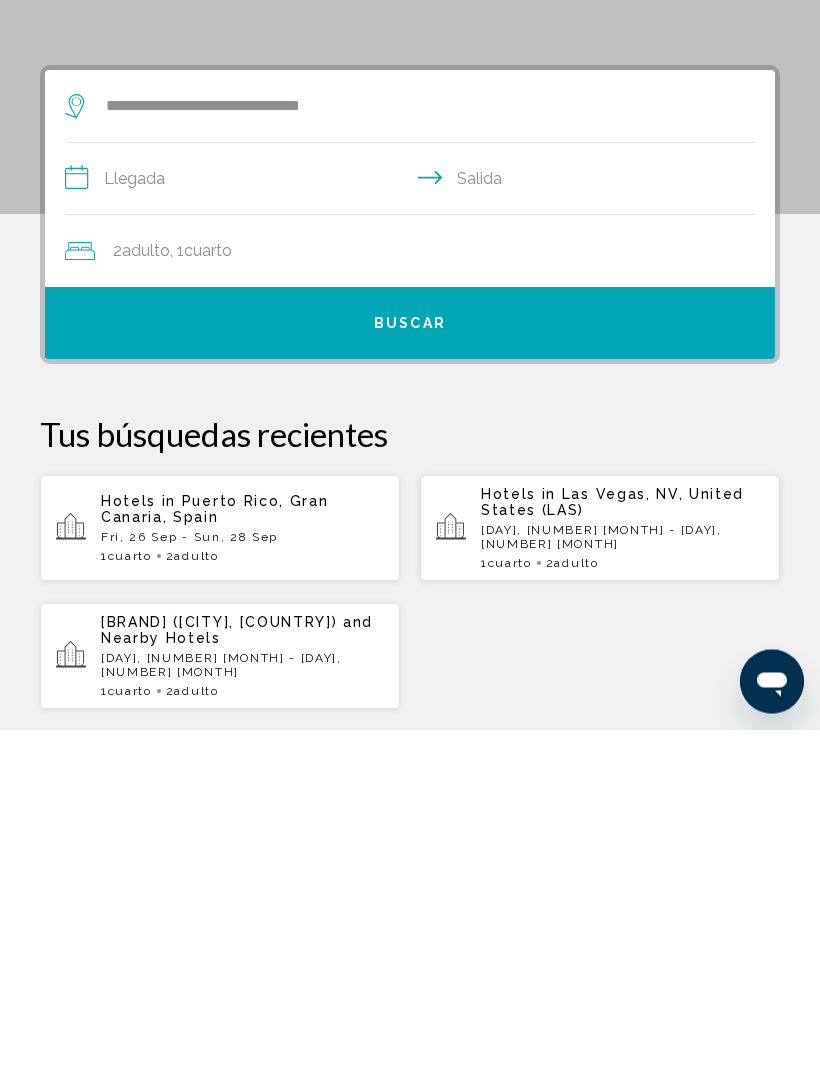 click on "**********" at bounding box center [414, 519] 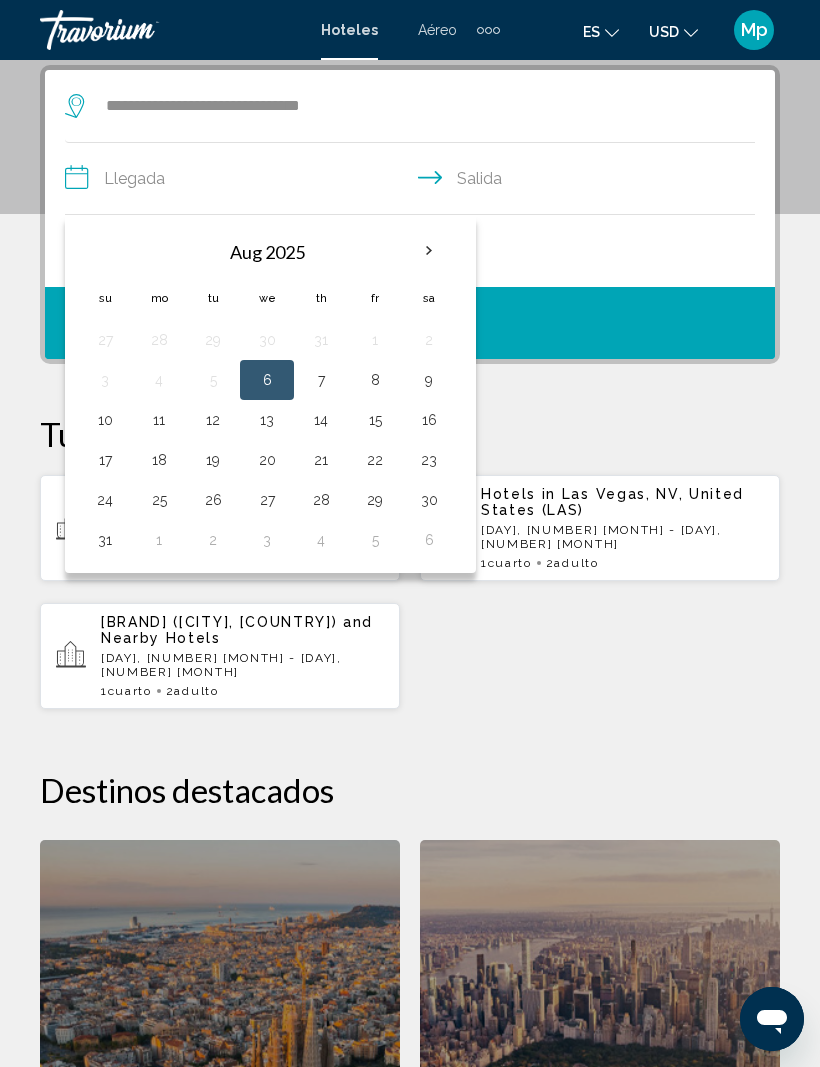 click at bounding box center (429, 251) 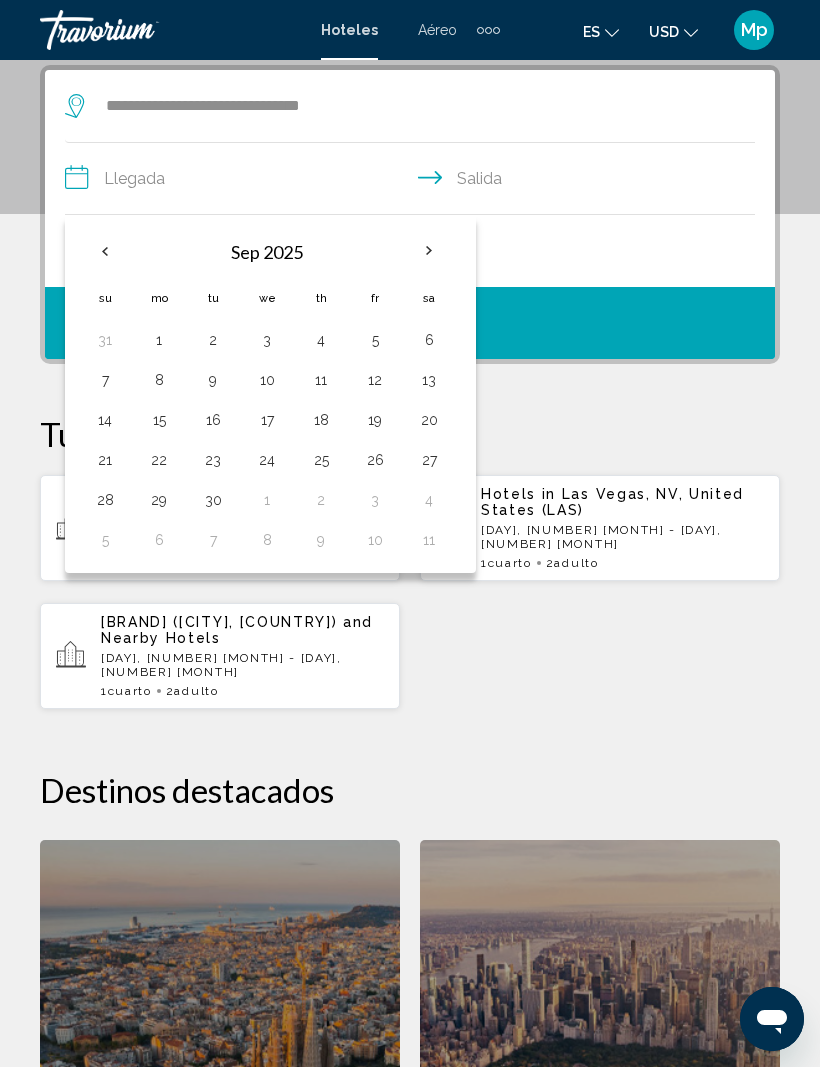 click at bounding box center (105, 251) 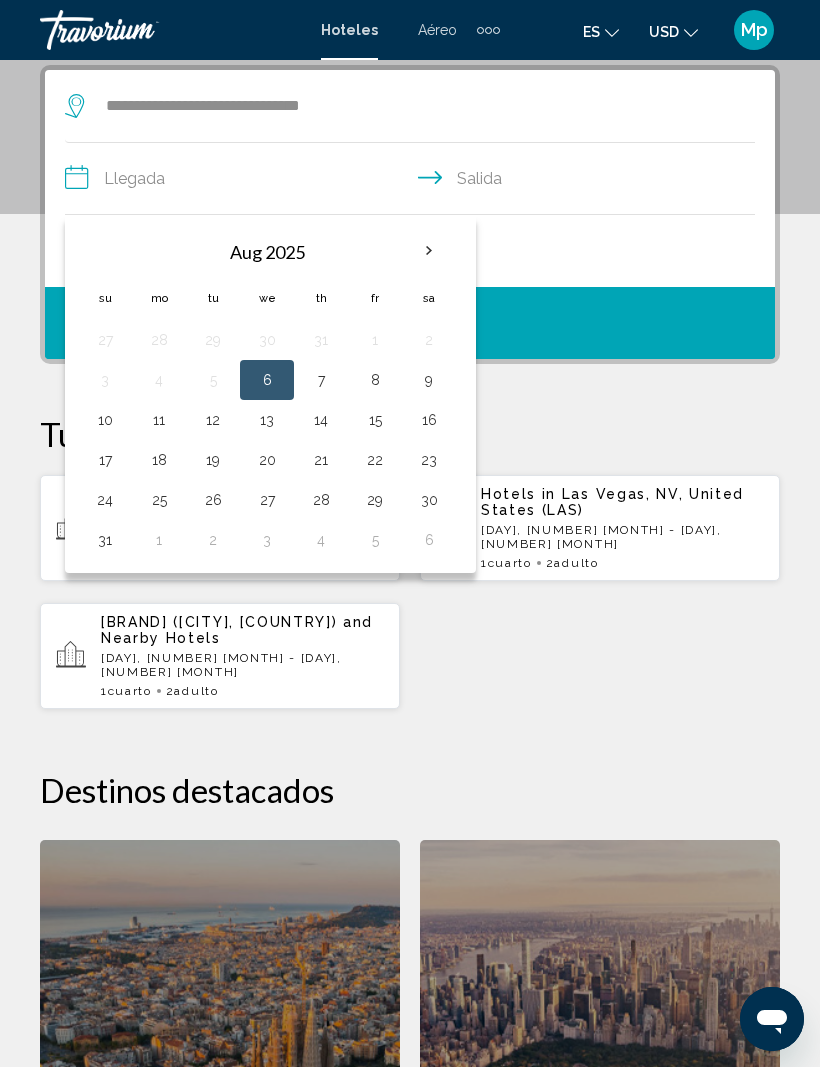 click on "30" at bounding box center [429, 500] 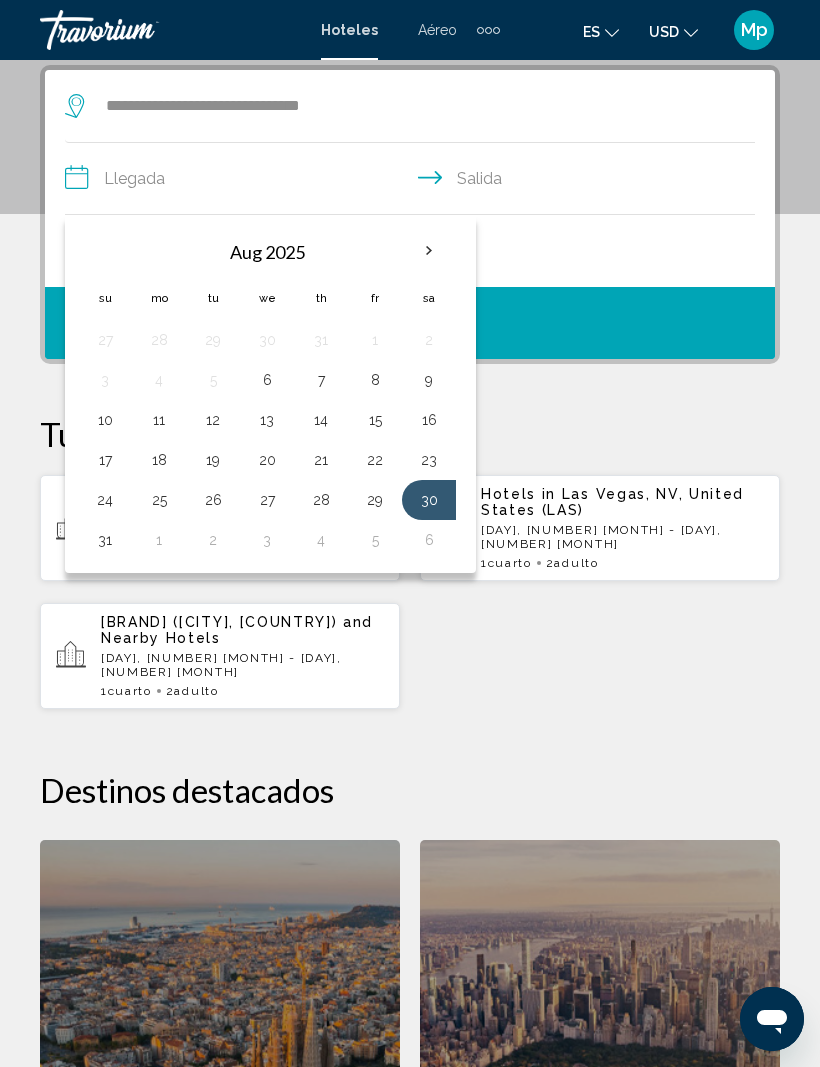 click on "1" at bounding box center [159, 540] 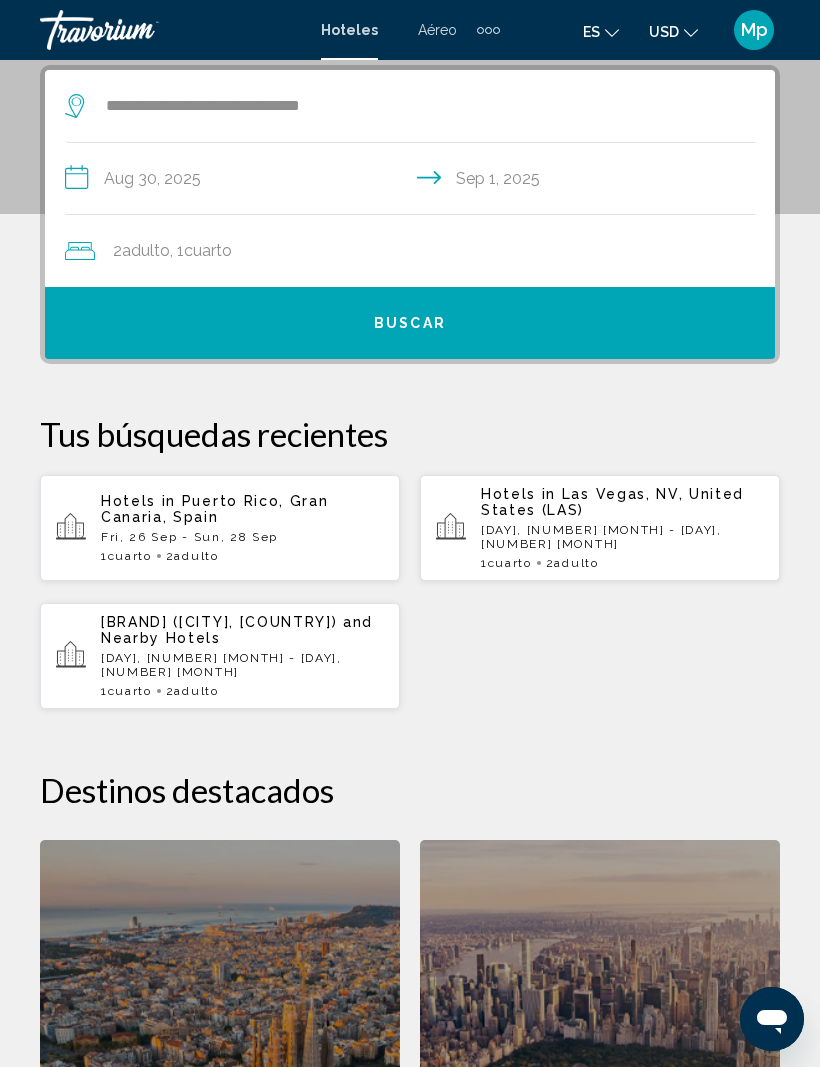 click on "Buscar" at bounding box center (410, 323) 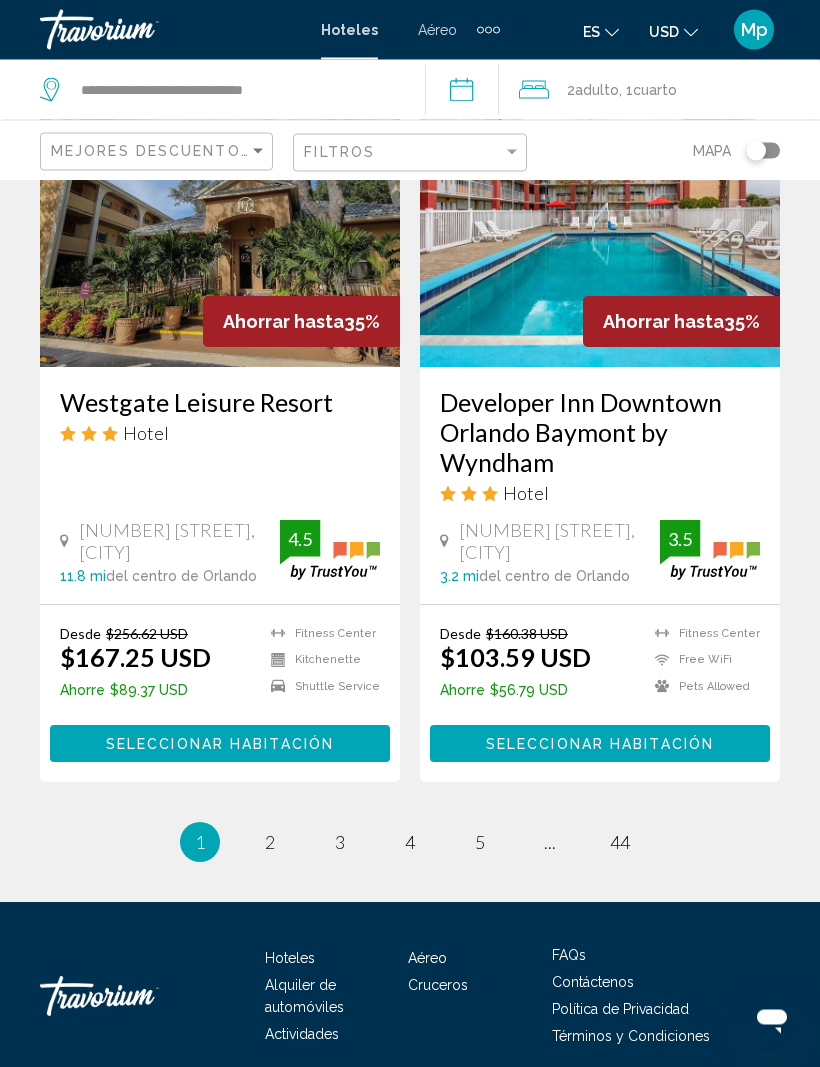 scroll, scrollTop: 3974, scrollLeft: 0, axis: vertical 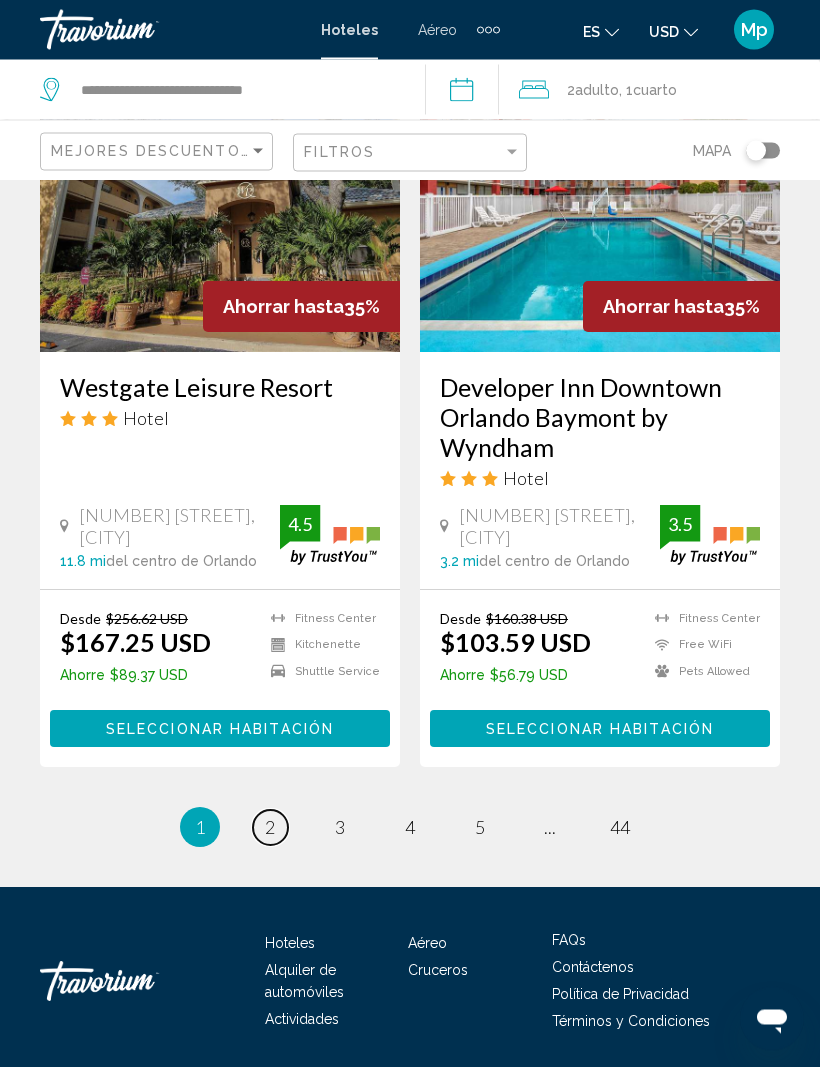 click on "page  2" at bounding box center [270, 828] 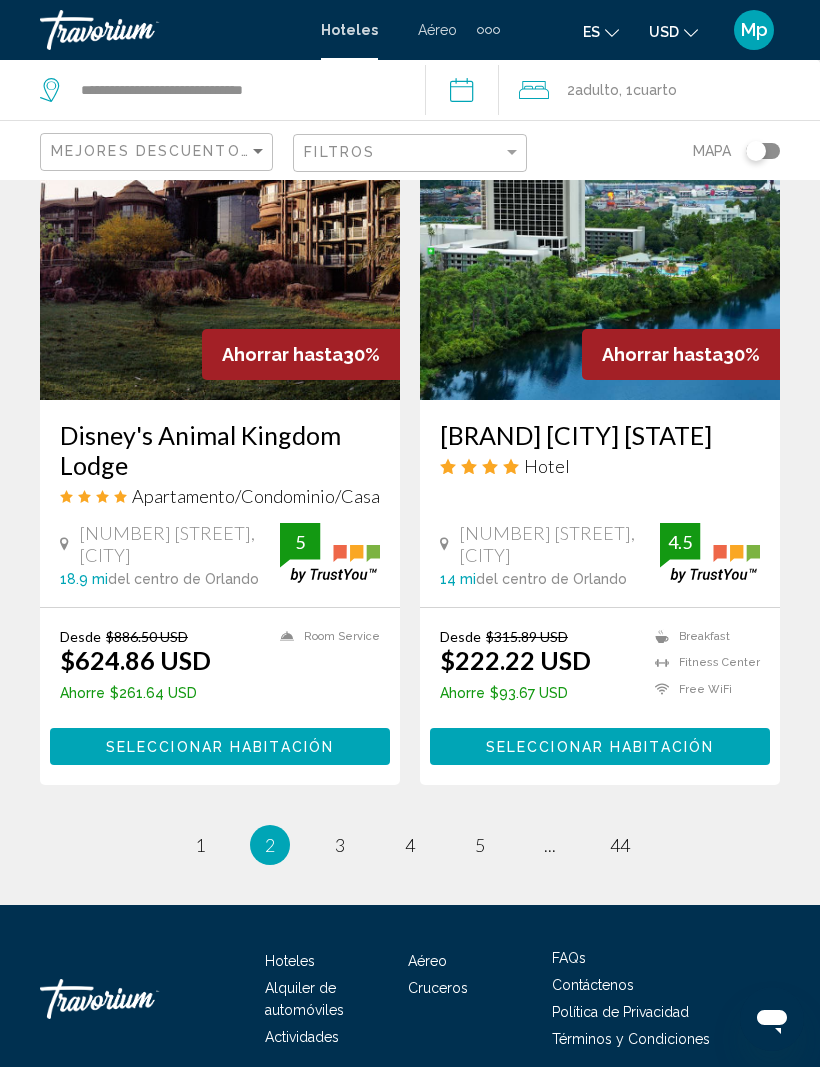 scroll, scrollTop: 4004, scrollLeft: 0, axis: vertical 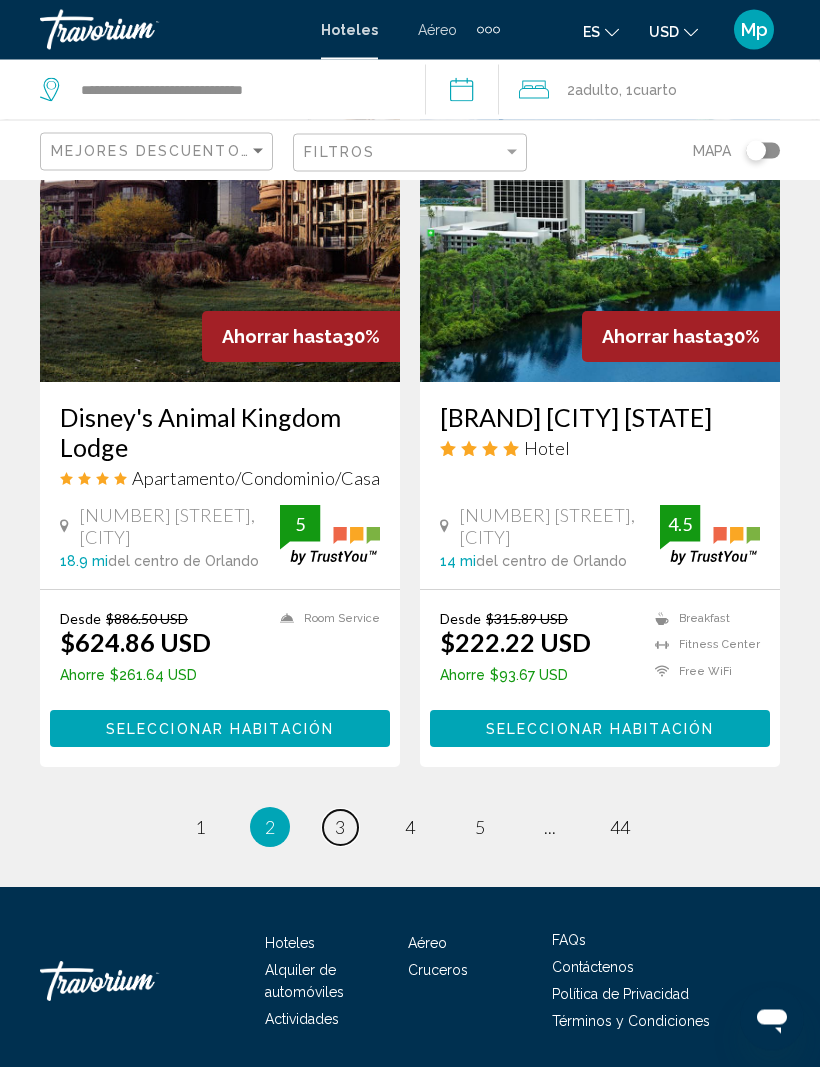 click on "3" at bounding box center [340, 828] 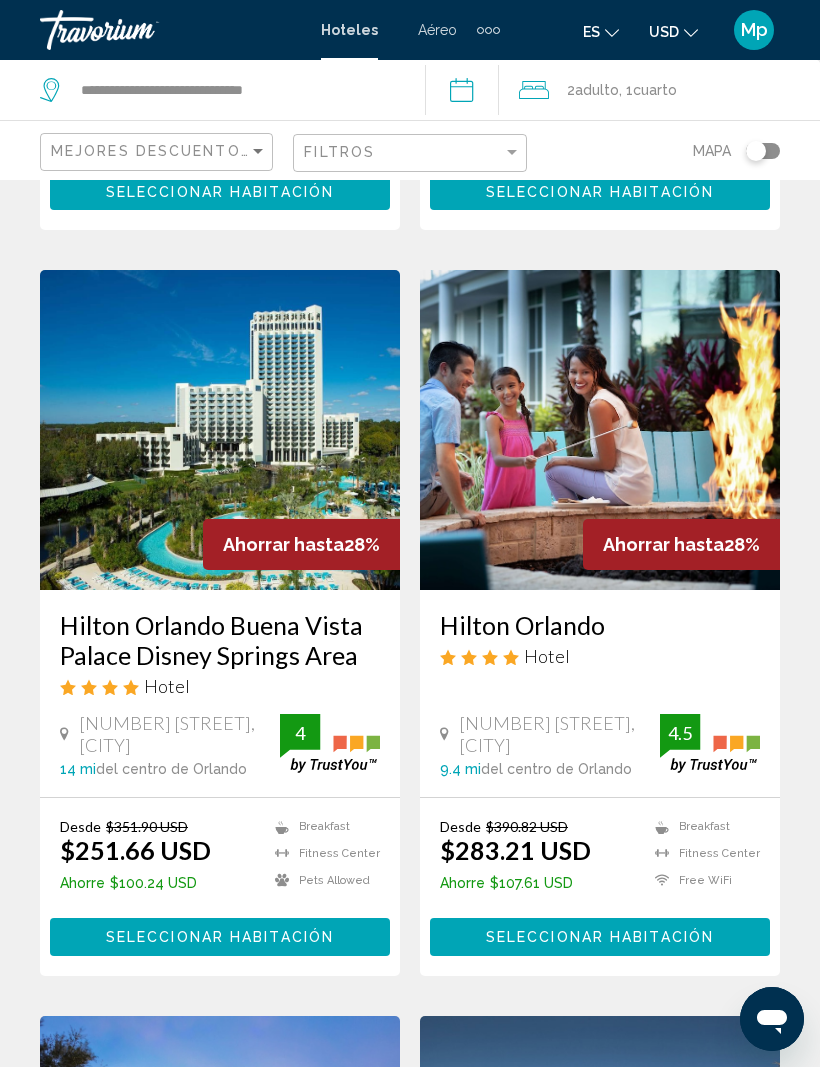 scroll, scrollTop: 734, scrollLeft: 0, axis: vertical 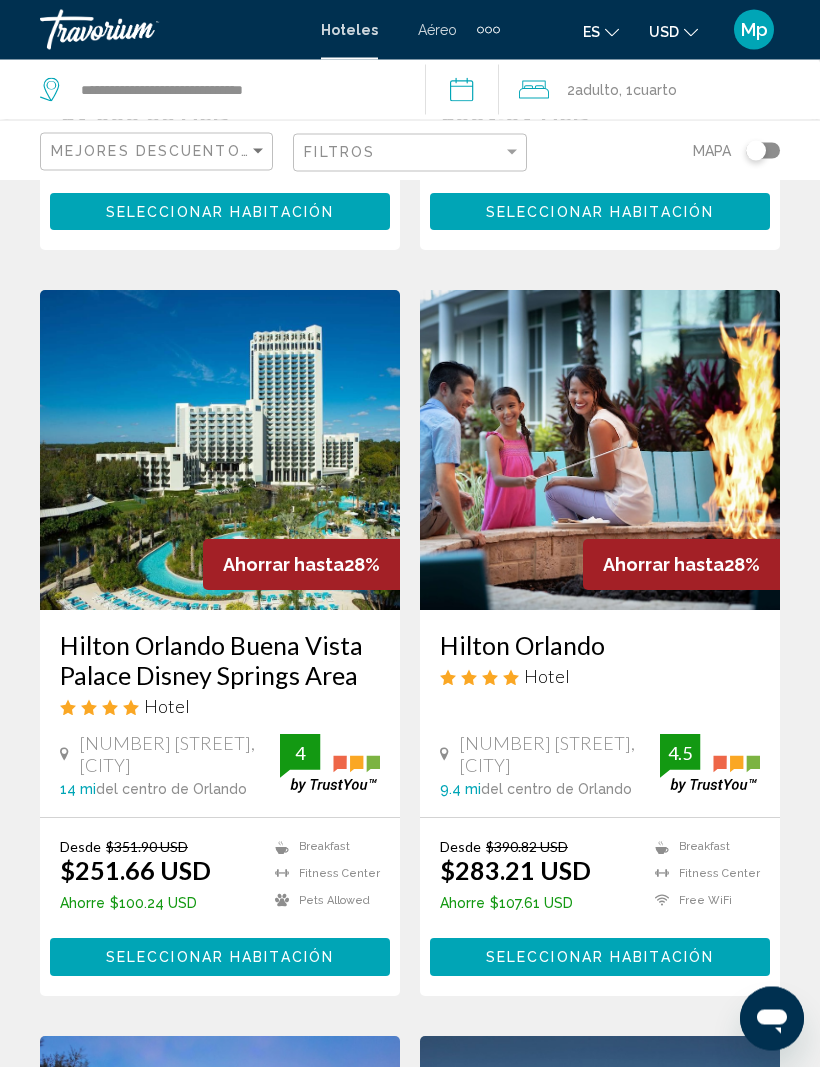 click at bounding box center (220, 451) 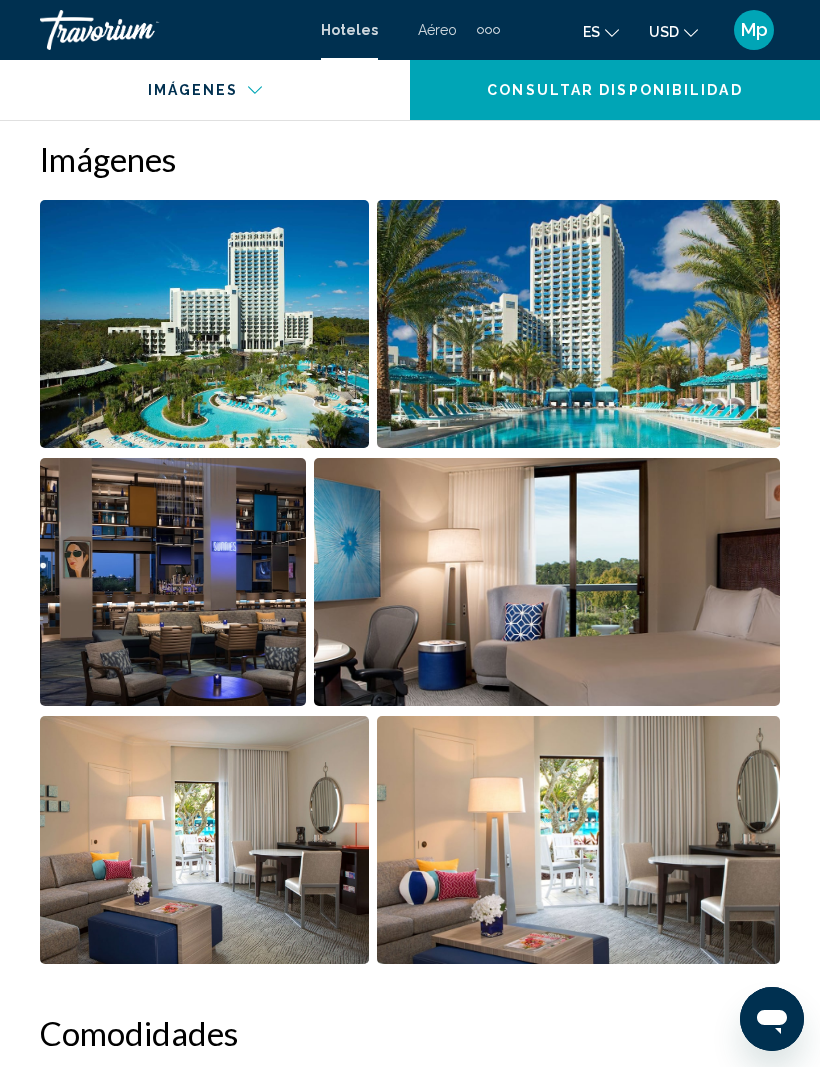 scroll, scrollTop: 1316, scrollLeft: 0, axis: vertical 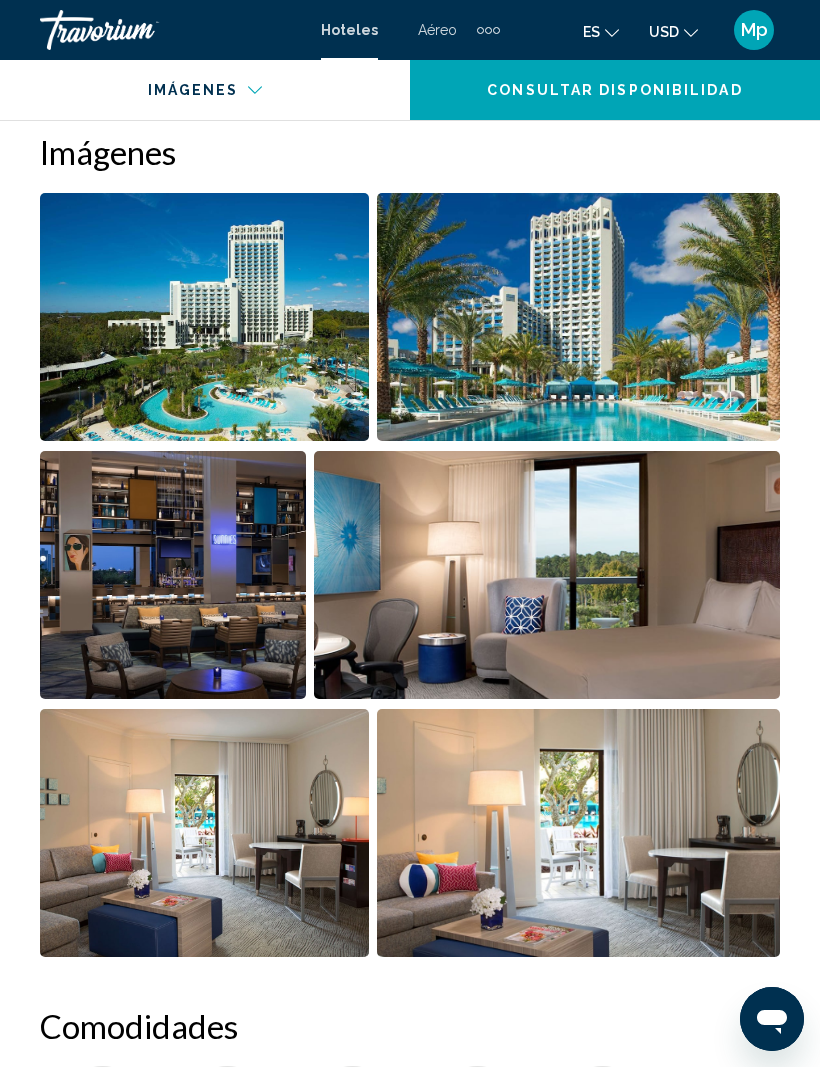 click at bounding box center (204, 317) 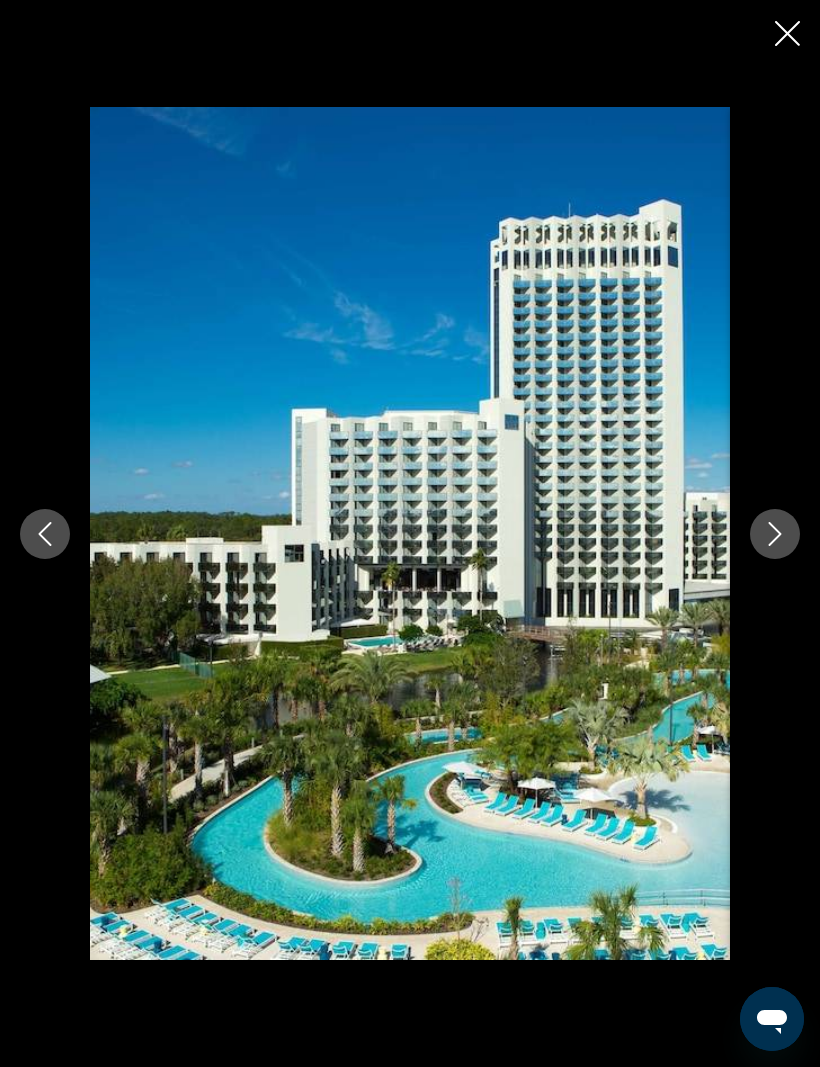 click at bounding box center (775, 534) 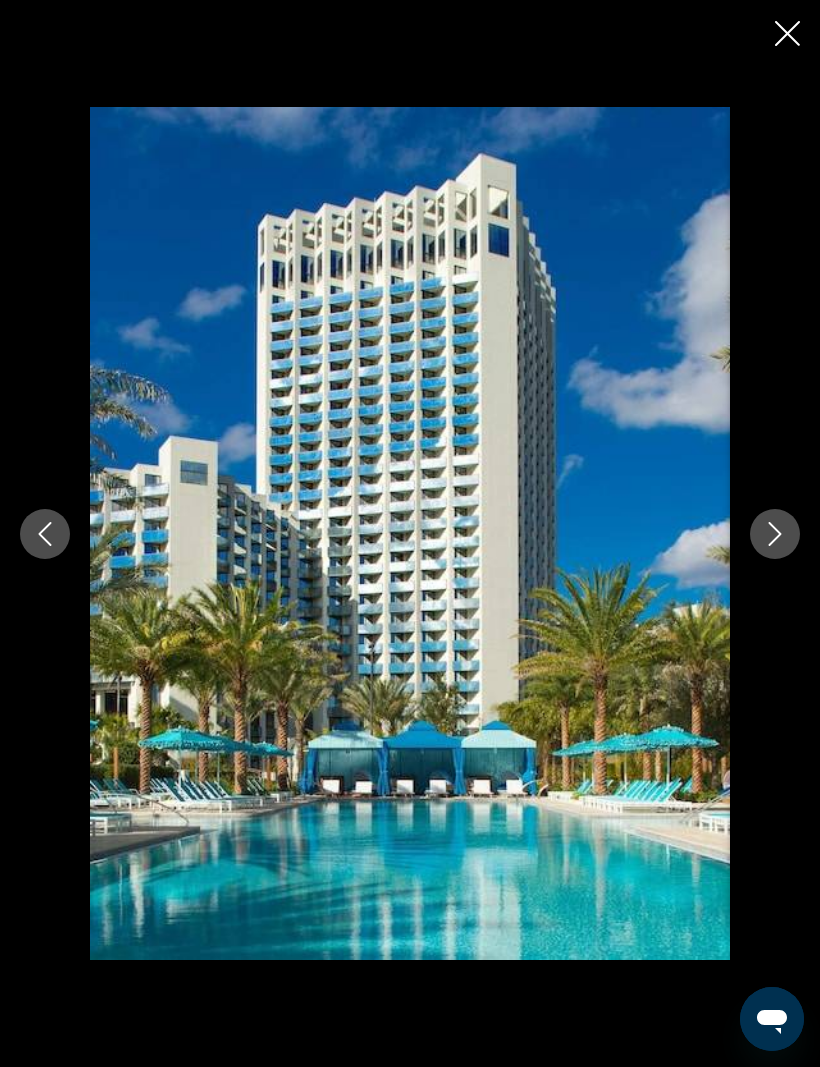 click 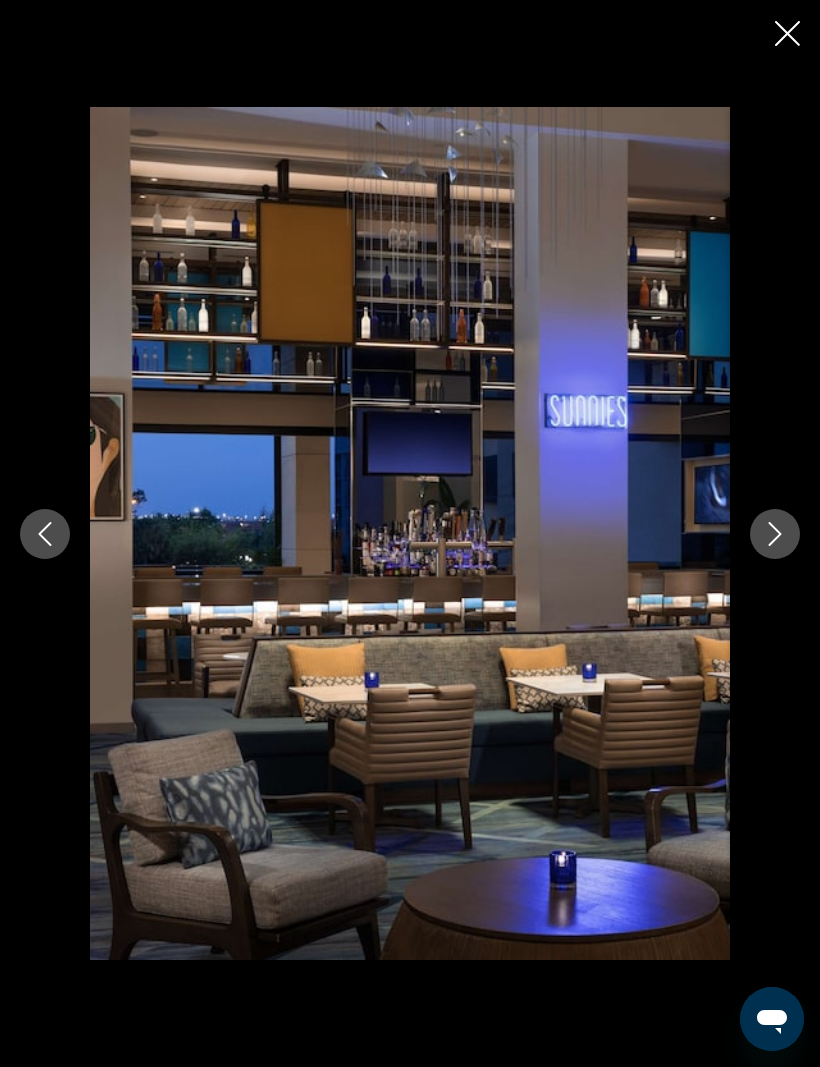 click 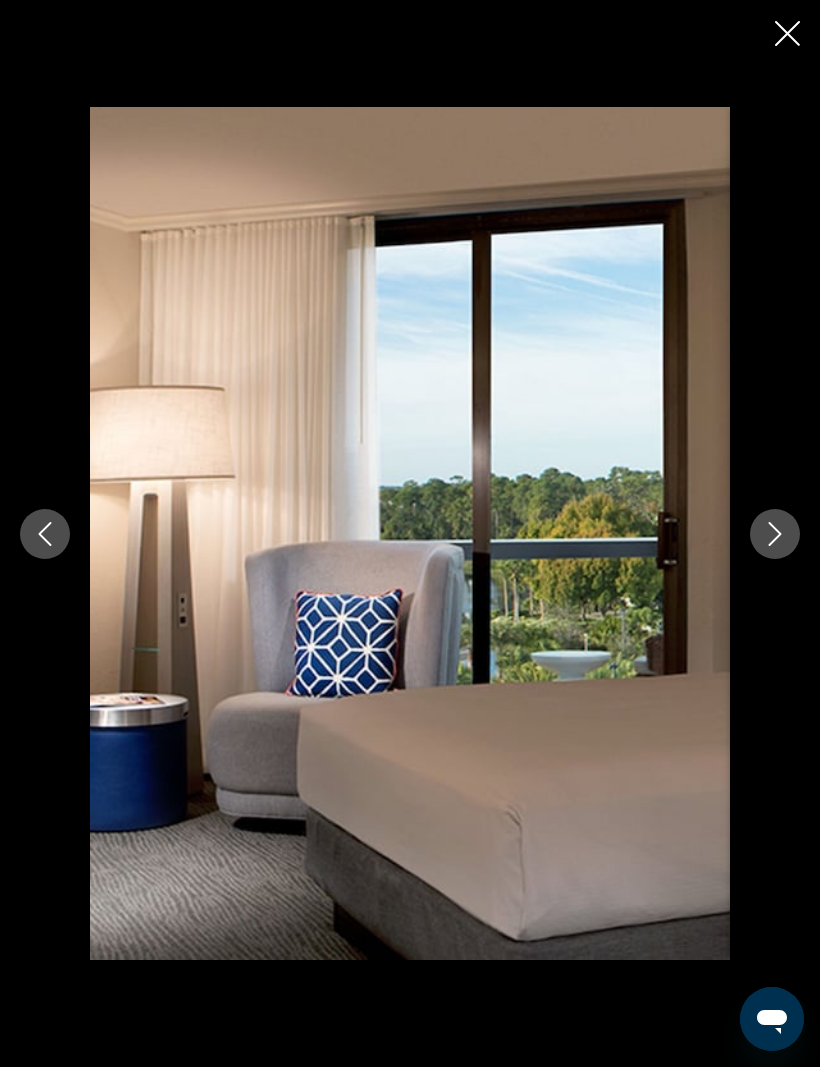click 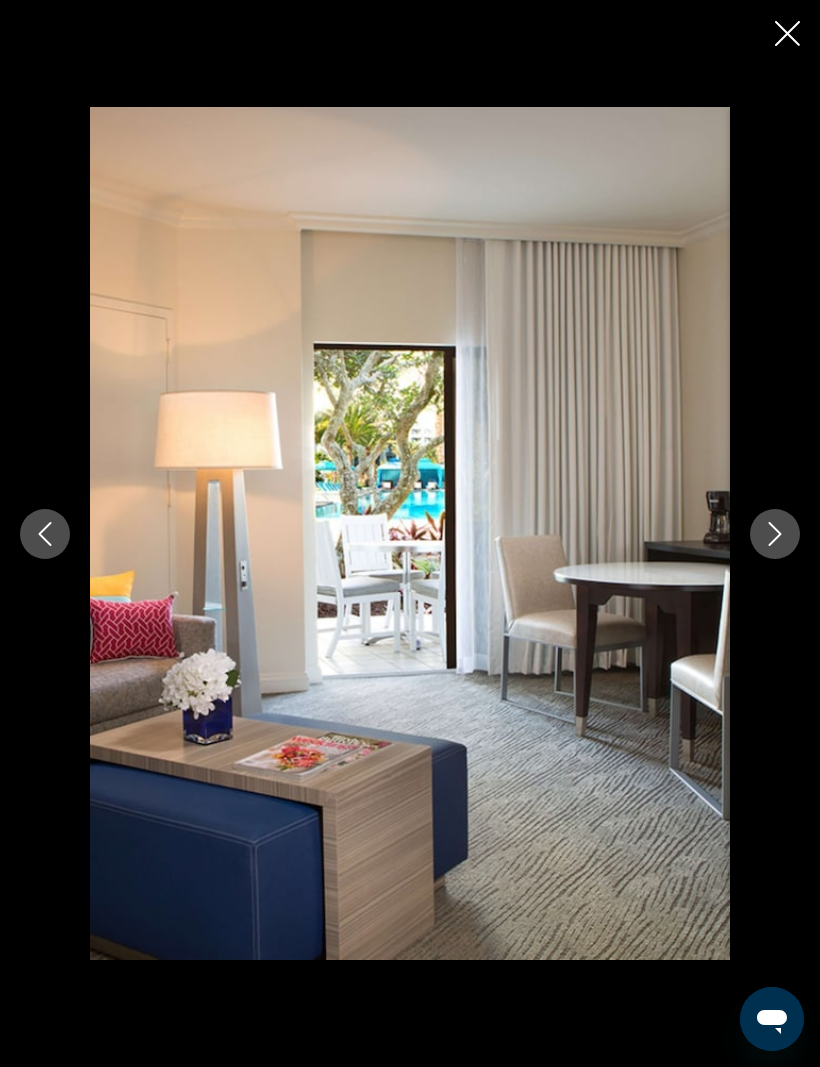 click 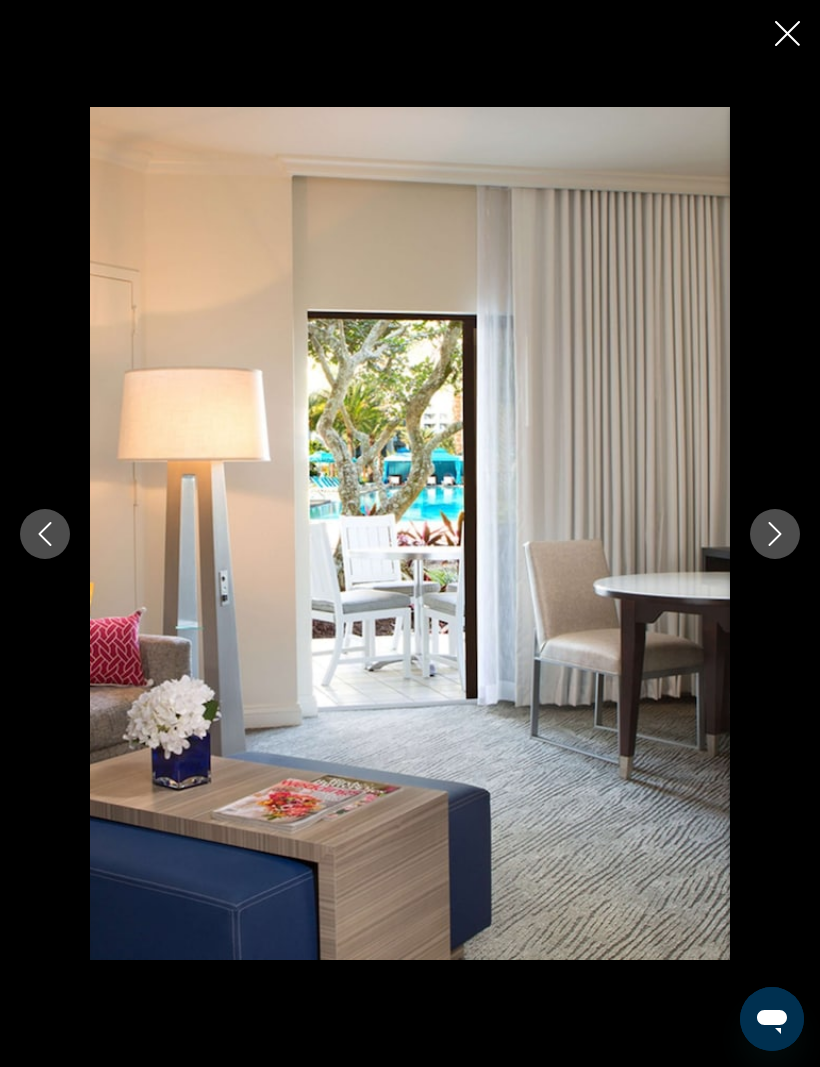 click 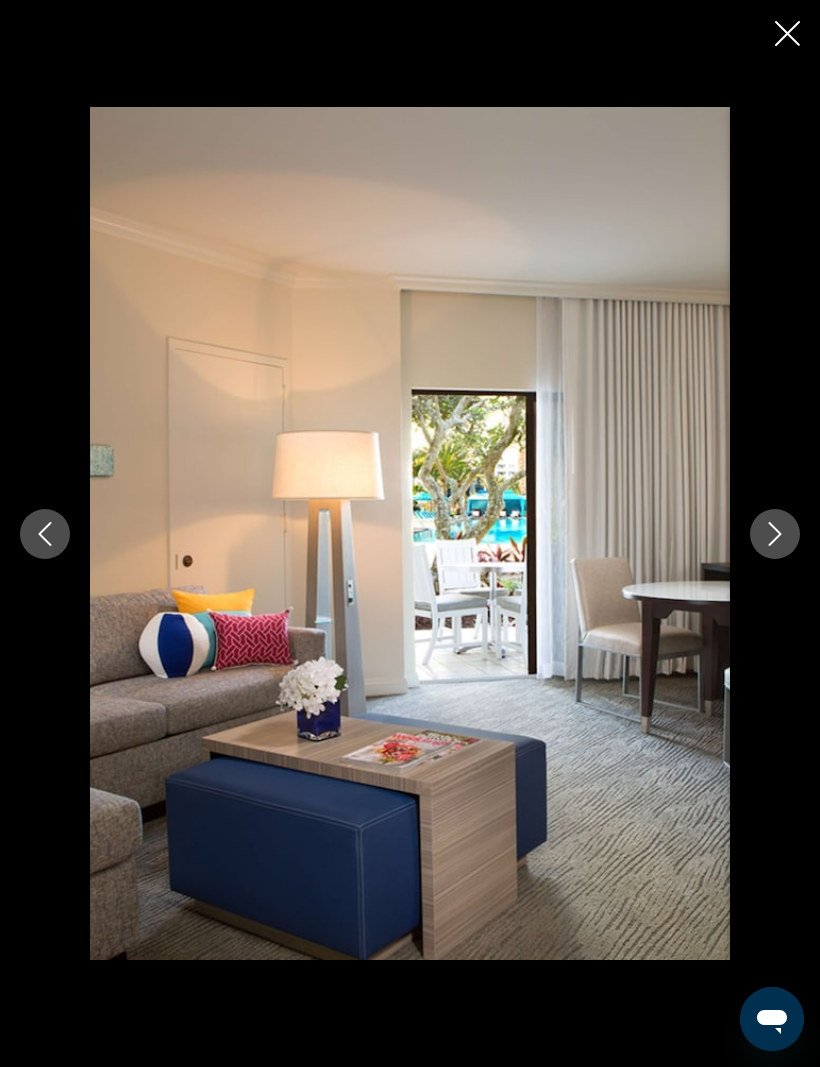 click 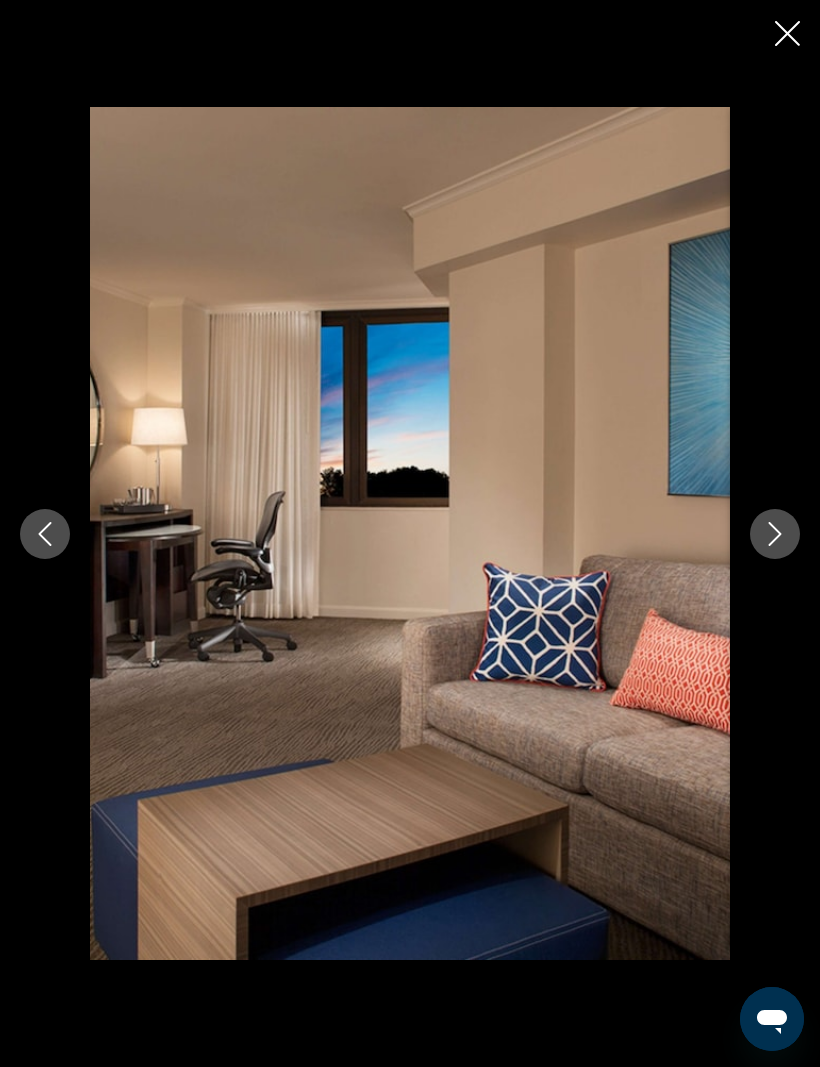 click 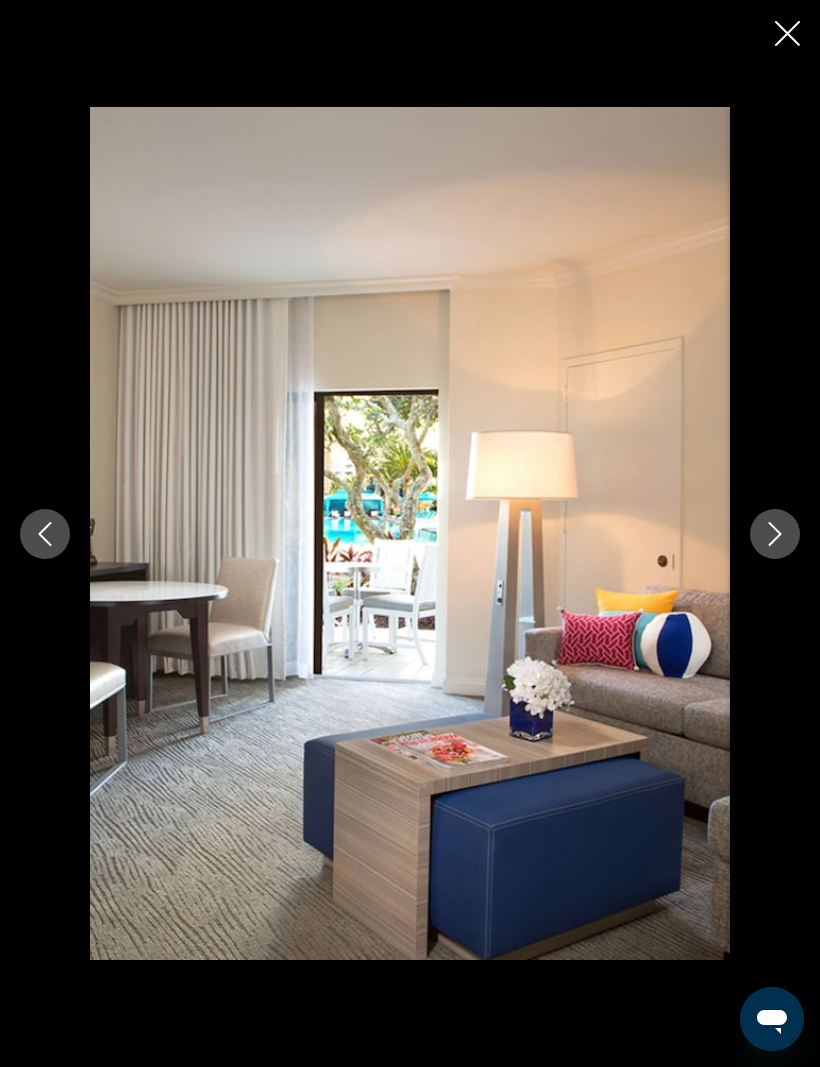 click 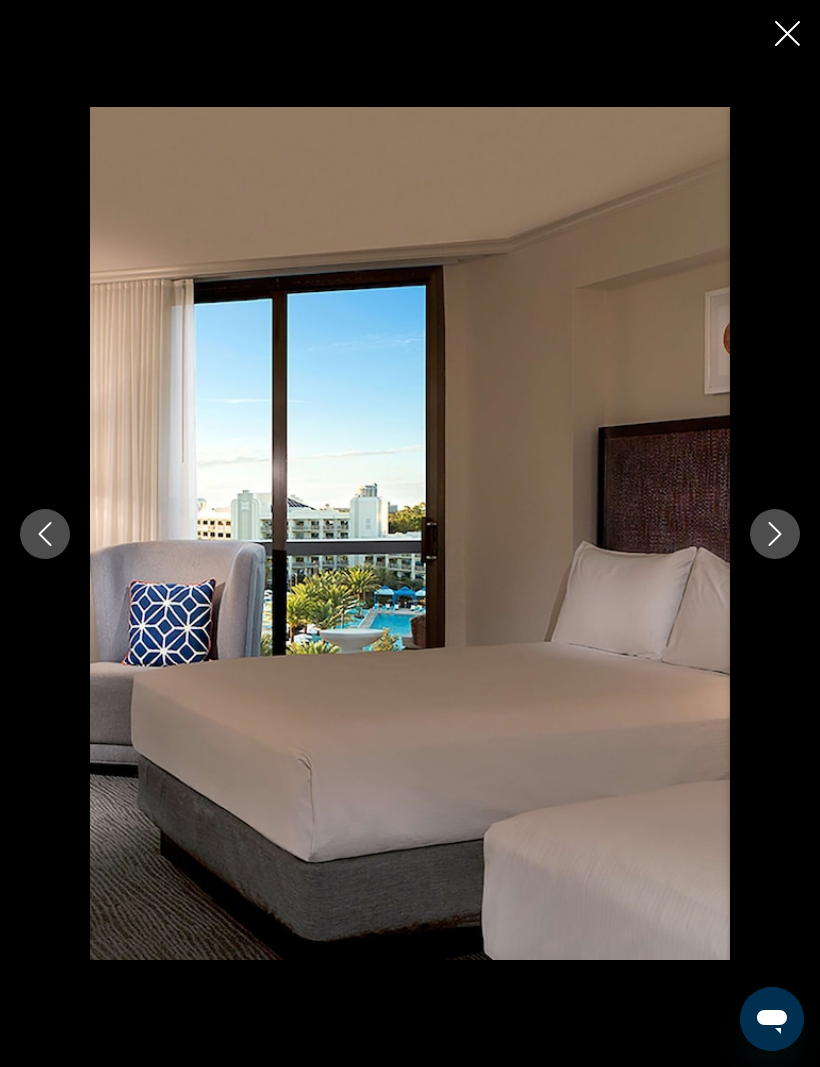click 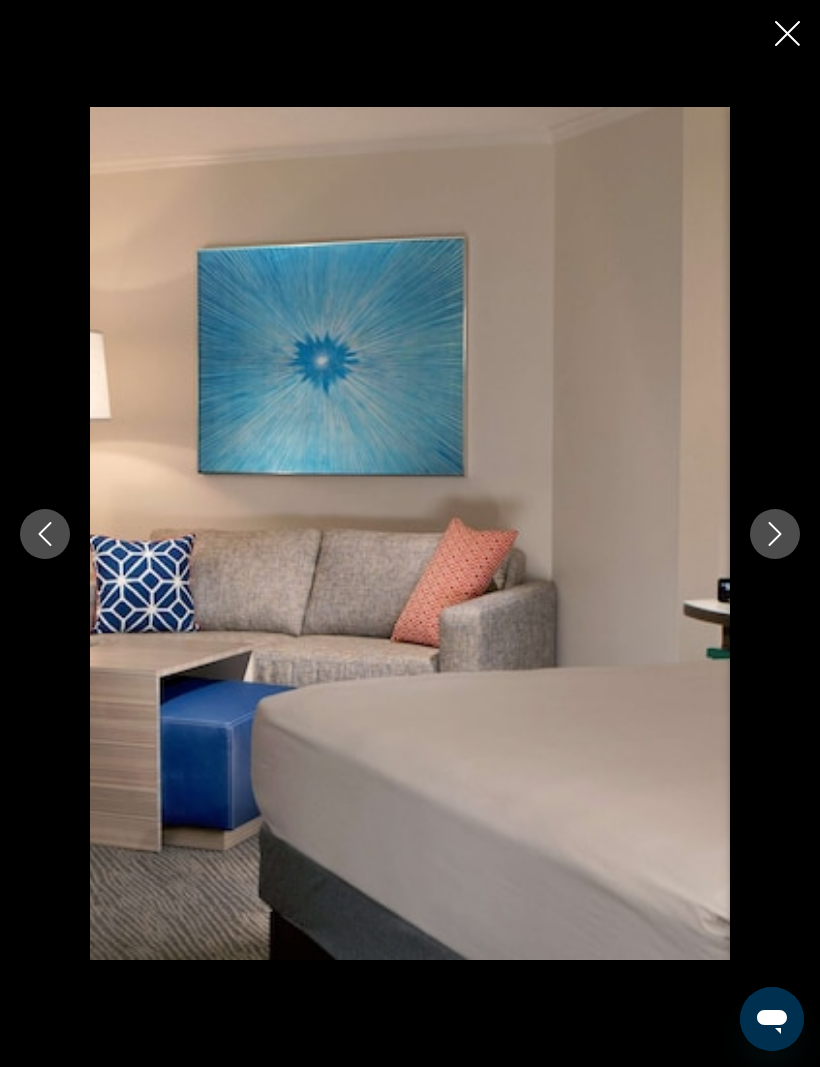 click 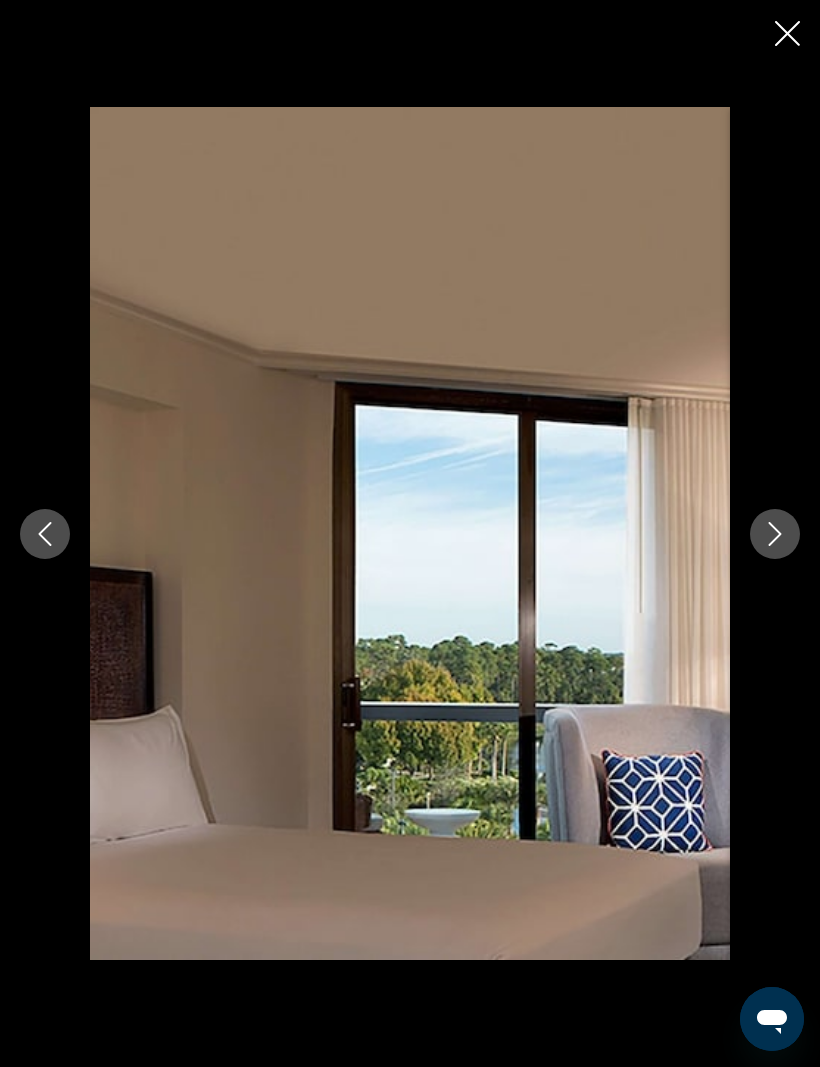click 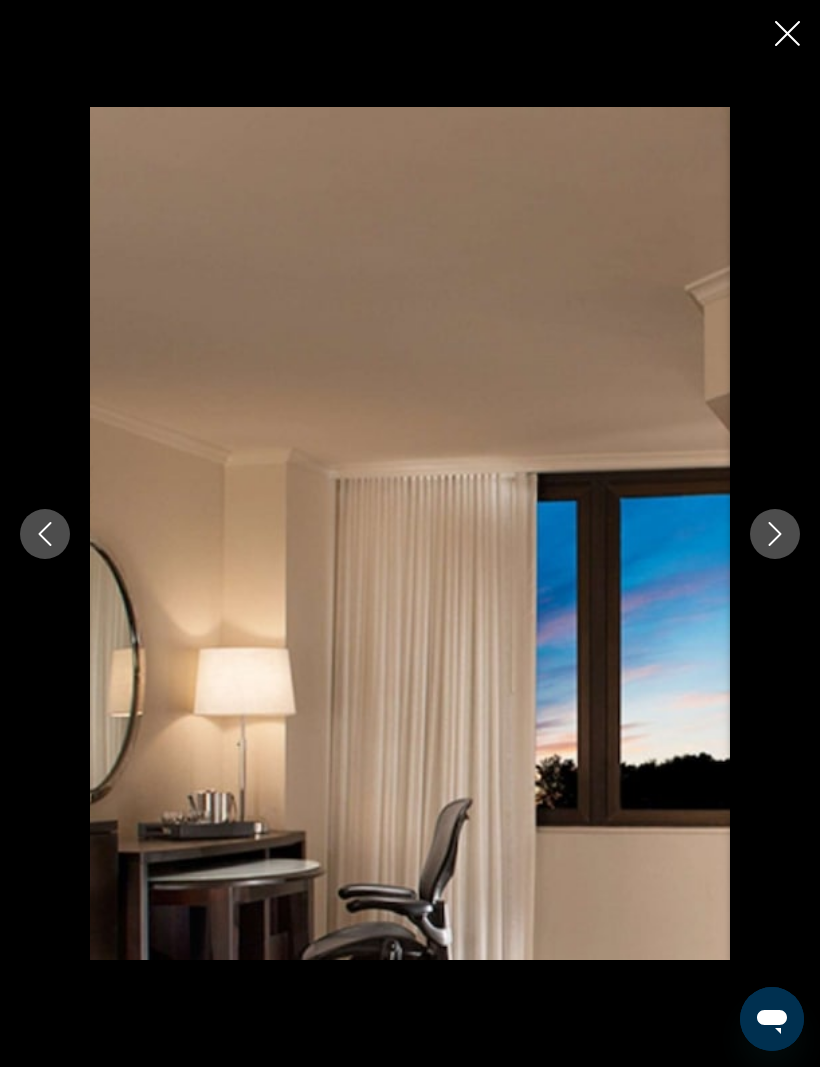click 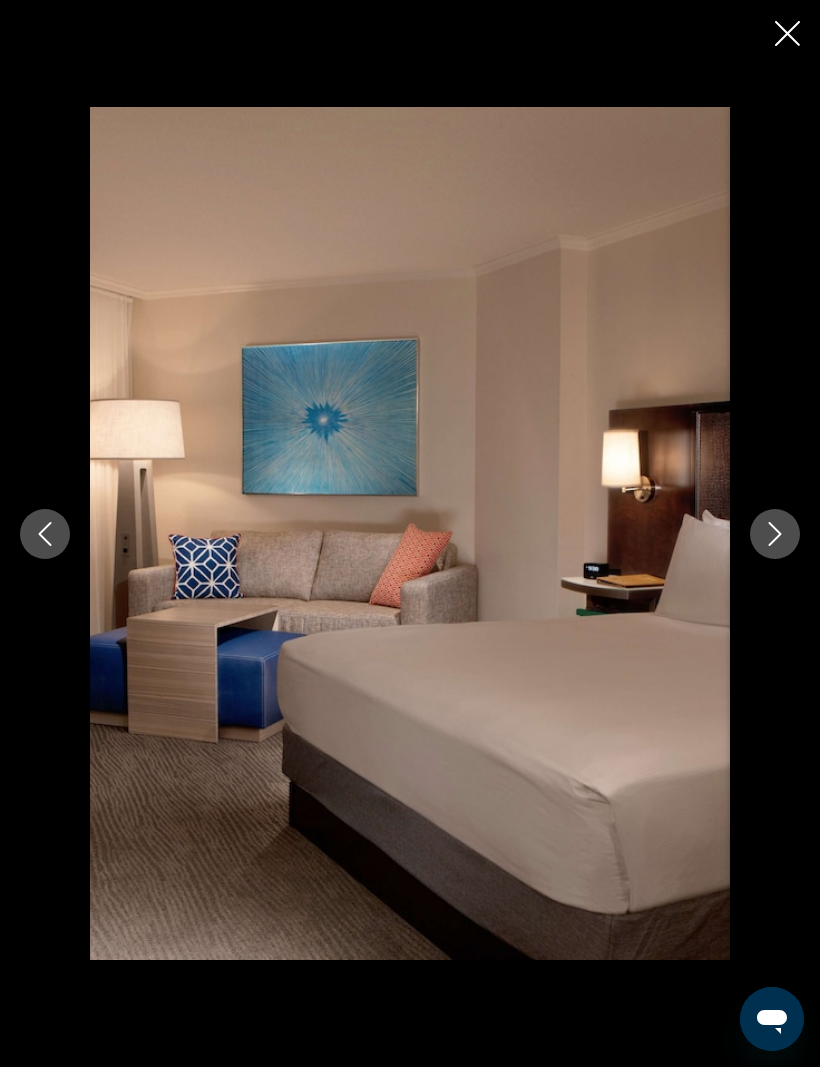 click 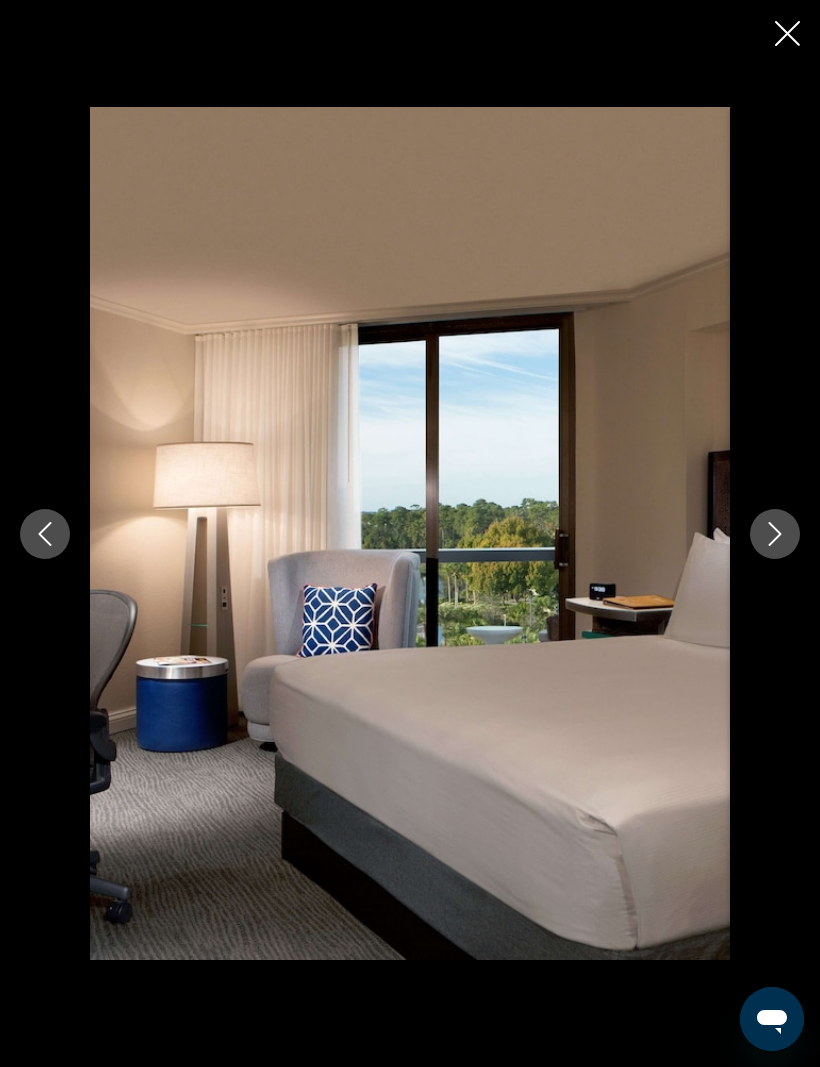 click 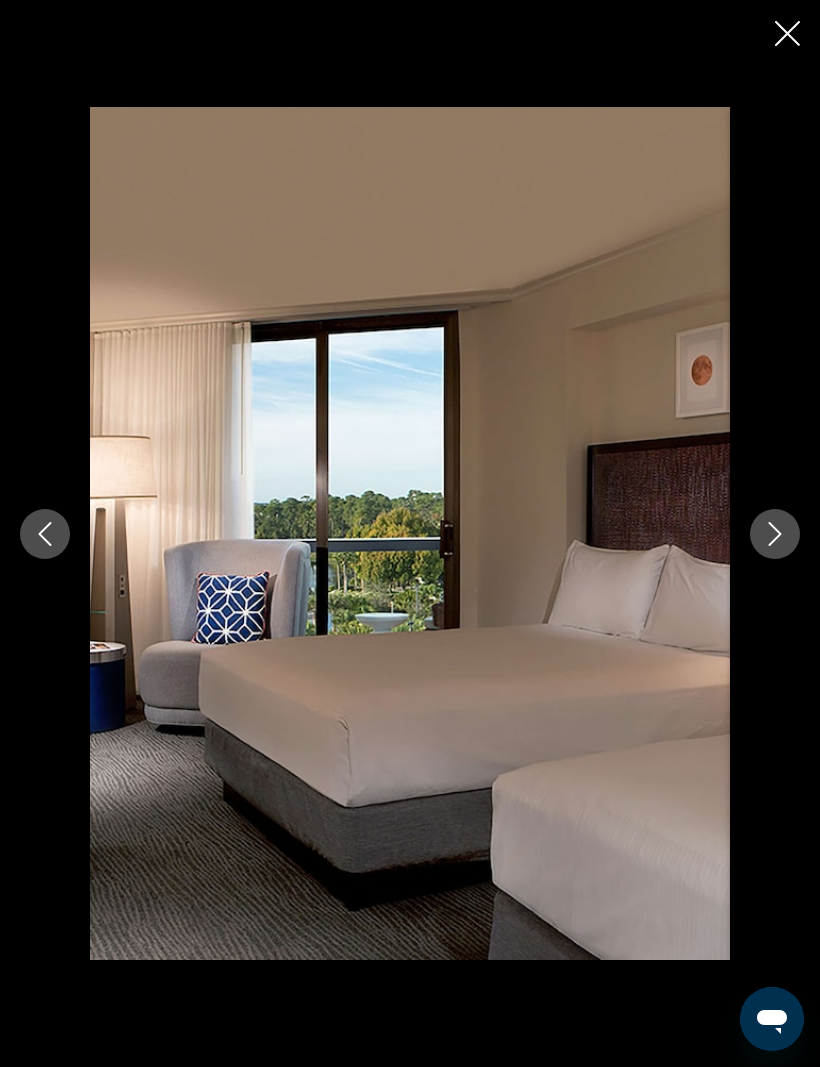 click 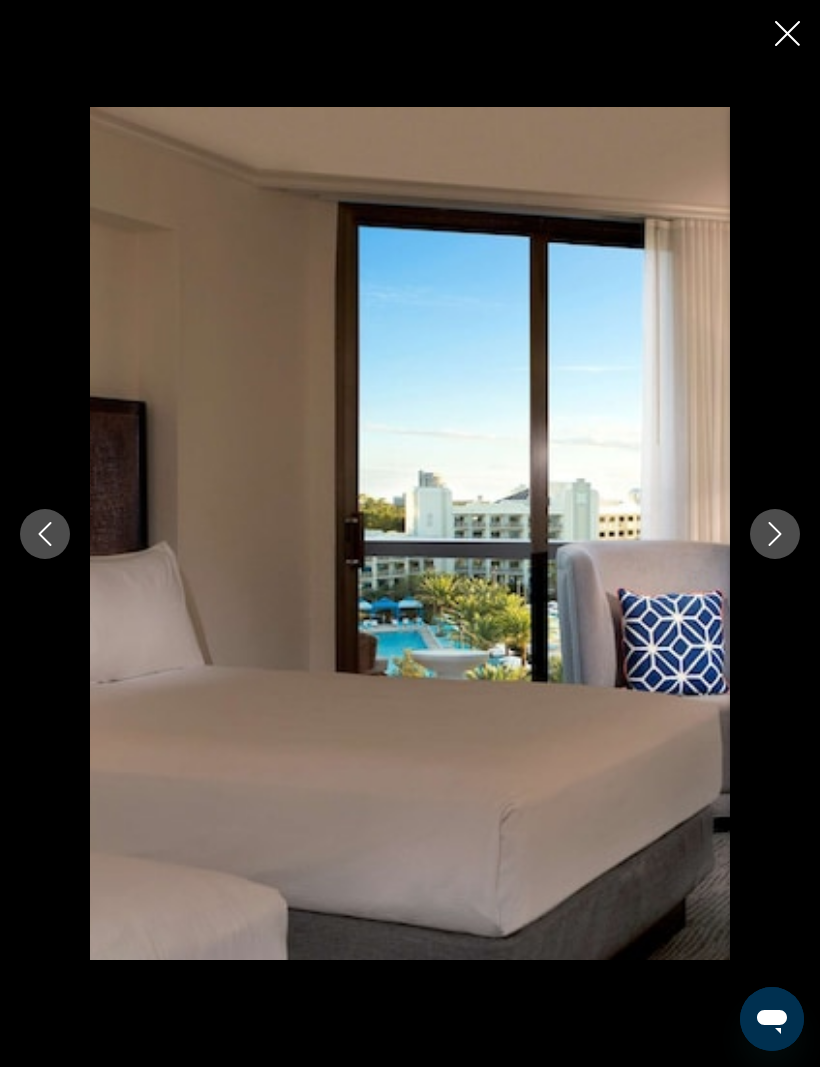 click 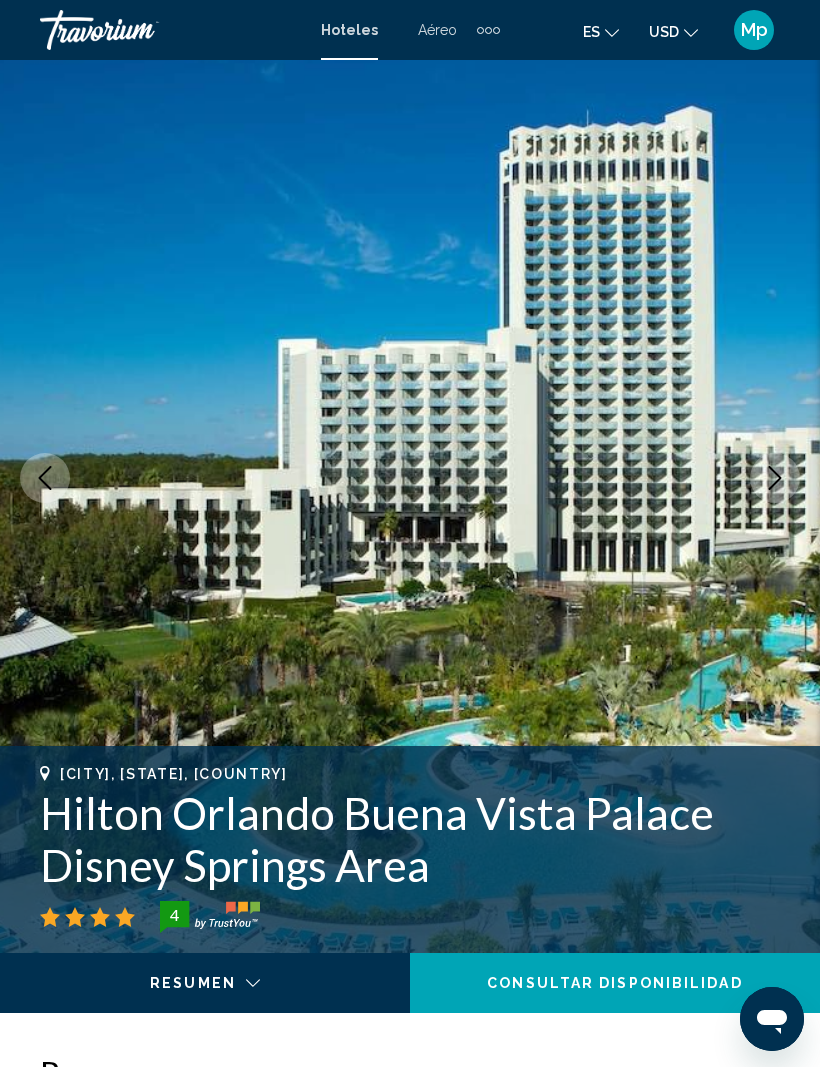 scroll, scrollTop: 0, scrollLeft: 0, axis: both 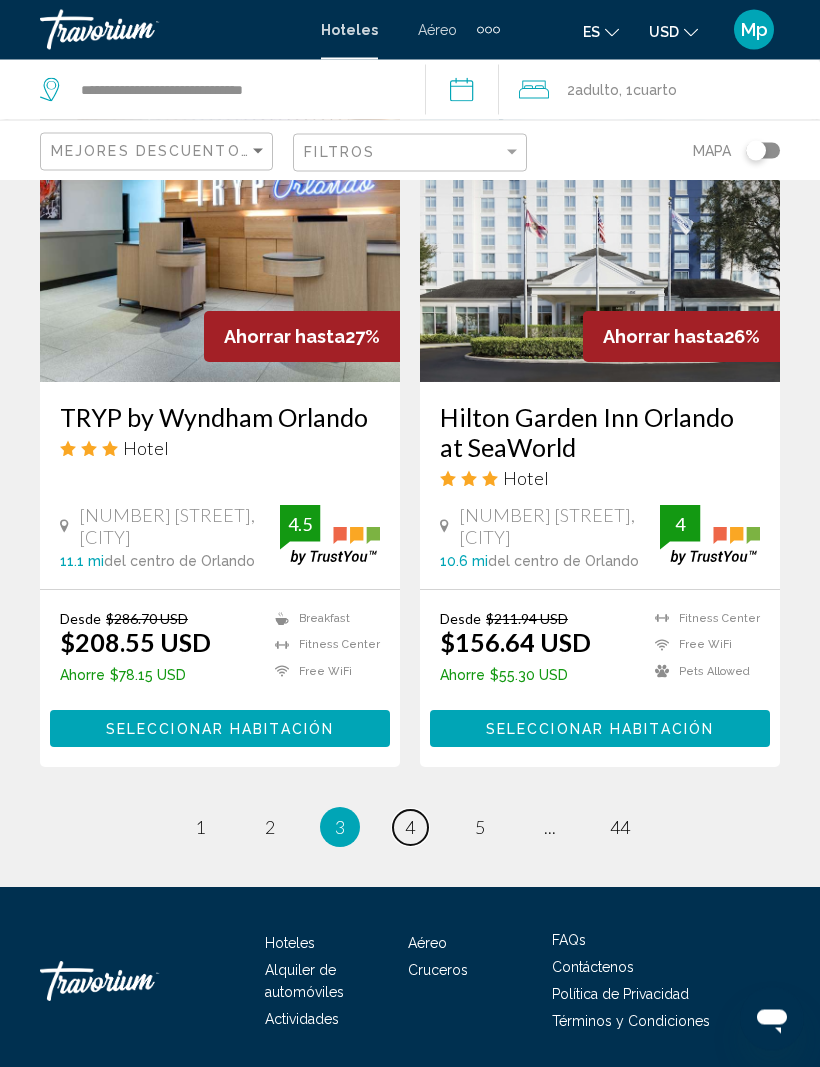 click on "page  4" at bounding box center (410, 828) 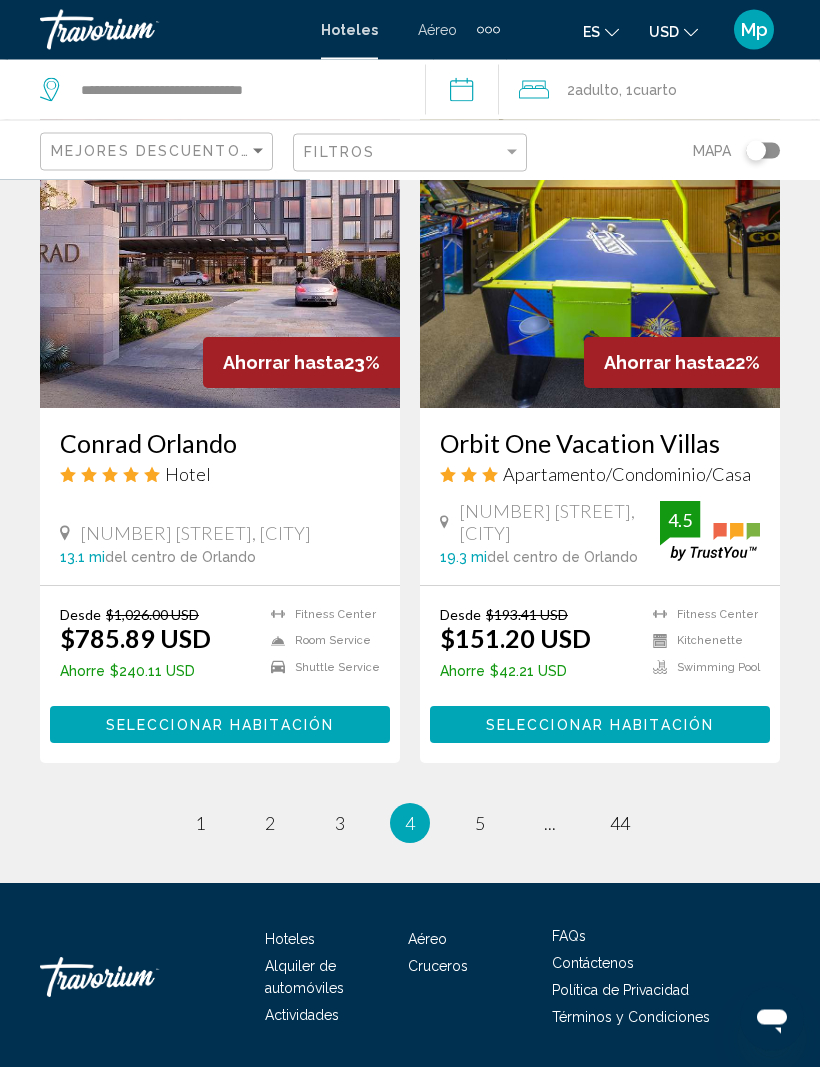 scroll, scrollTop: 3966, scrollLeft: 0, axis: vertical 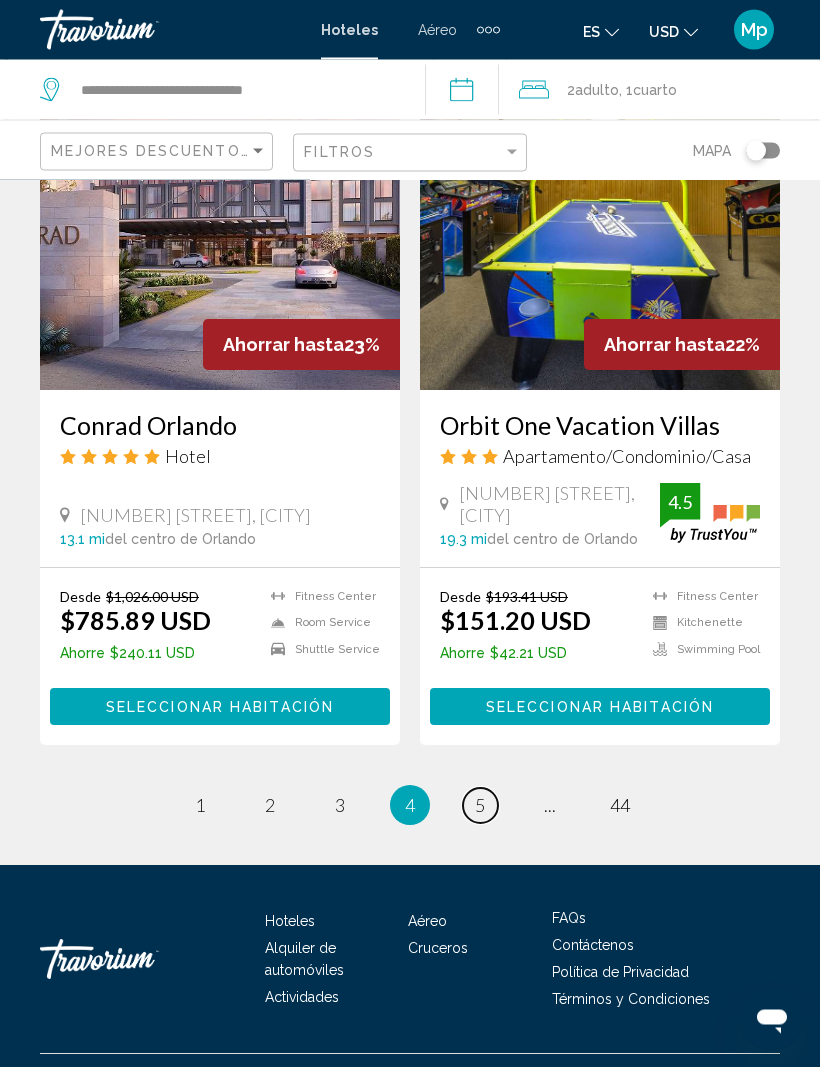 click on "5" at bounding box center [480, 806] 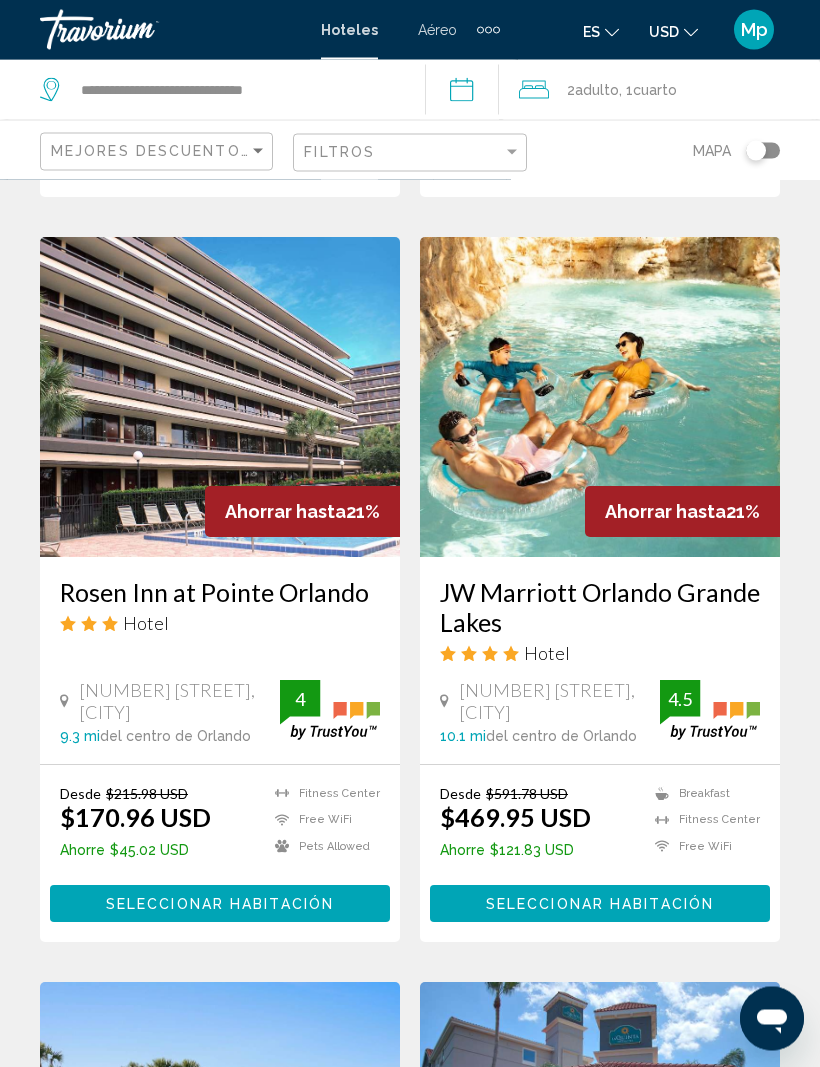 scroll, scrollTop: 1534, scrollLeft: 0, axis: vertical 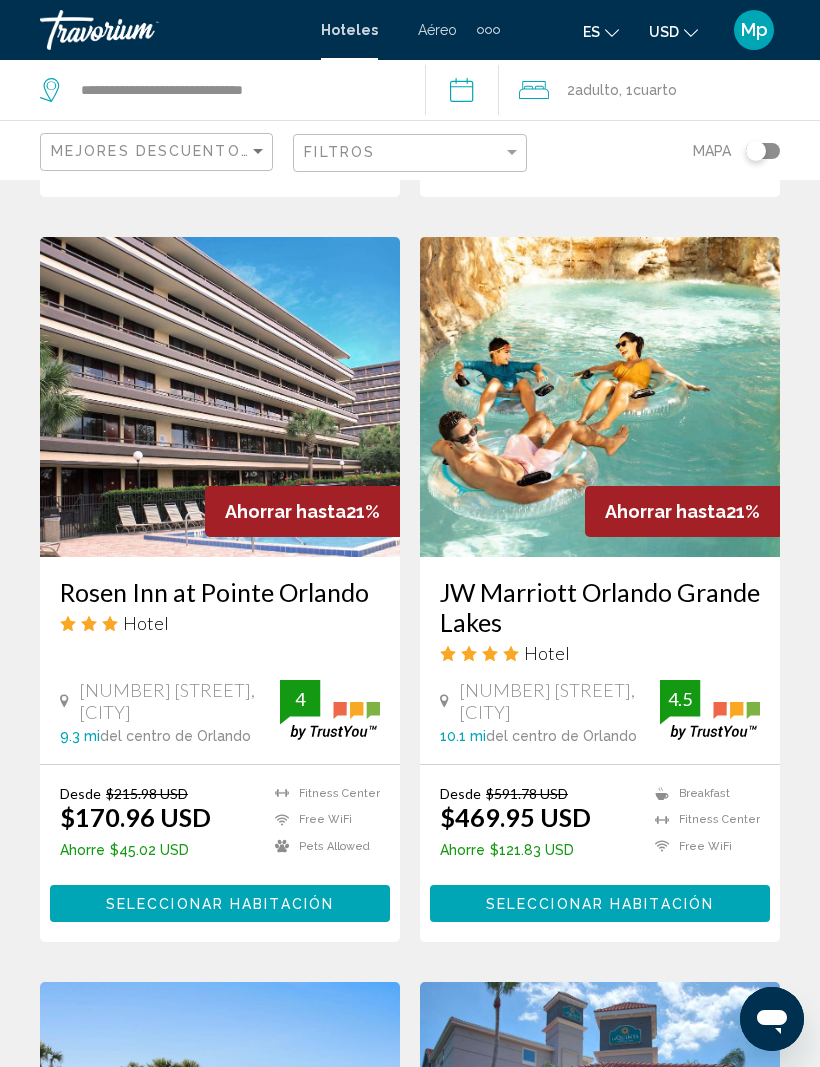 click at bounding box center (600, 397) 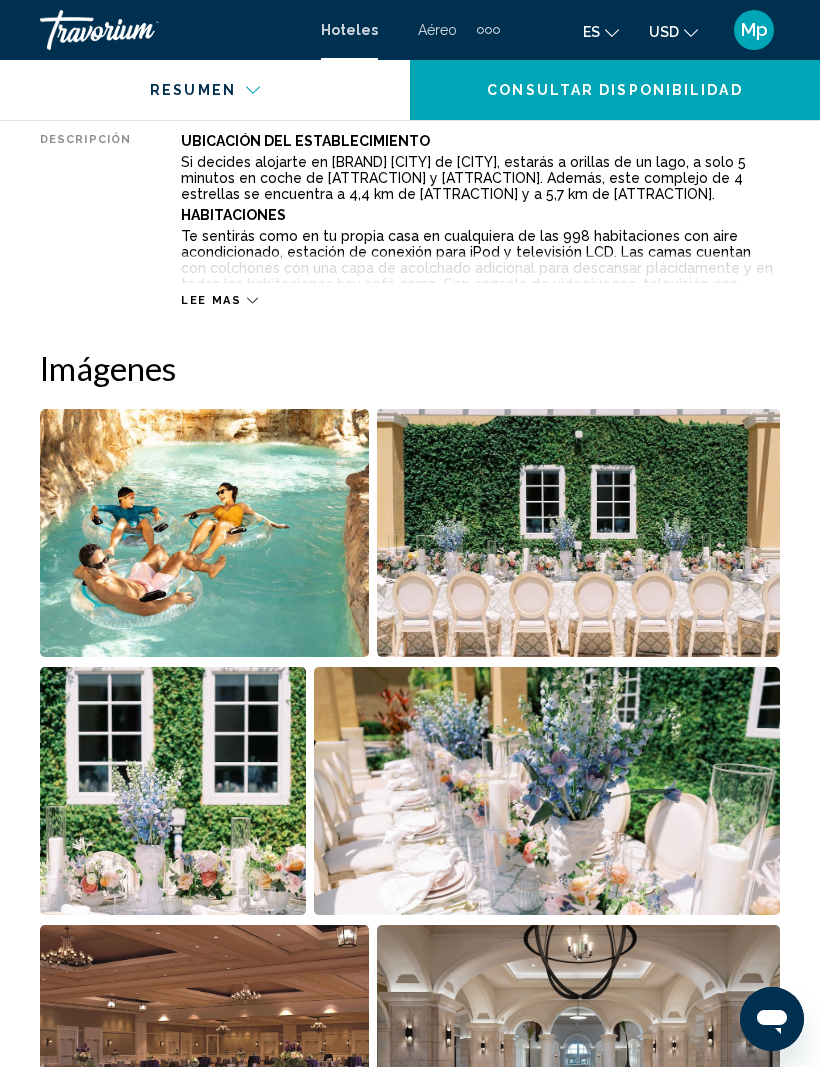 scroll, scrollTop: 1104, scrollLeft: 0, axis: vertical 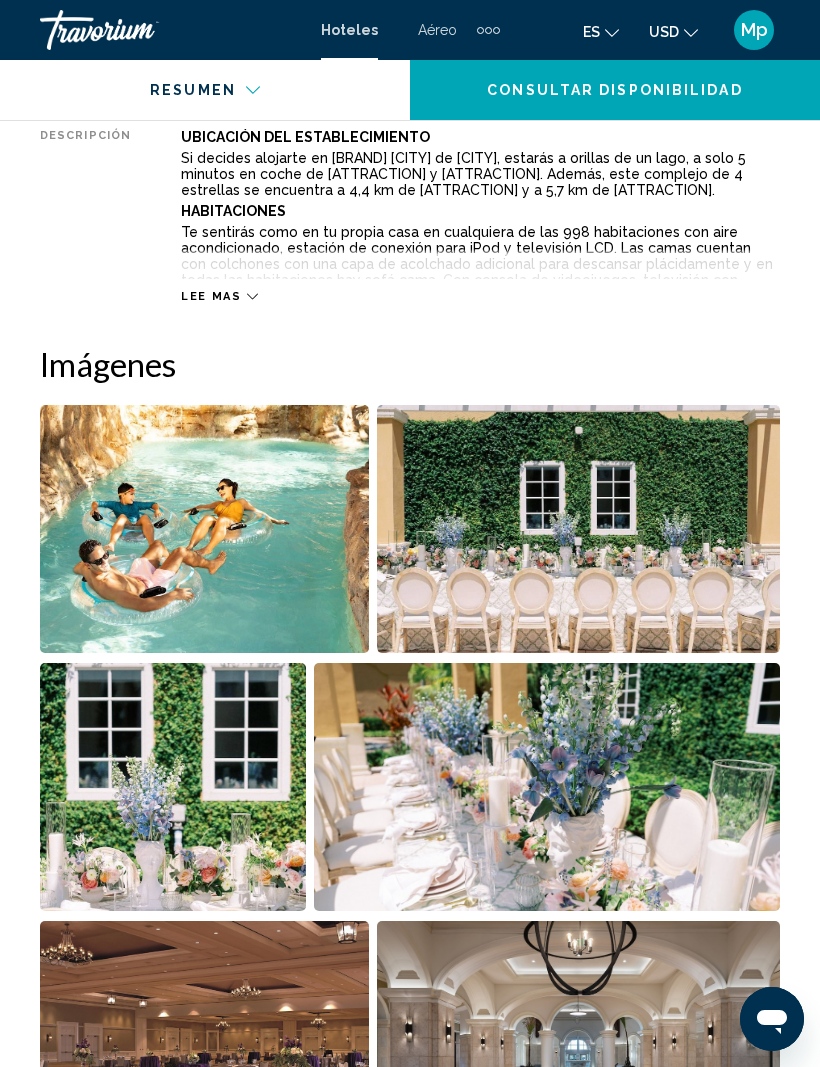 click at bounding box center (204, 529) 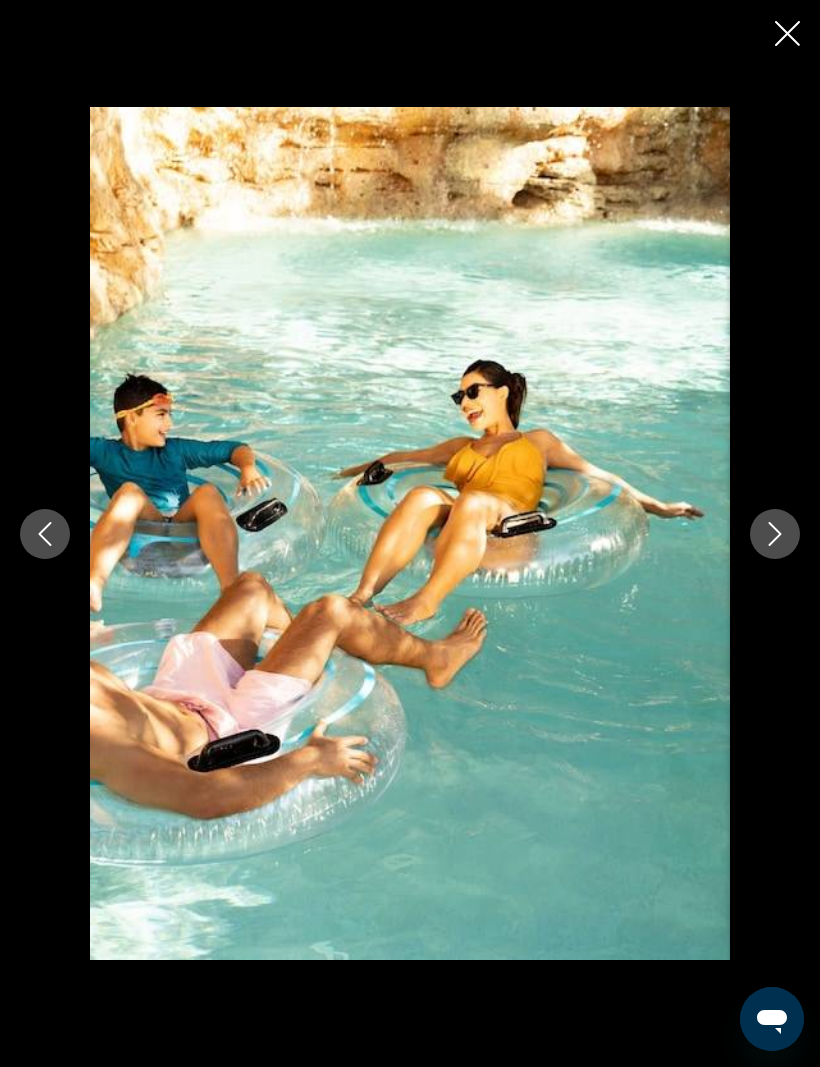 click 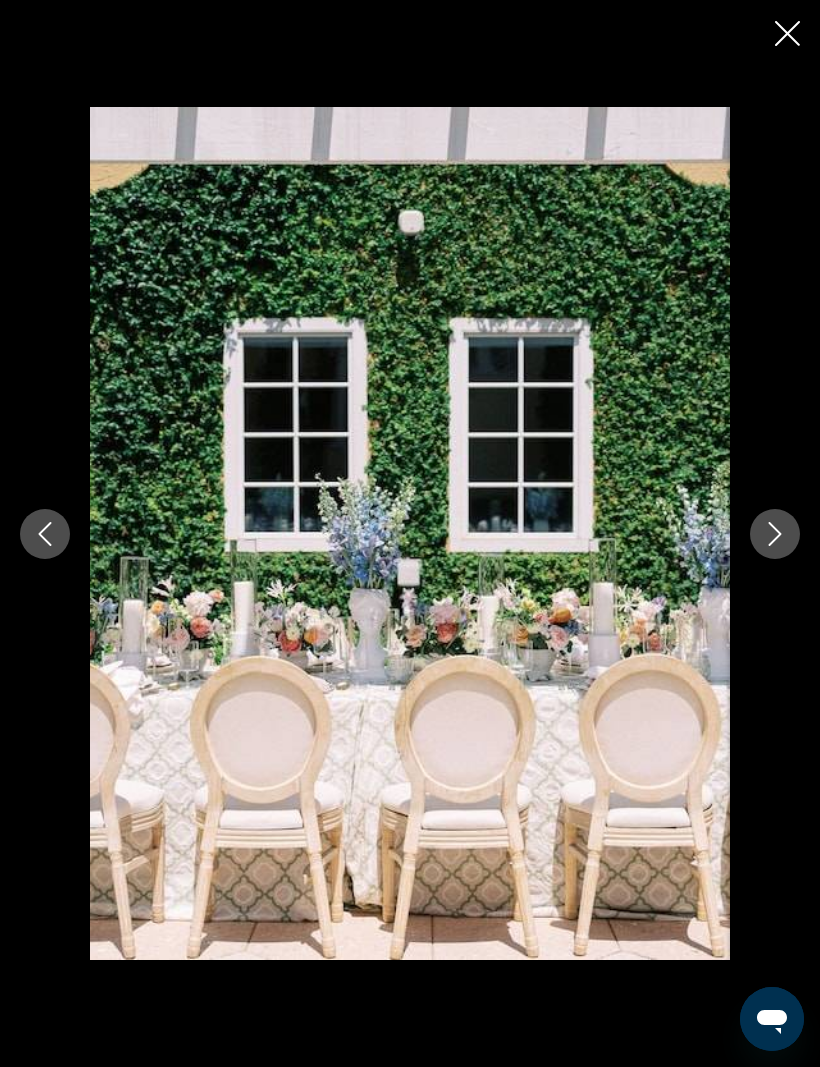 click 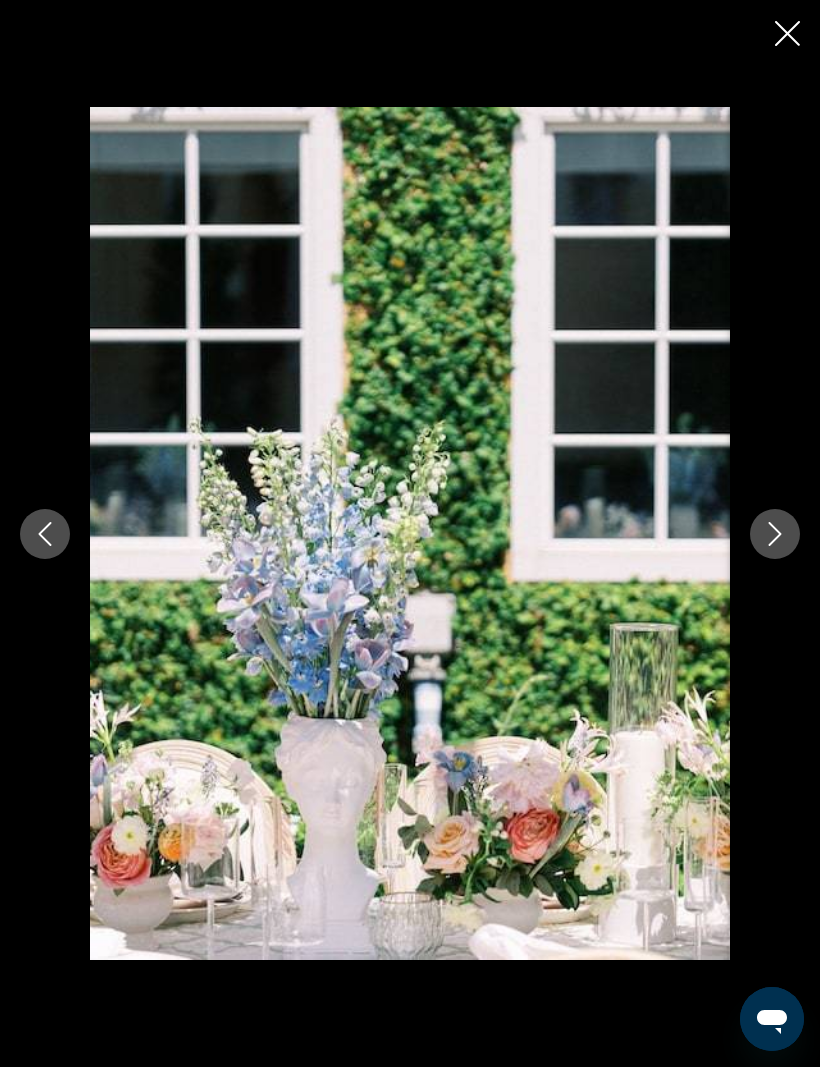 click 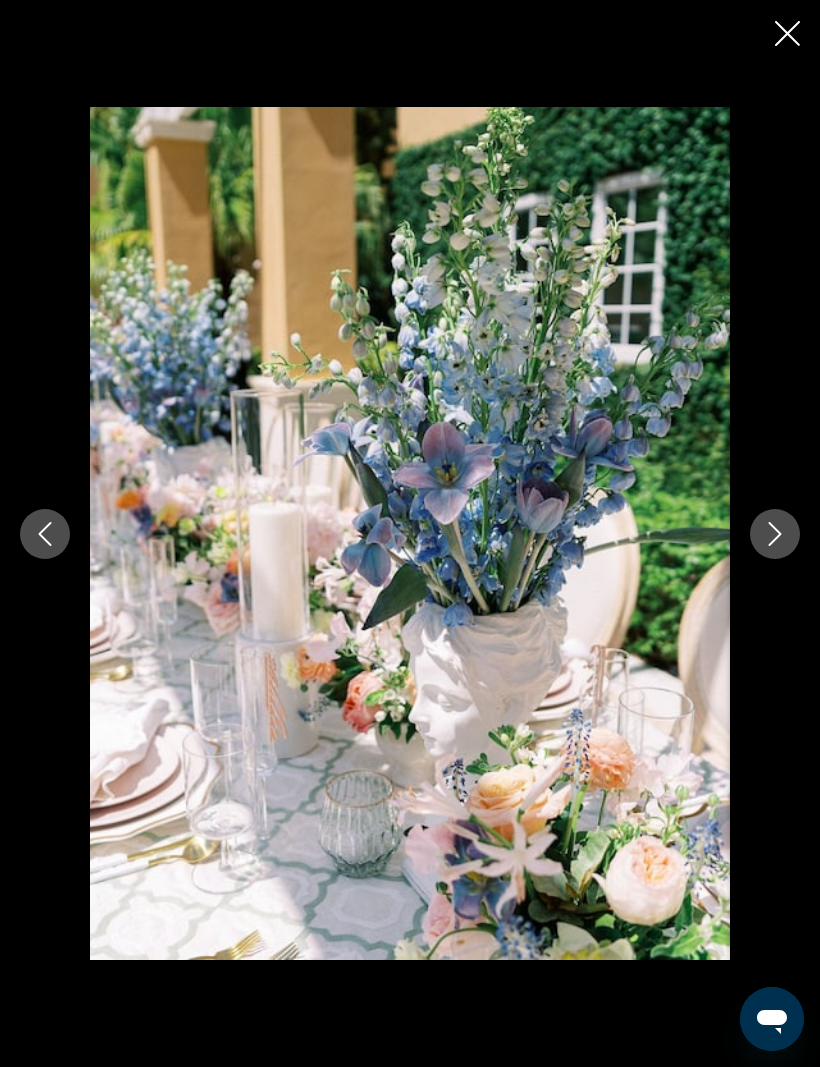 click 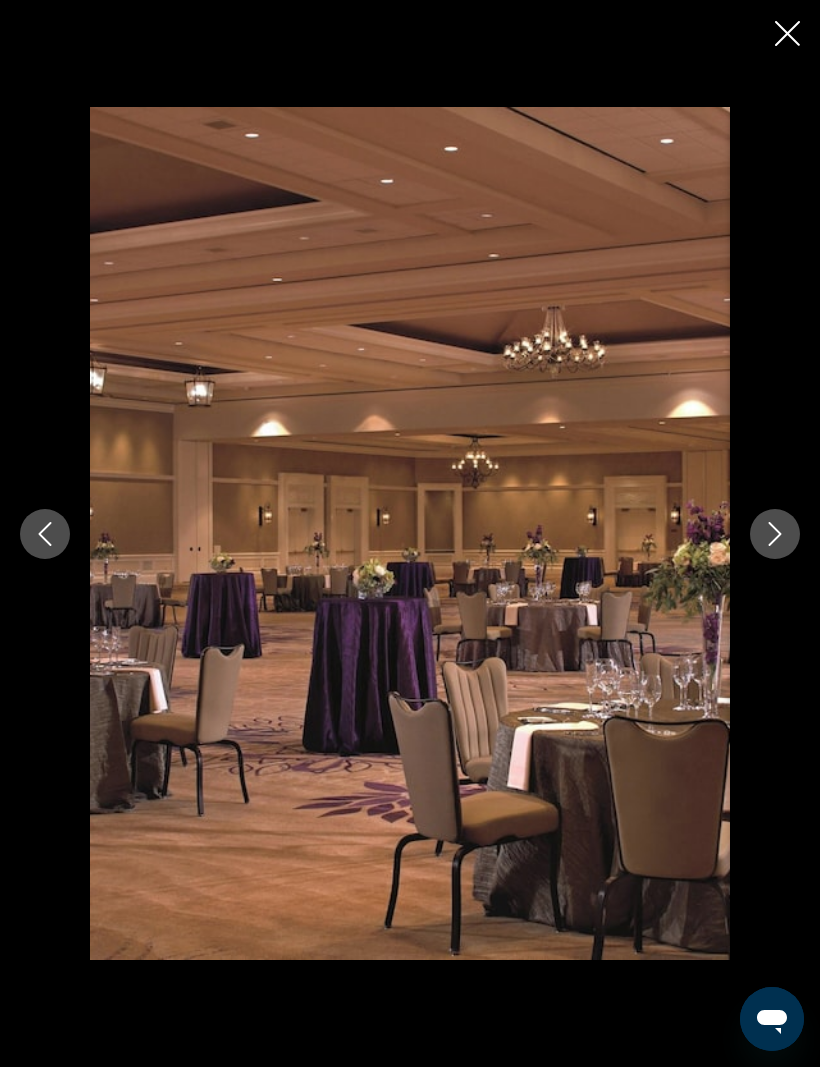 click 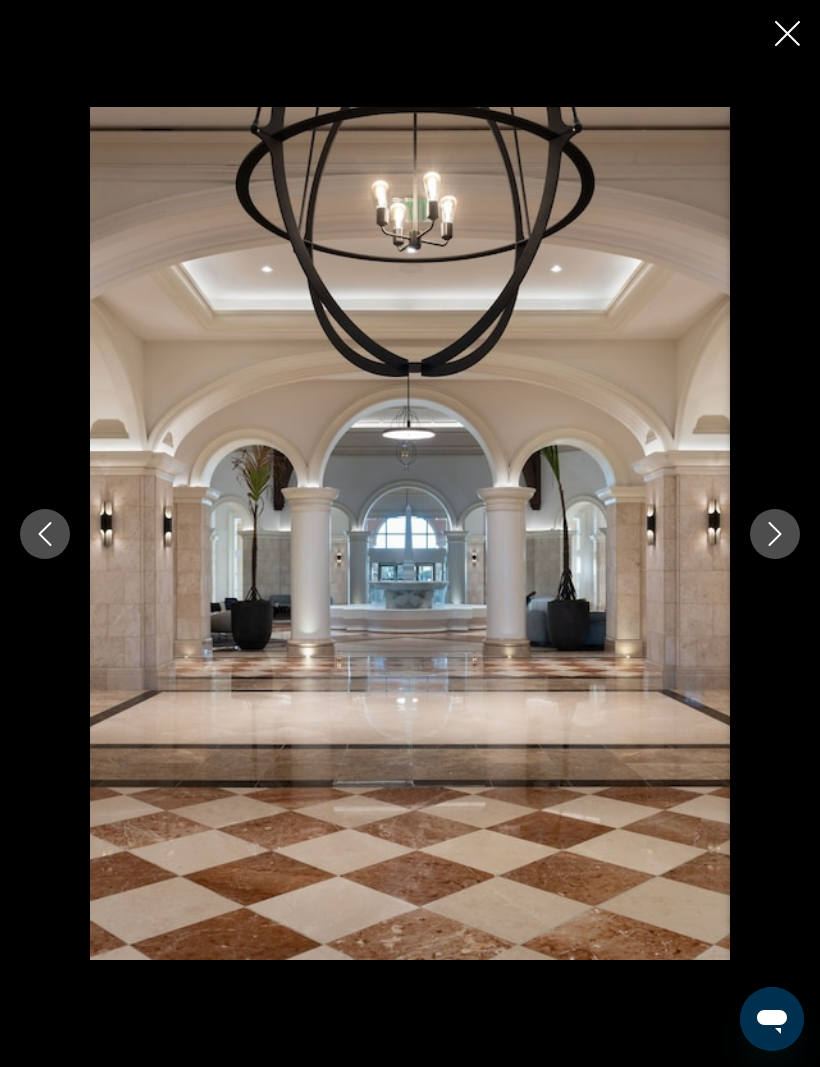 click 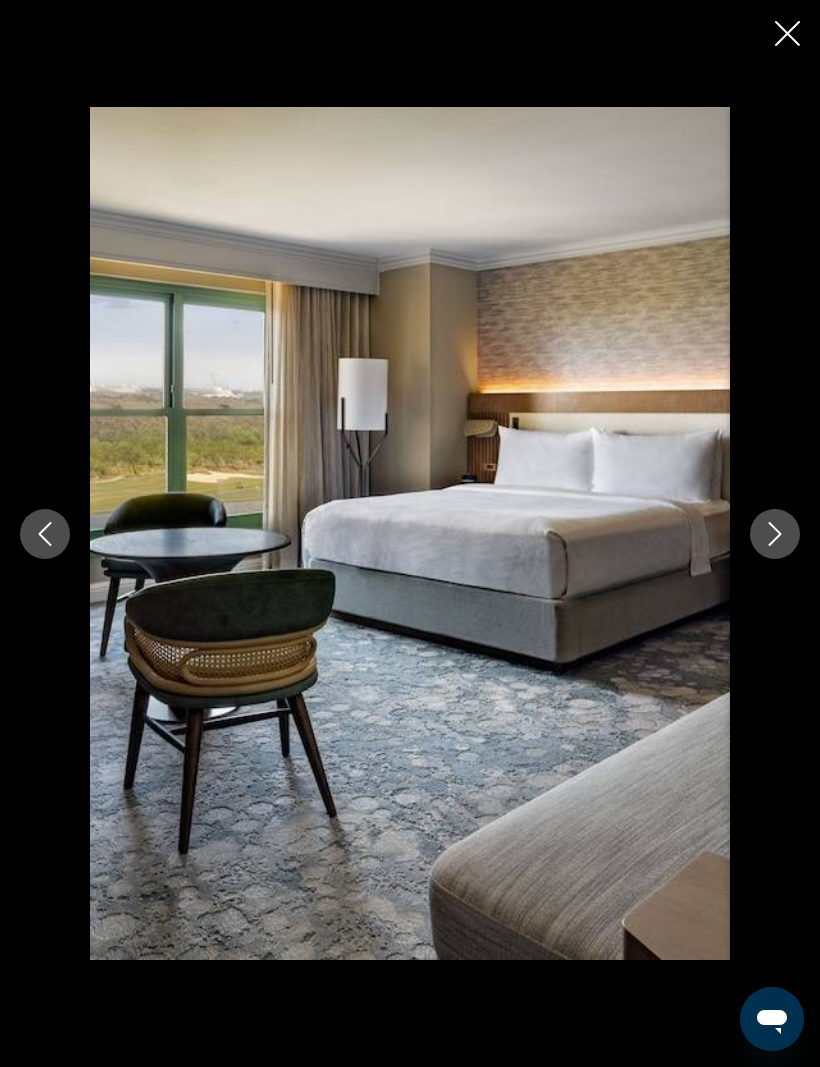 click 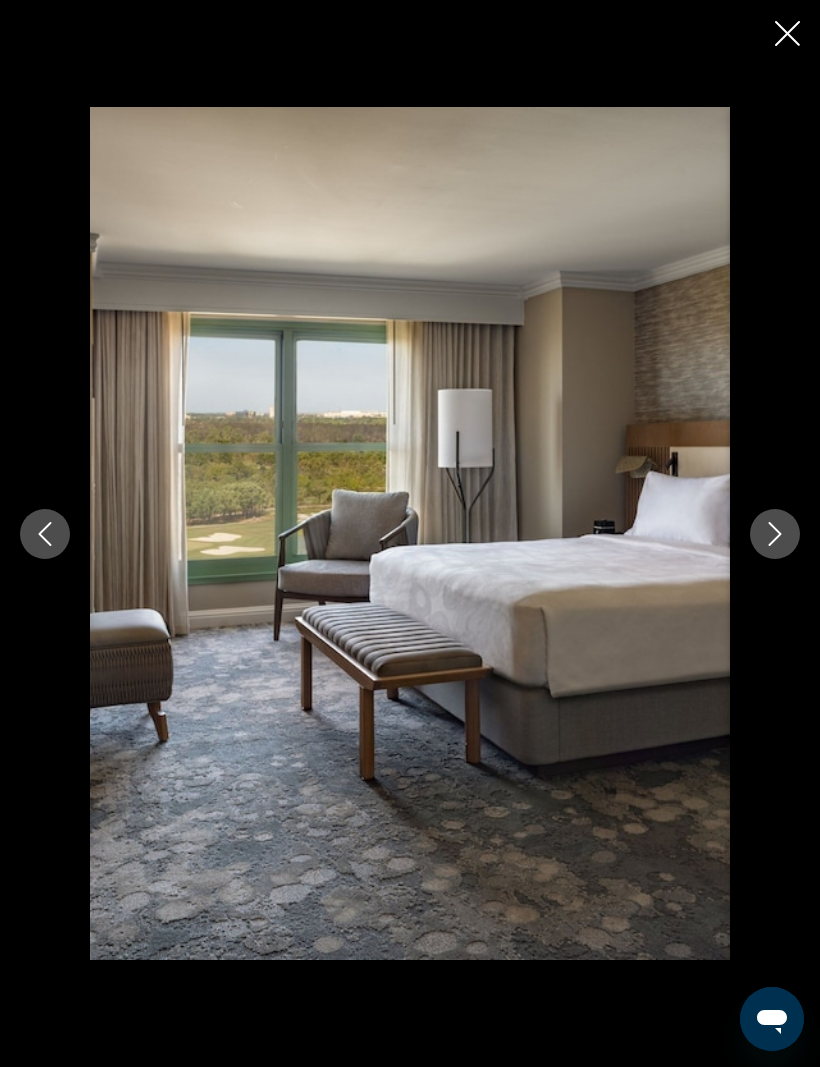click 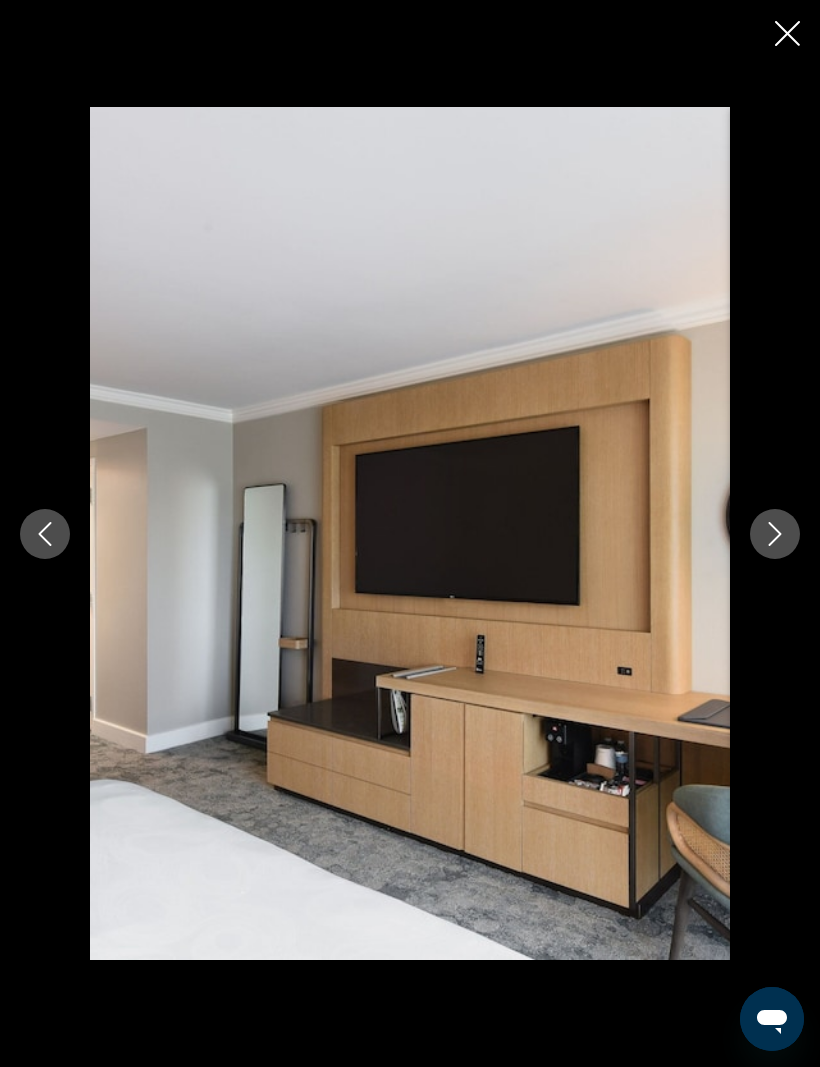 click 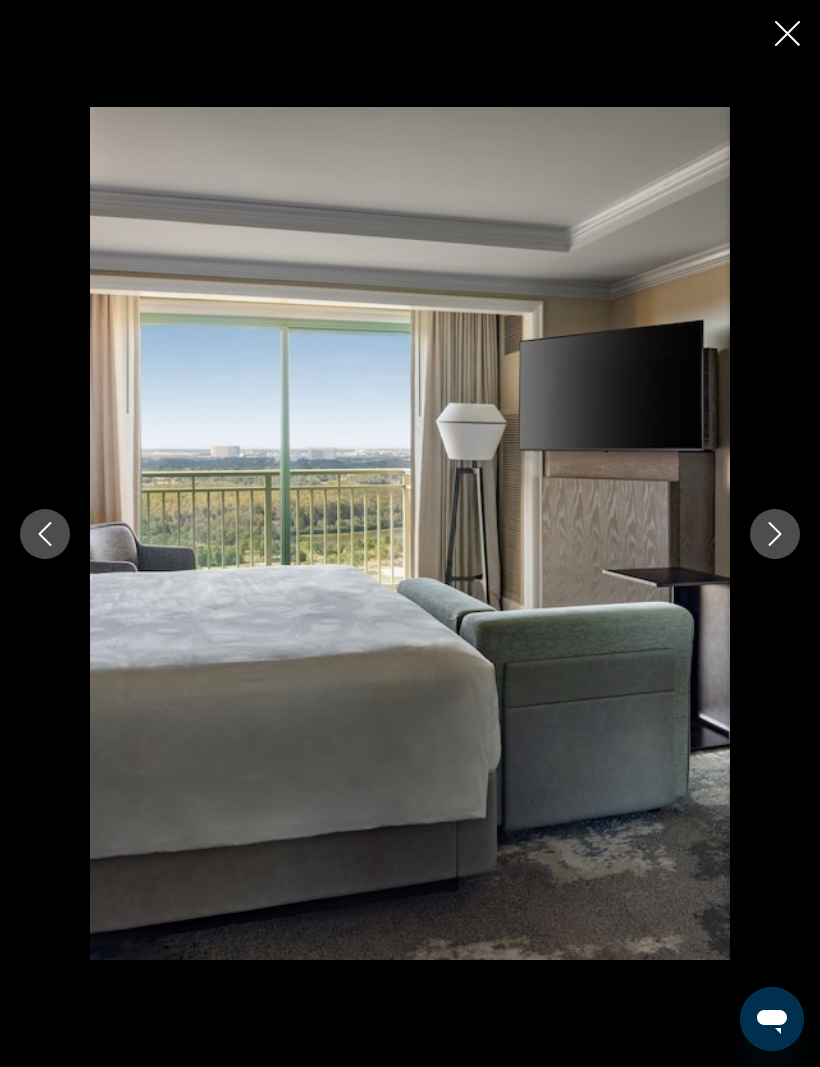click 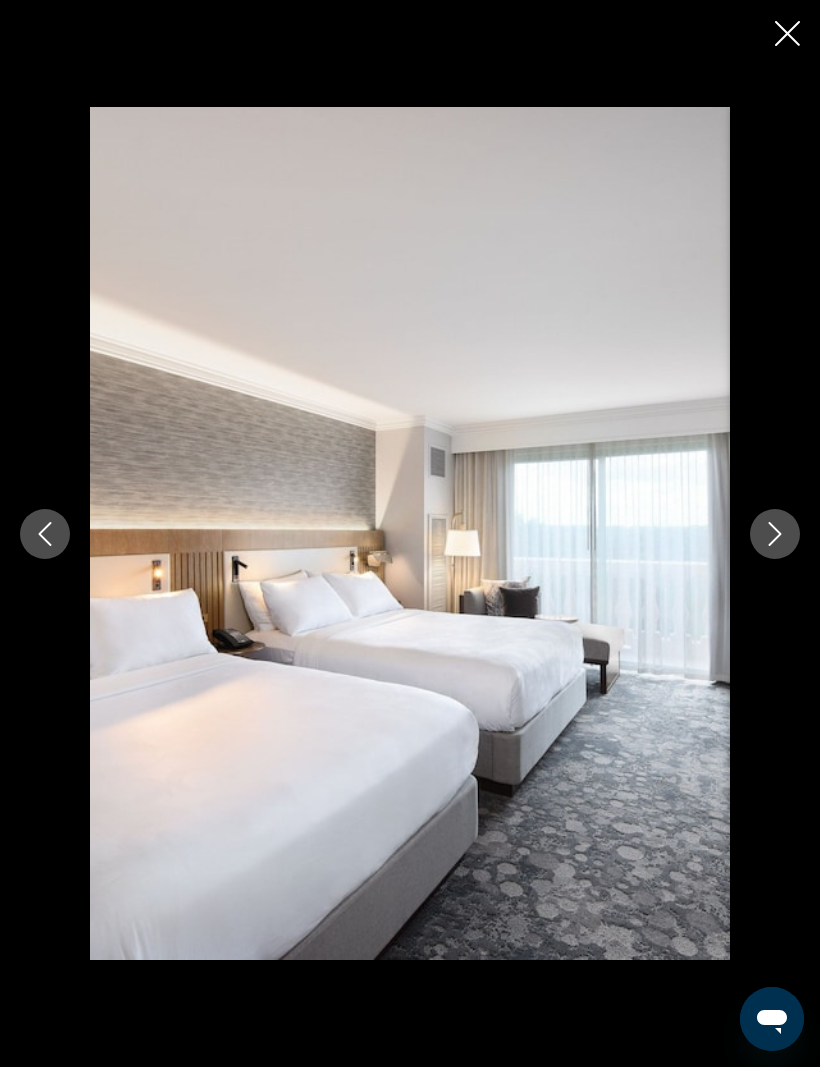 click 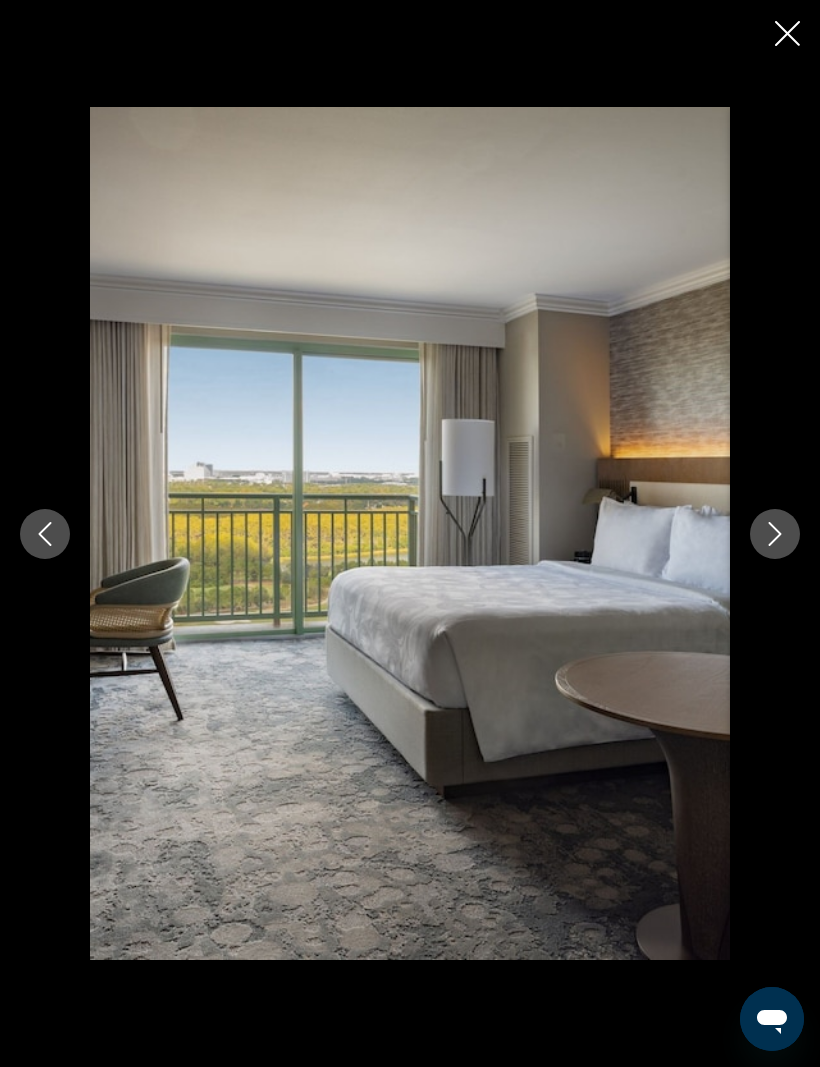 click 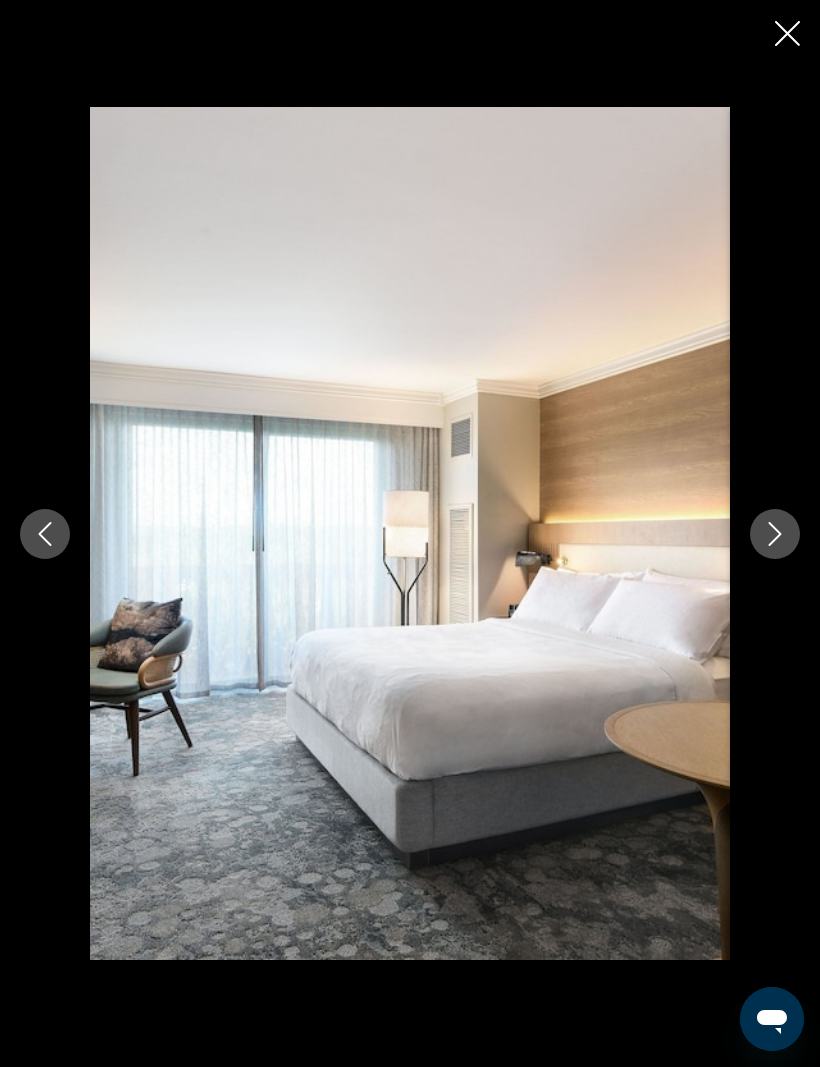 click at bounding box center [775, 534] 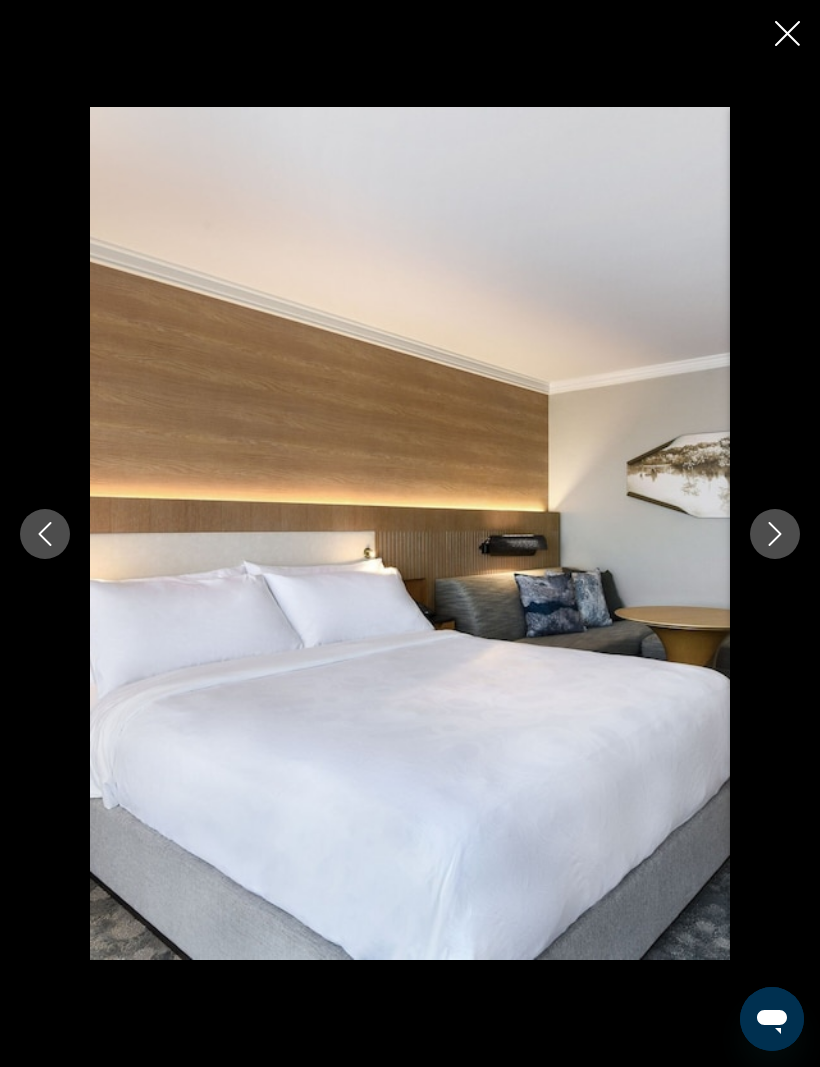 click 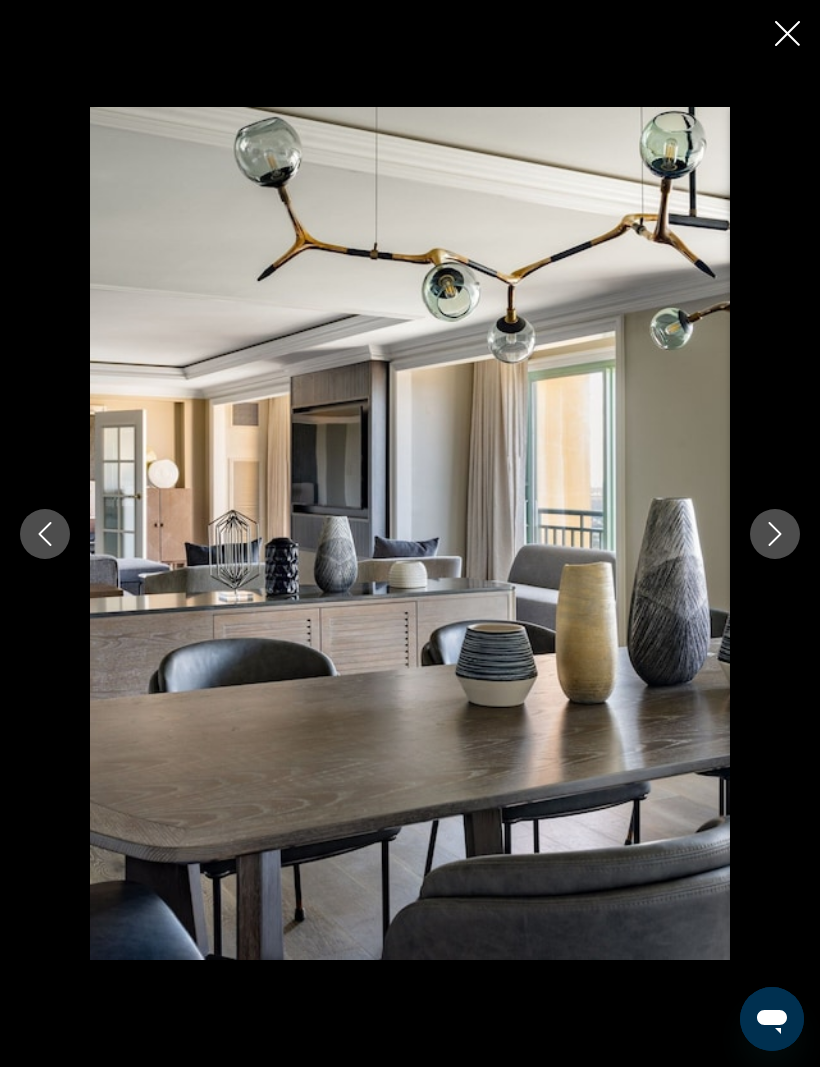click 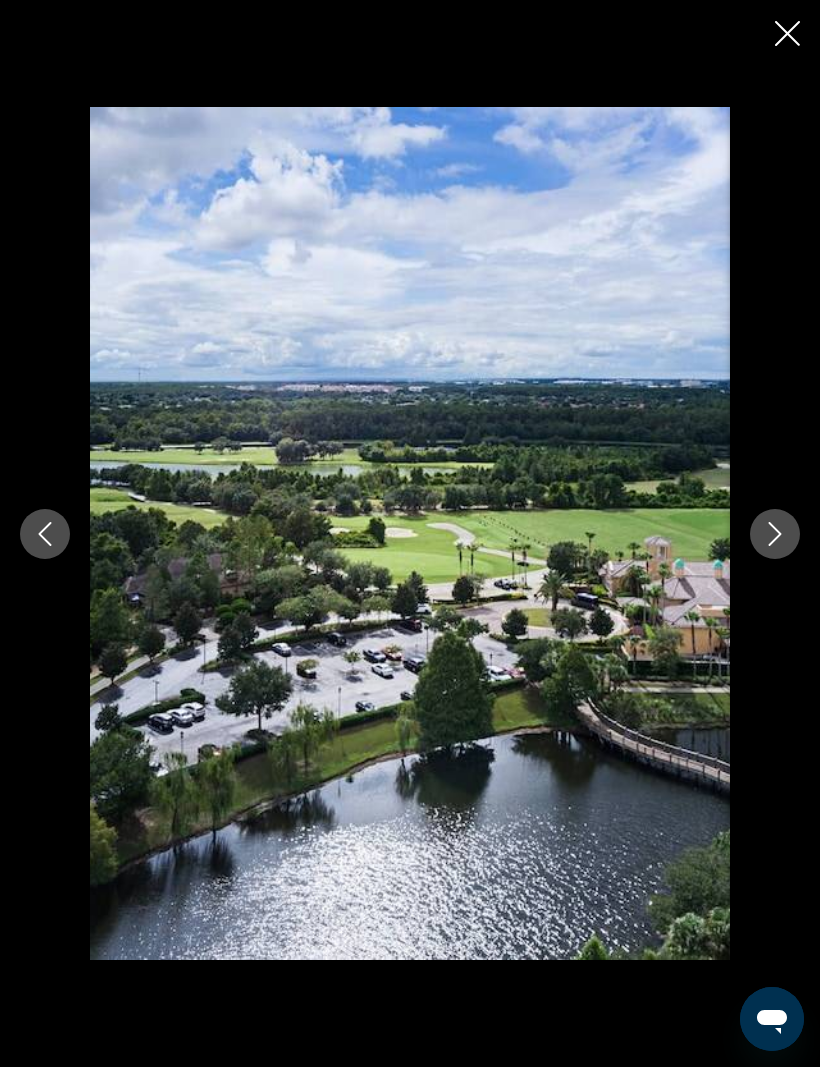 click 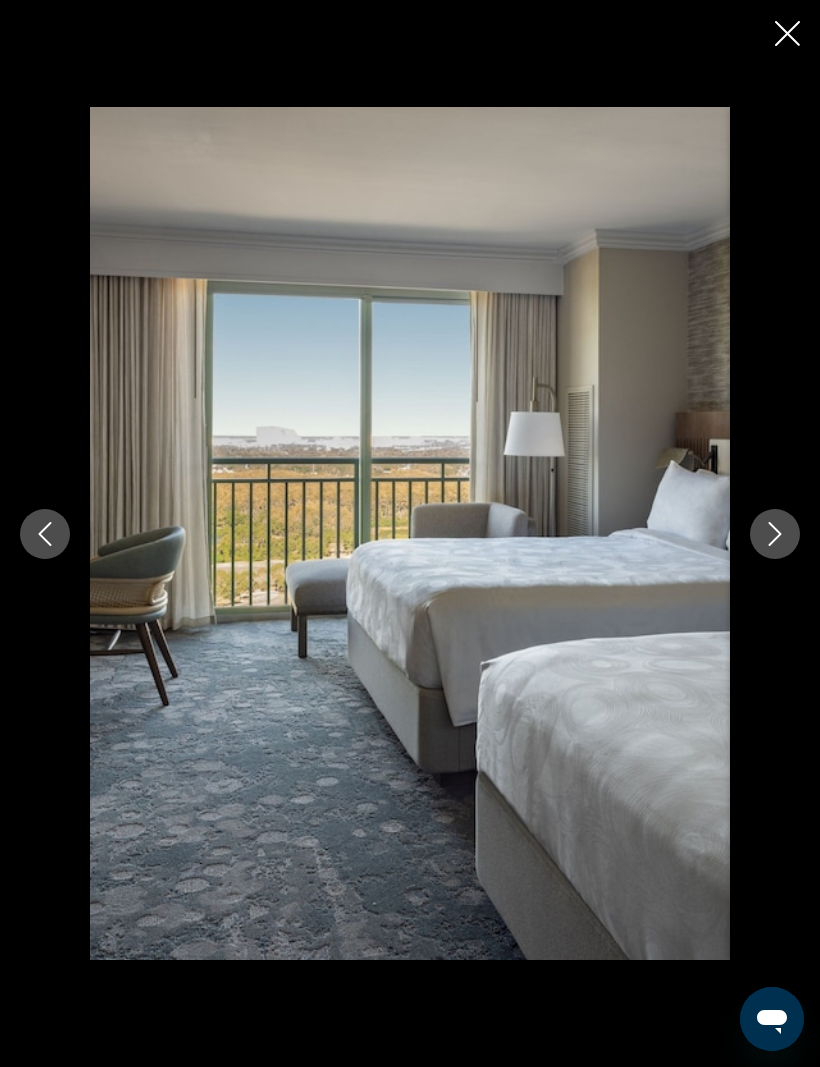 click 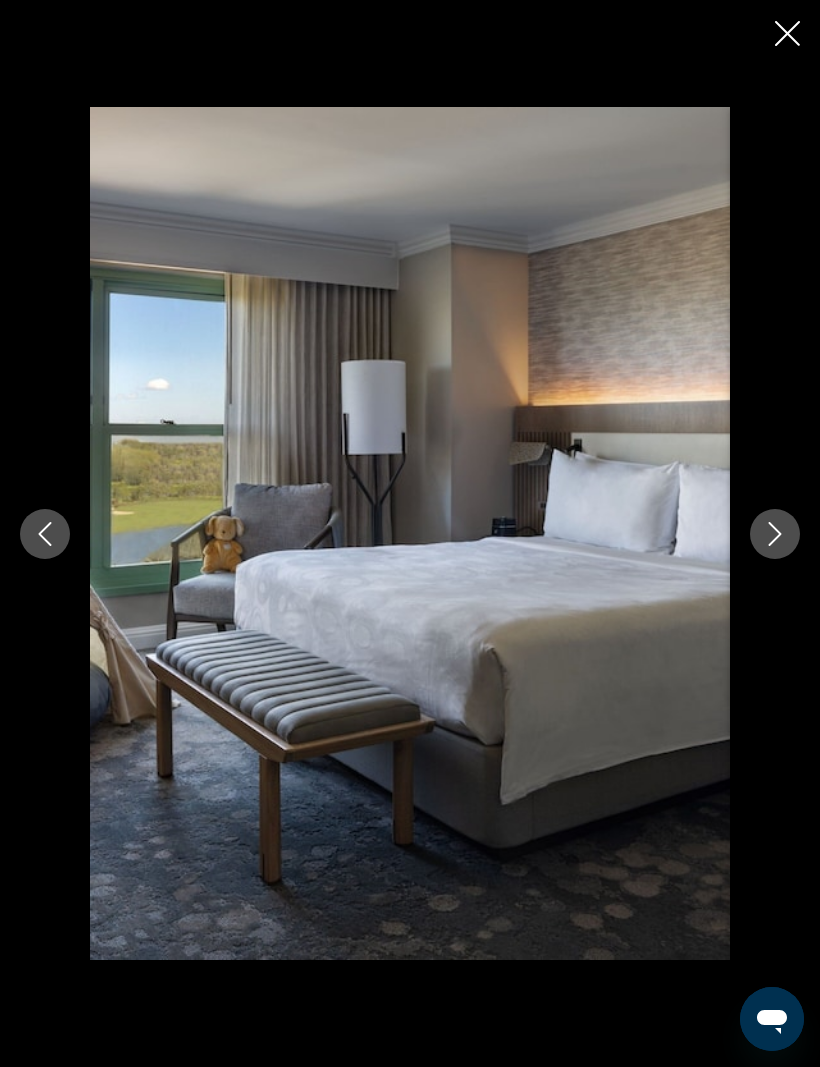 click at bounding box center [775, 534] 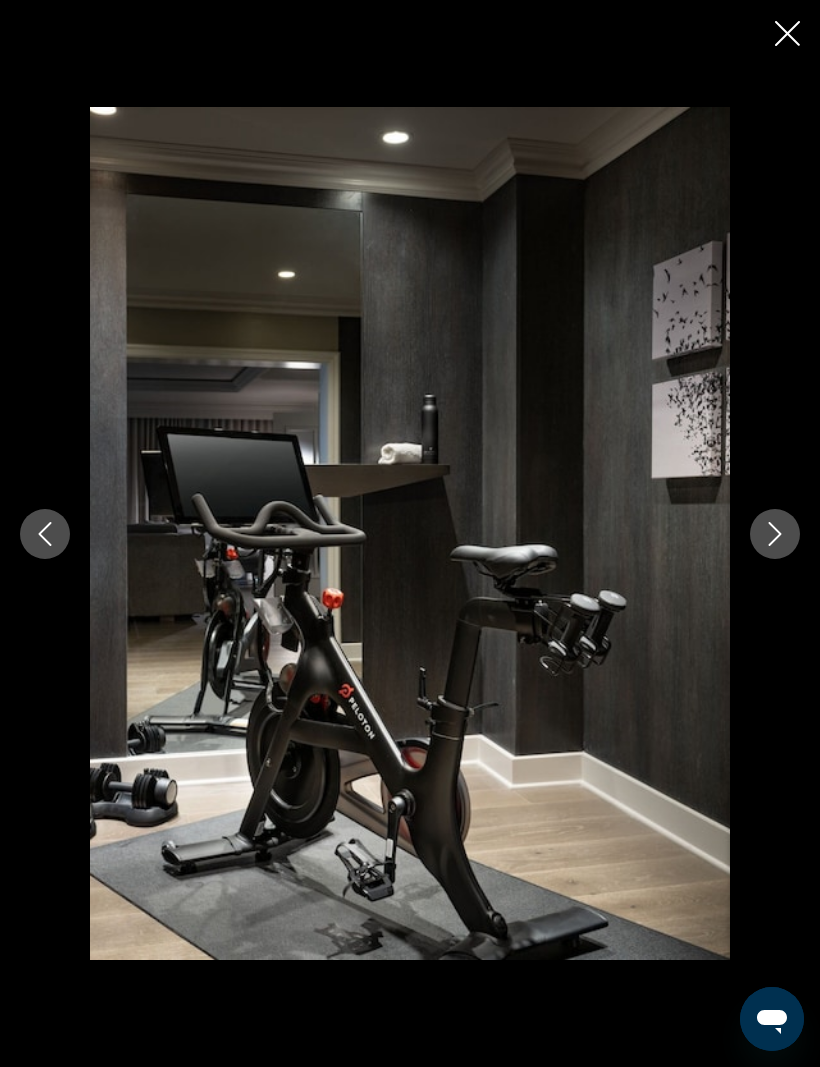 click 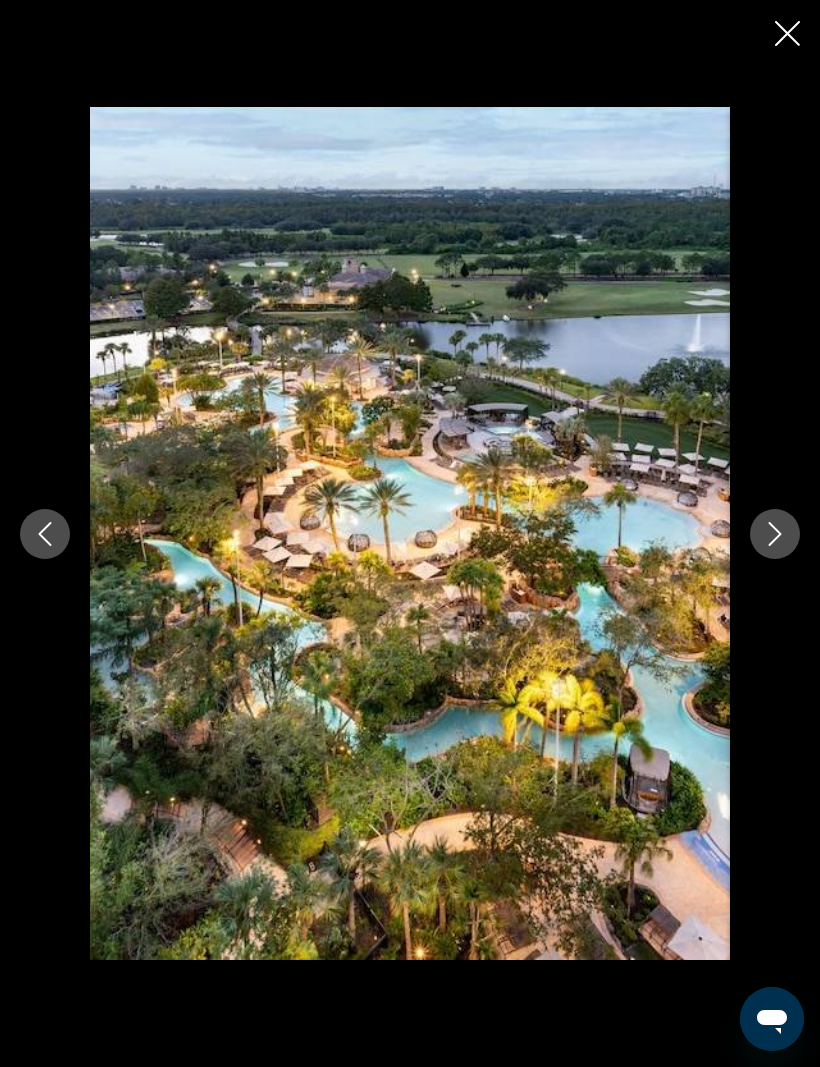 click 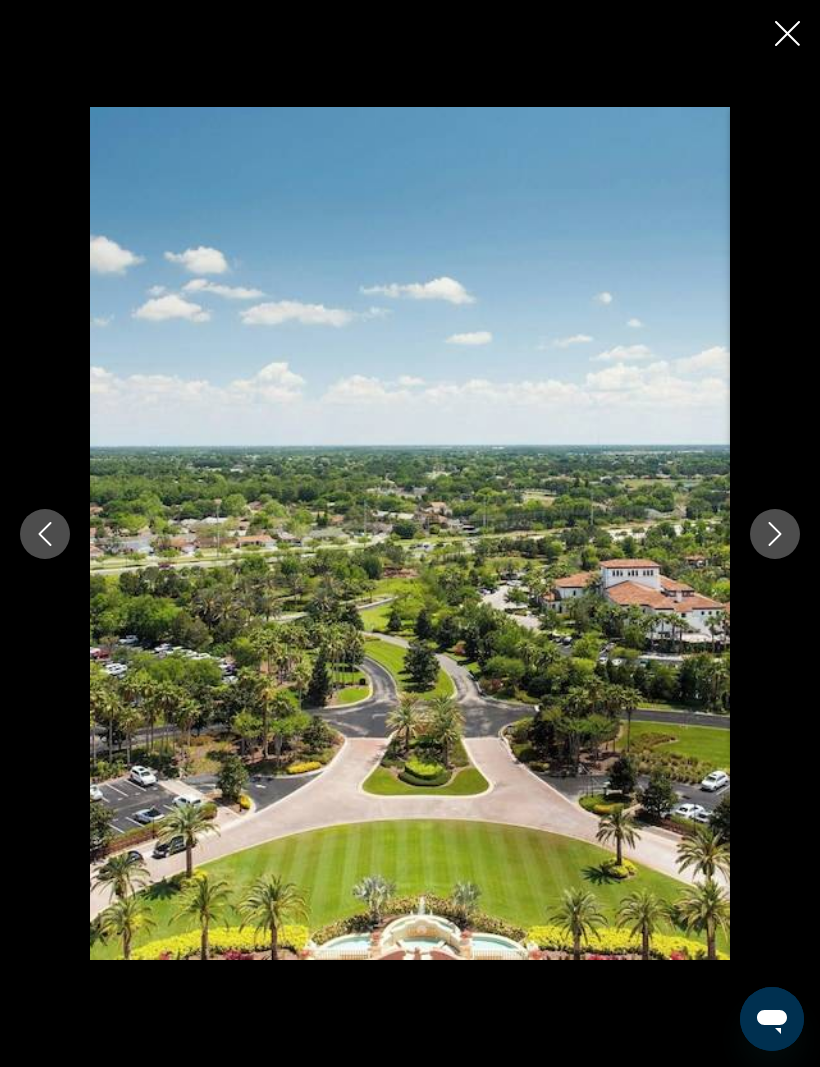 click 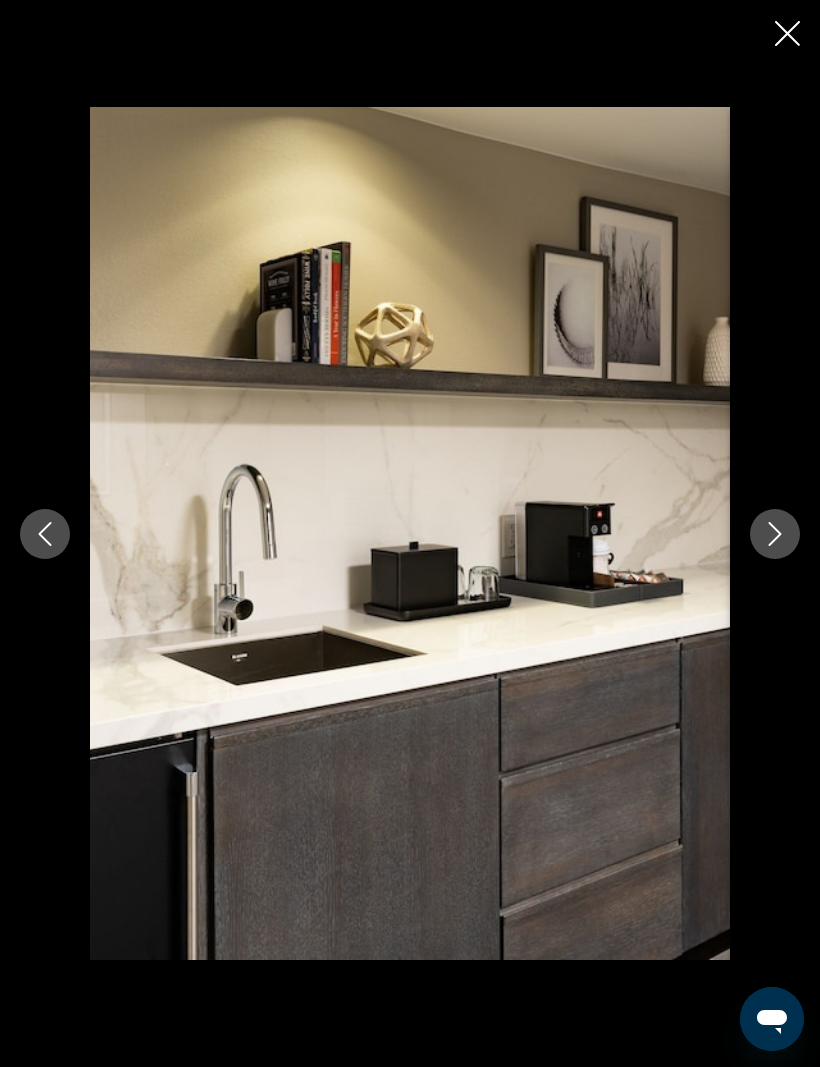 click at bounding box center (775, 534) 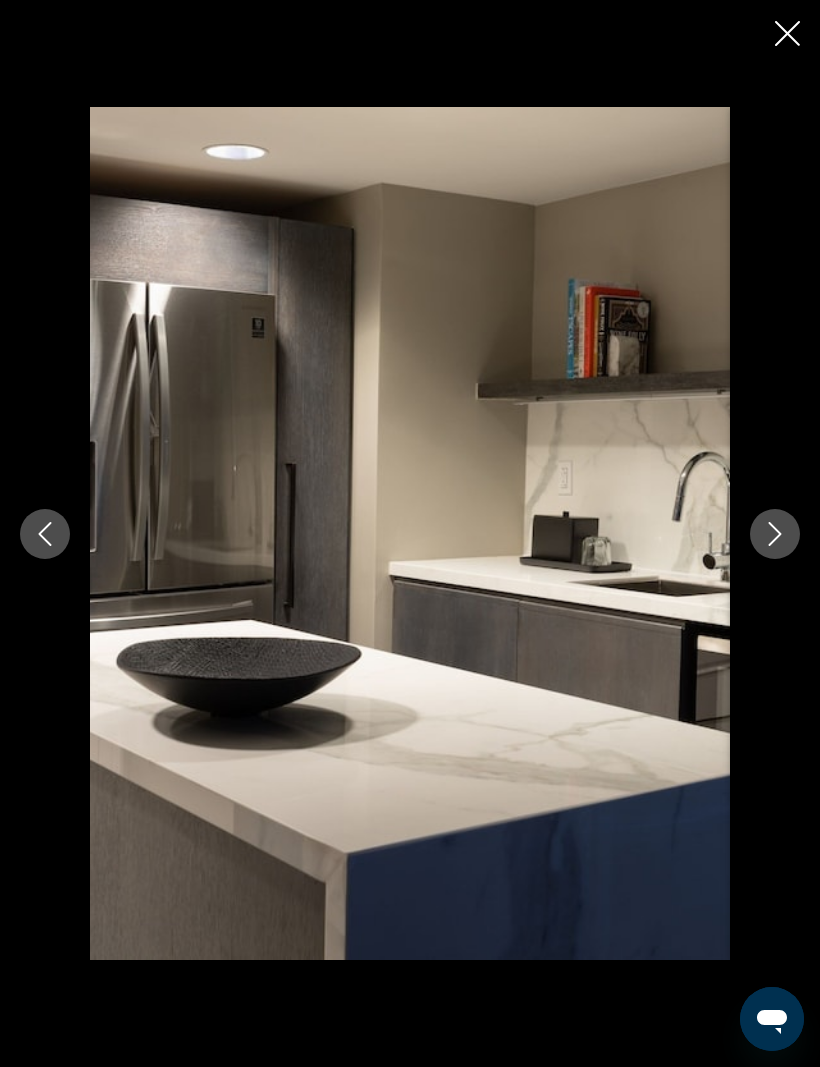 click 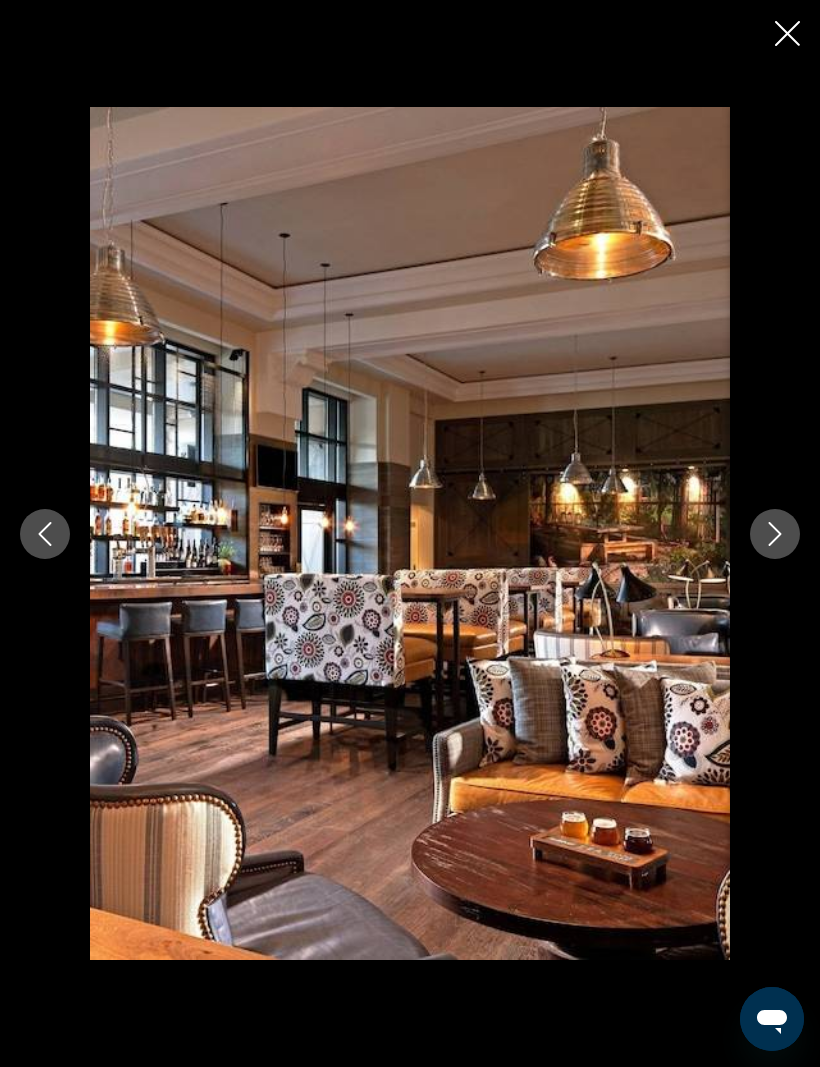 click at bounding box center (787, 35) 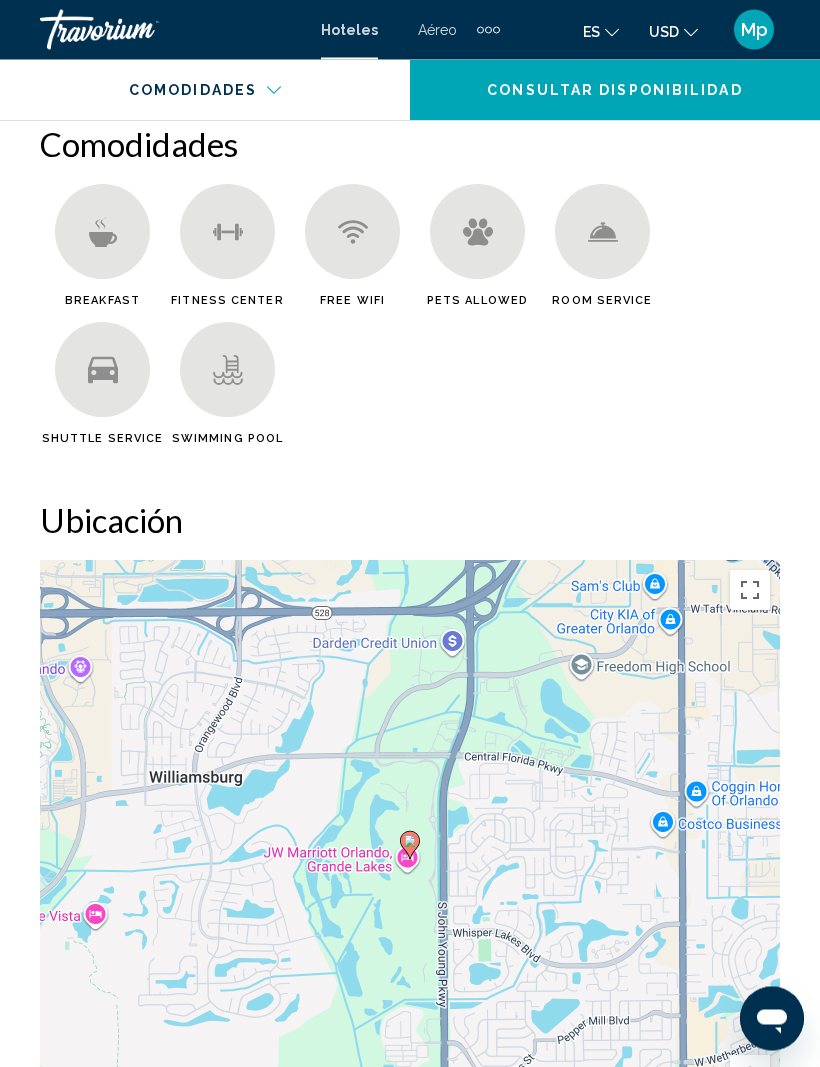 scroll, scrollTop: 2179, scrollLeft: 0, axis: vertical 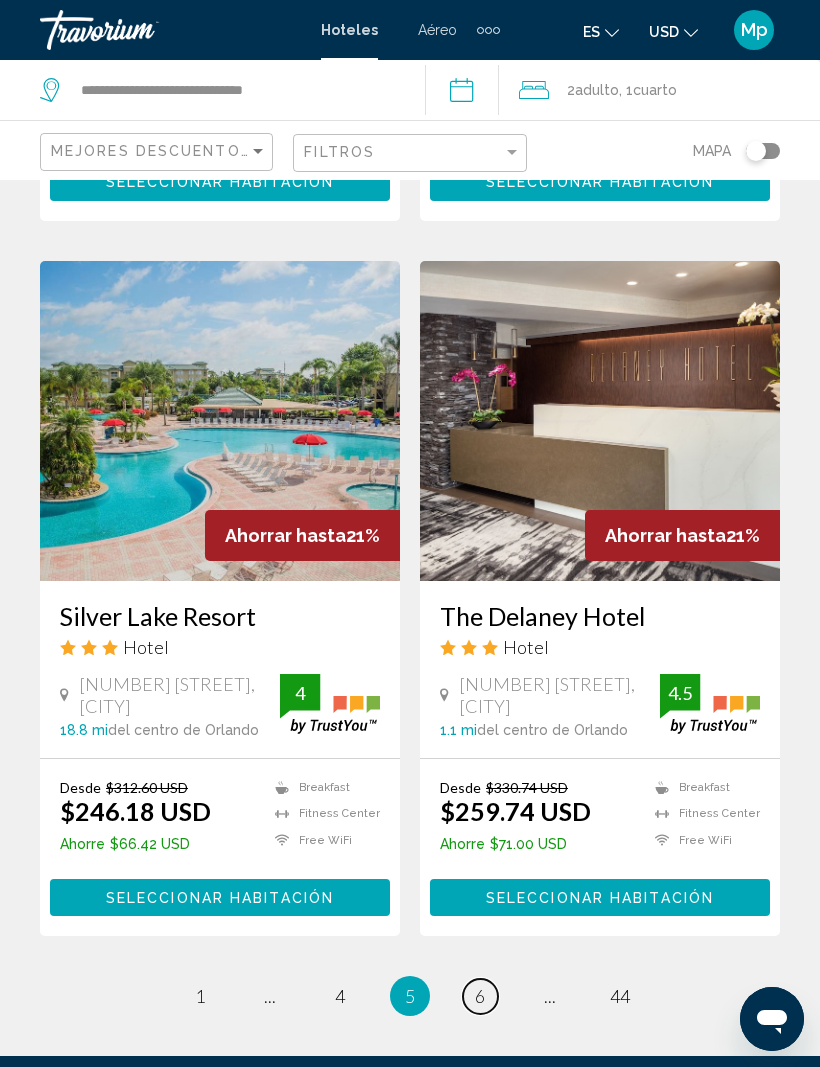 click on "page  6" at bounding box center [480, 996] 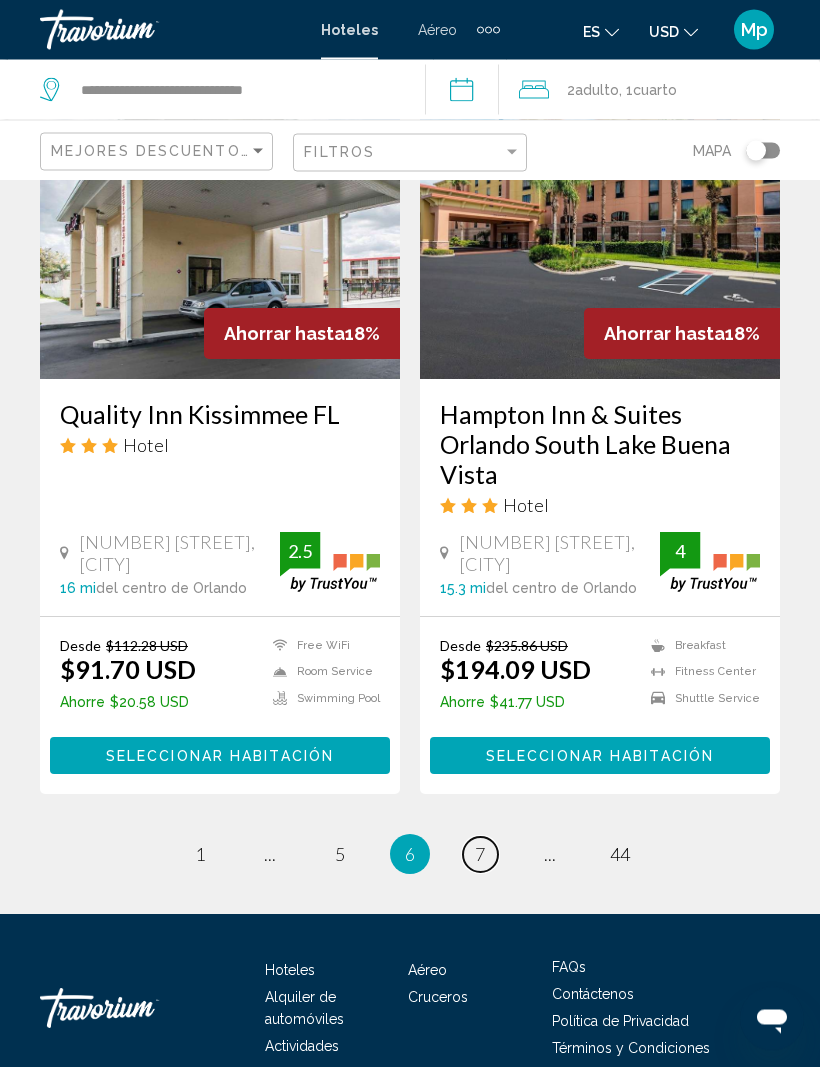 scroll, scrollTop: 4064, scrollLeft: 0, axis: vertical 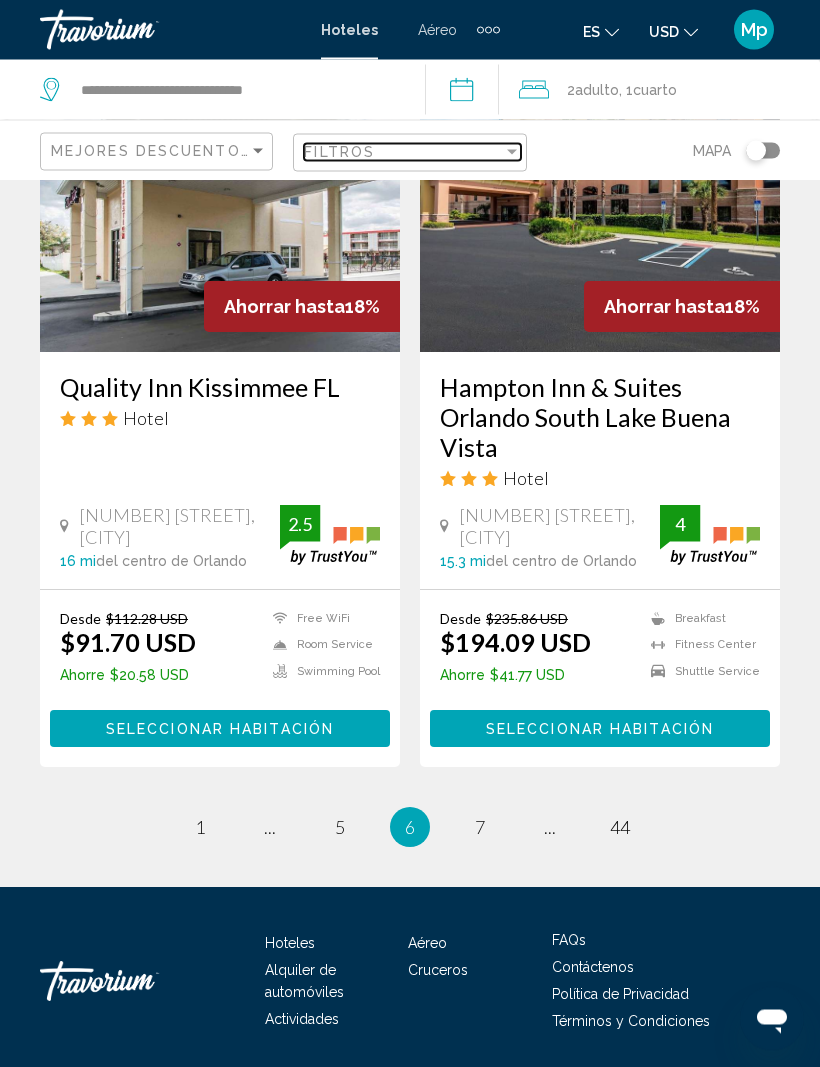 click on "Filtros" at bounding box center (403, 152) 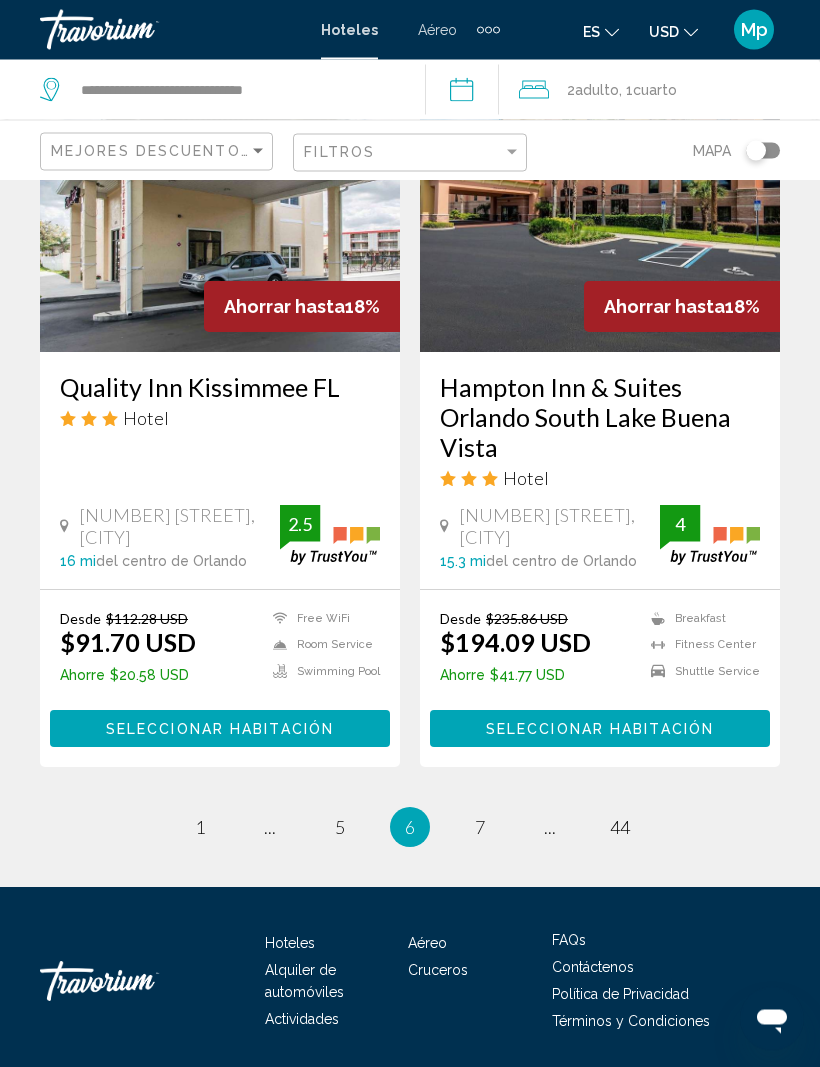 scroll, scrollTop: 4064, scrollLeft: 0, axis: vertical 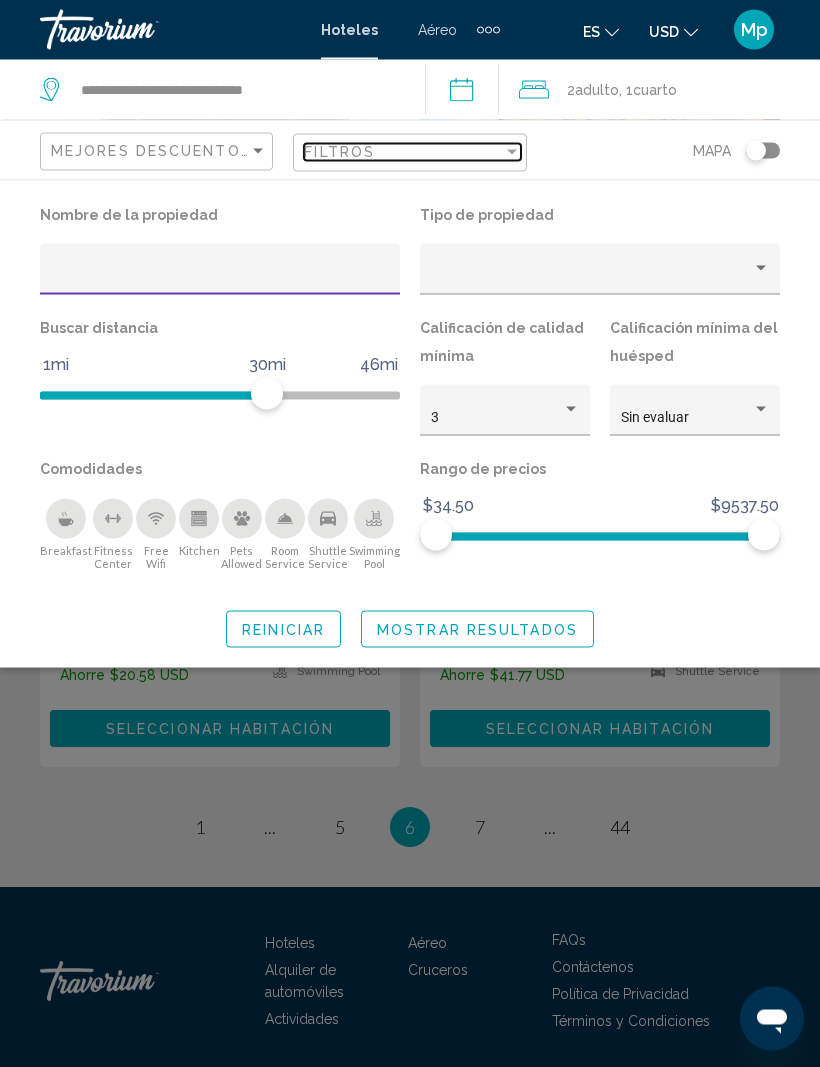 click on "Filtros" at bounding box center [339, 152] 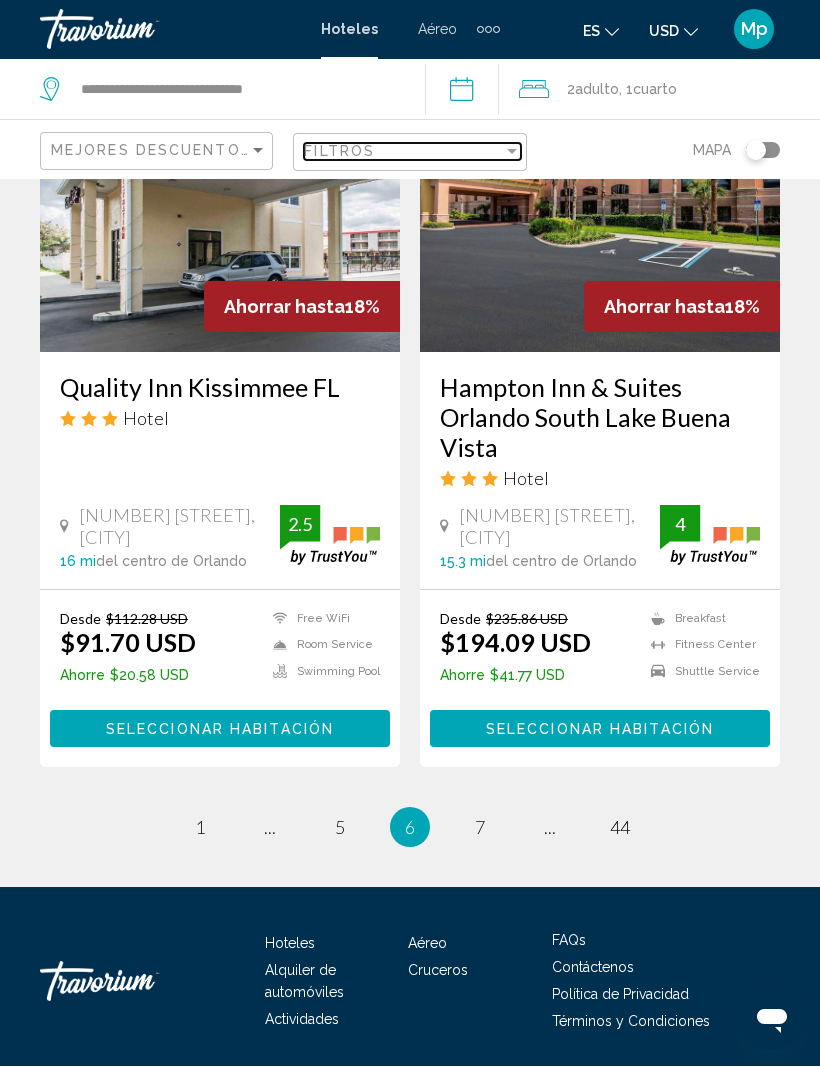 click on "Filtros" at bounding box center [403, 152] 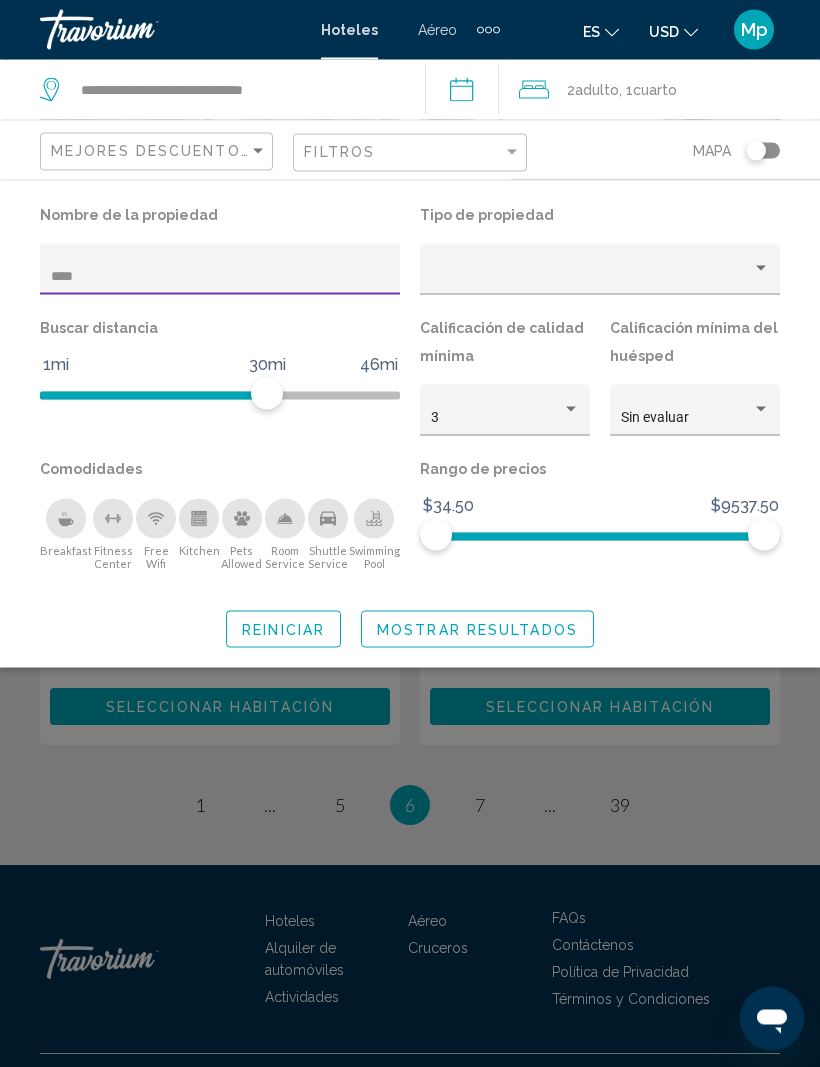 scroll, scrollTop: 0, scrollLeft: 0, axis: both 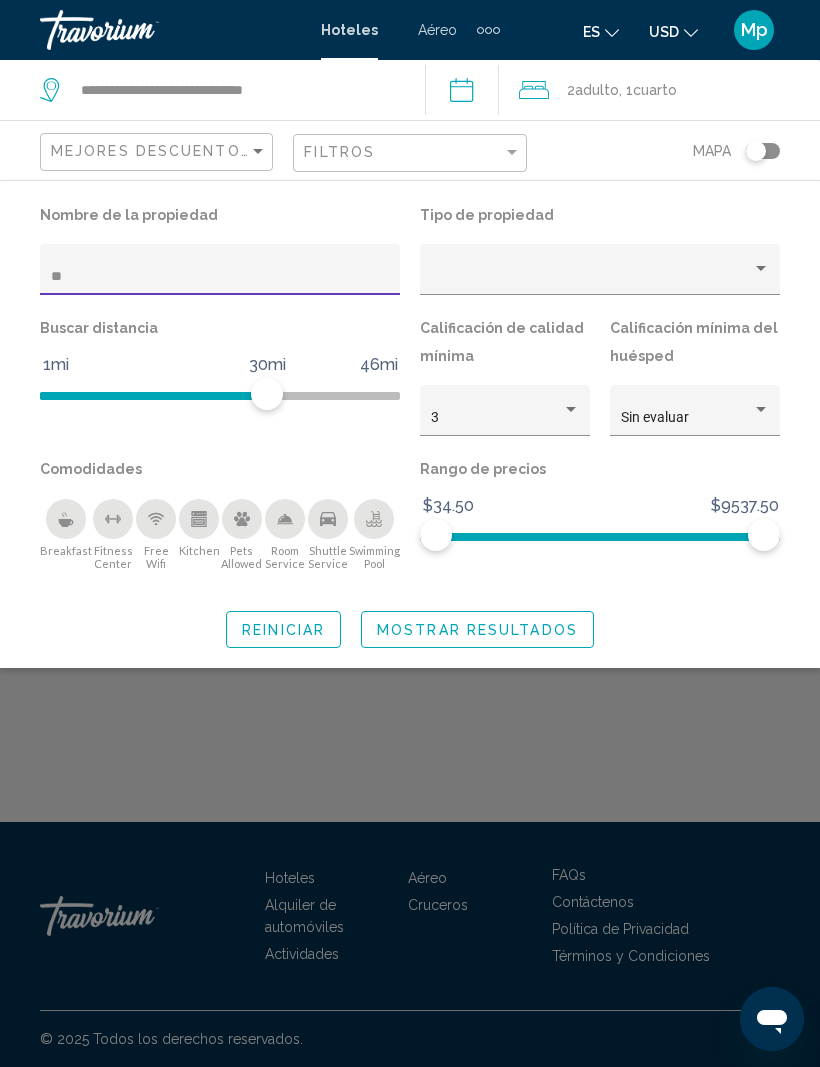 type on "*" 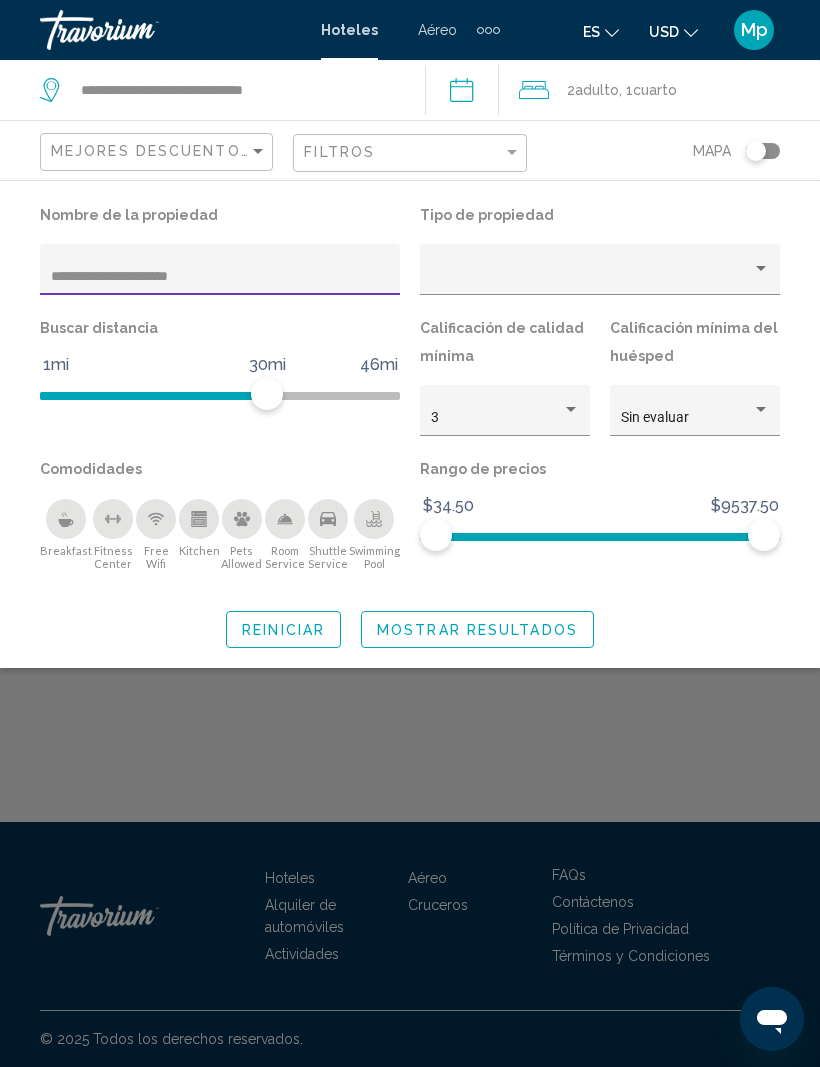 type on "**********" 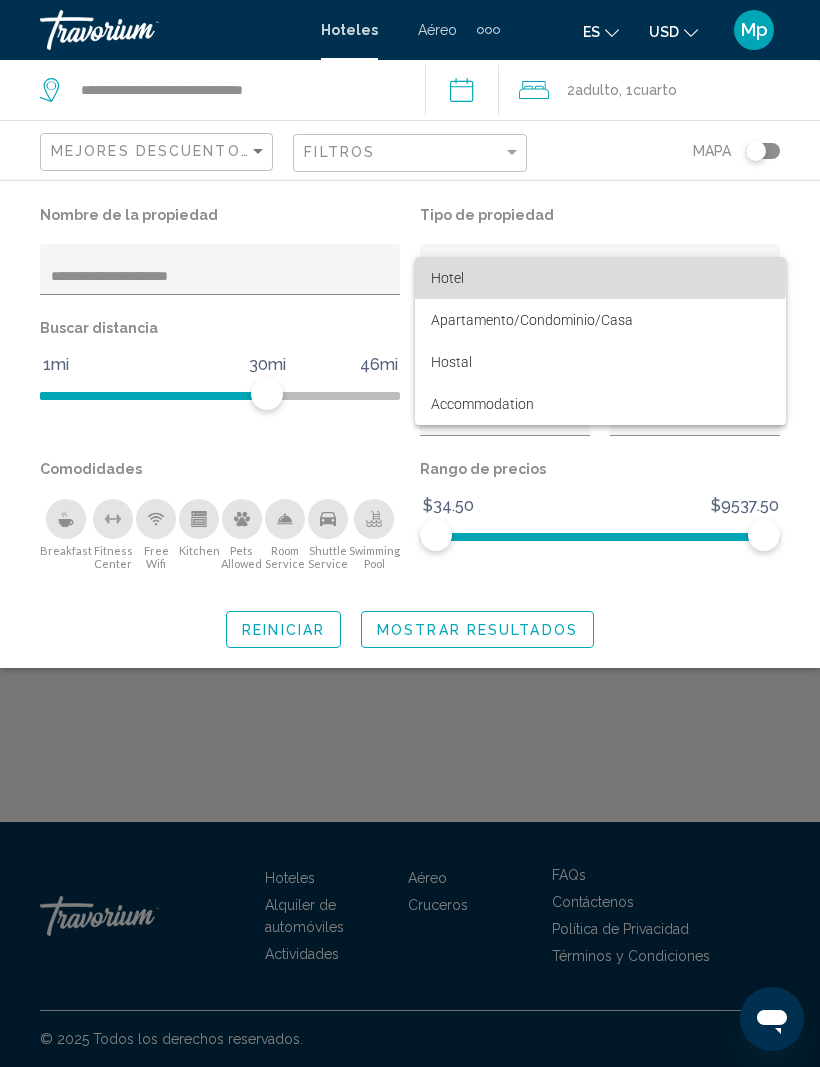 click on "Hotel" at bounding box center [447, 278] 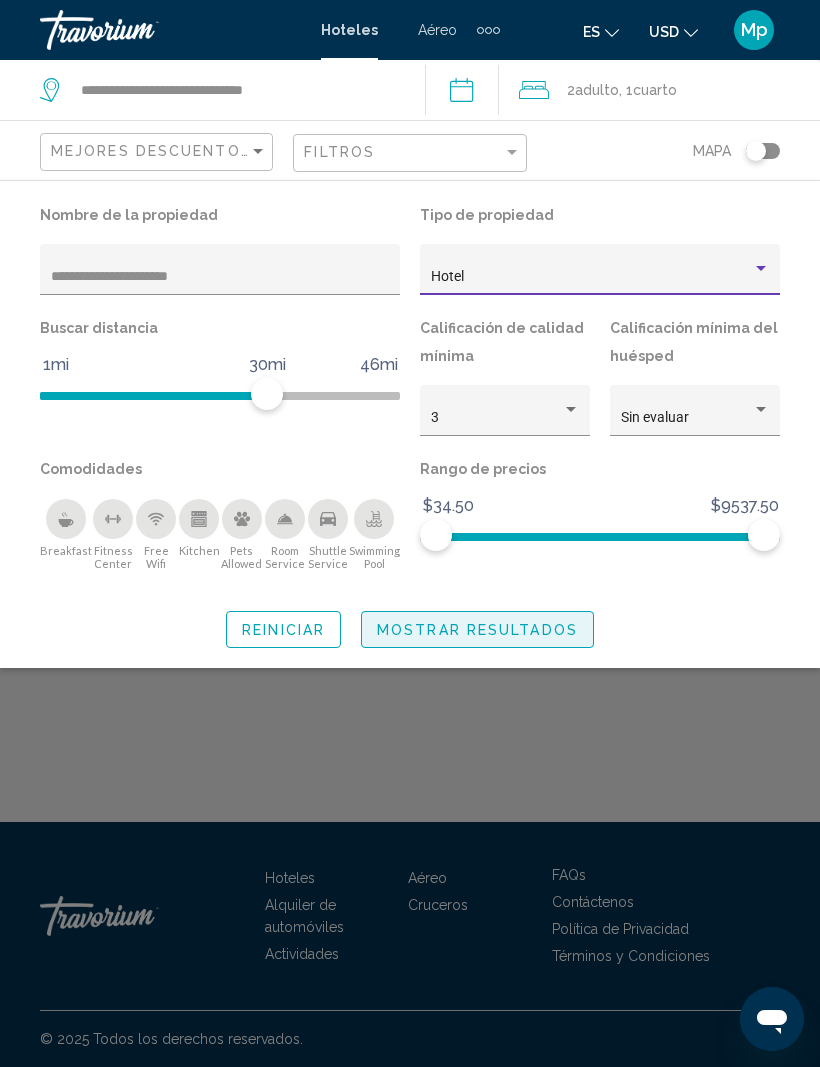 click on "Mostrar resultados" 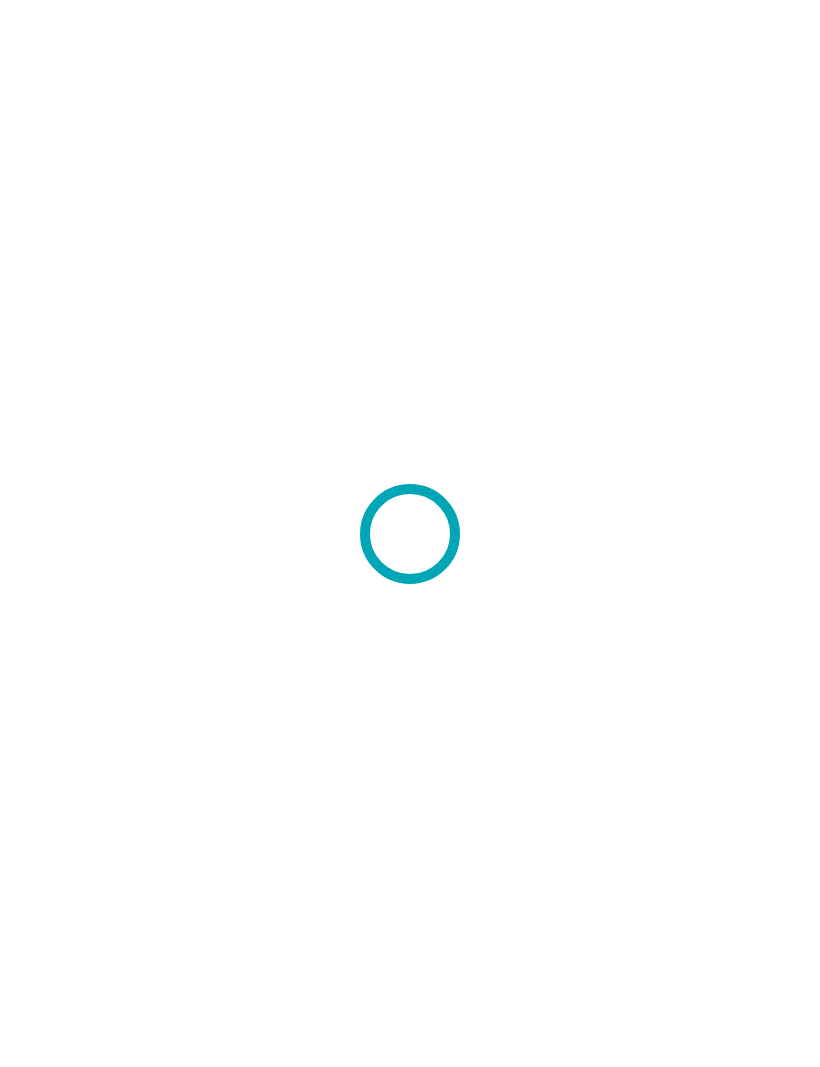 scroll, scrollTop: 0, scrollLeft: 0, axis: both 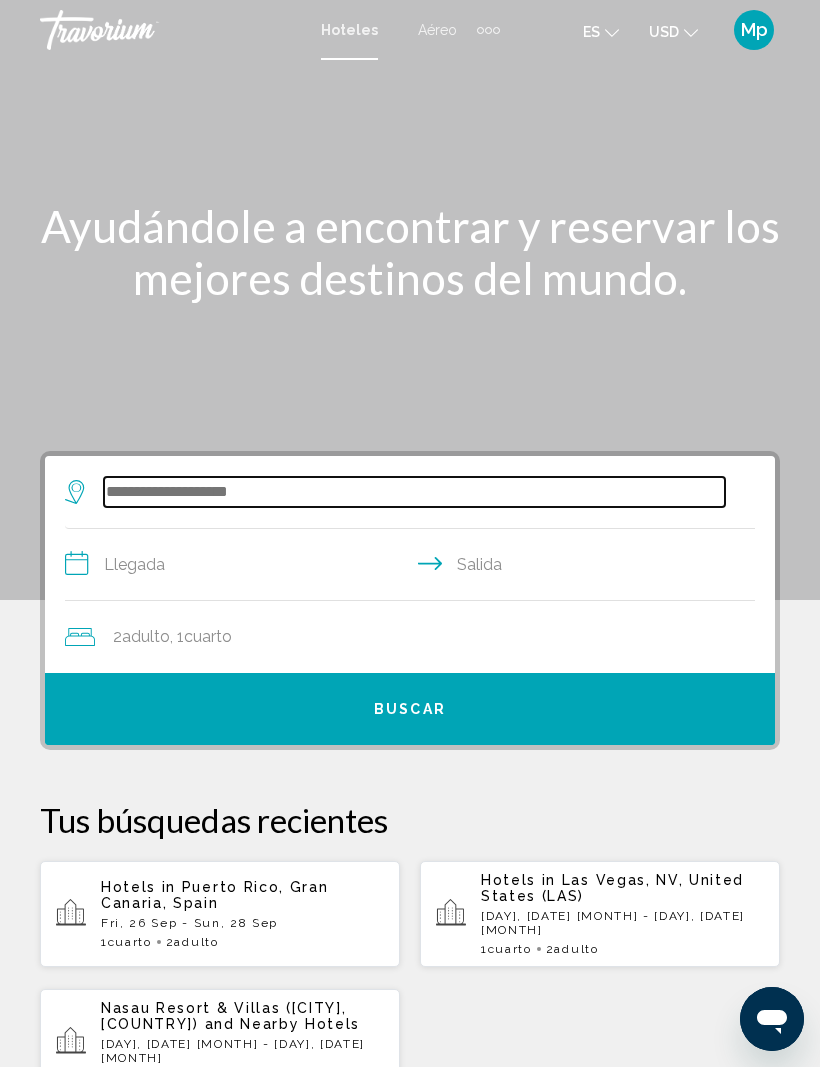 click at bounding box center (414, 492) 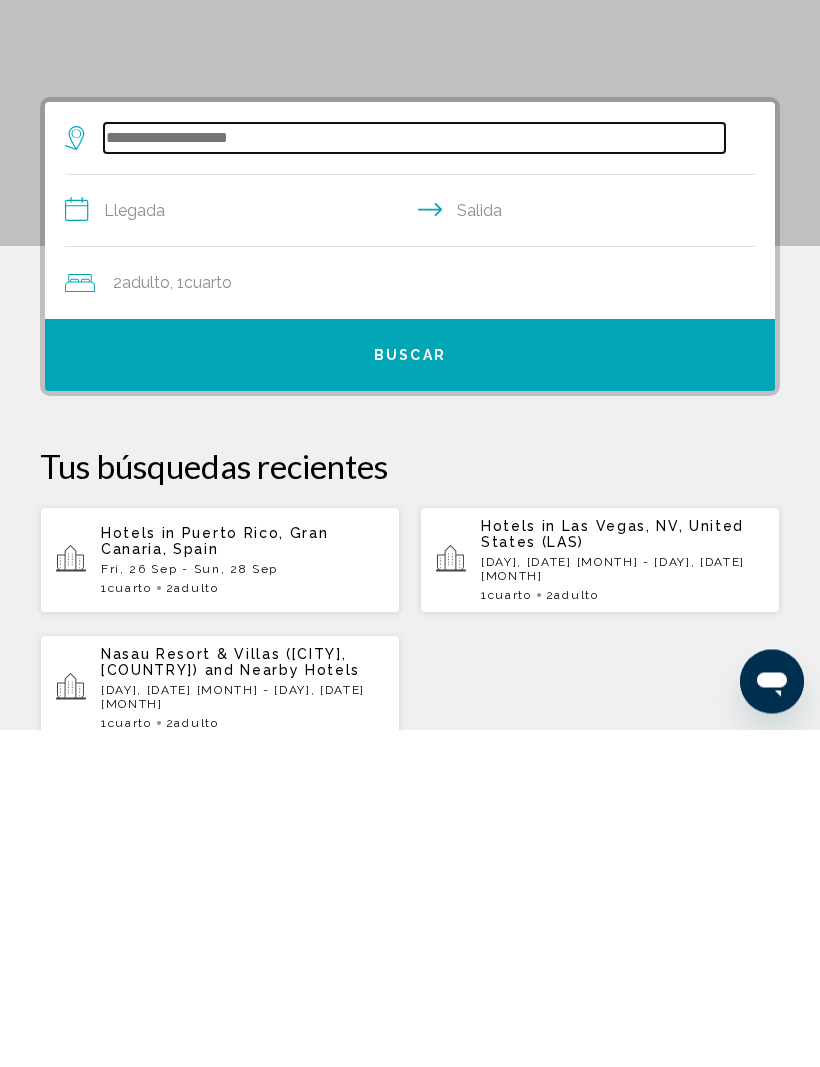 scroll, scrollTop: 48, scrollLeft: 0, axis: vertical 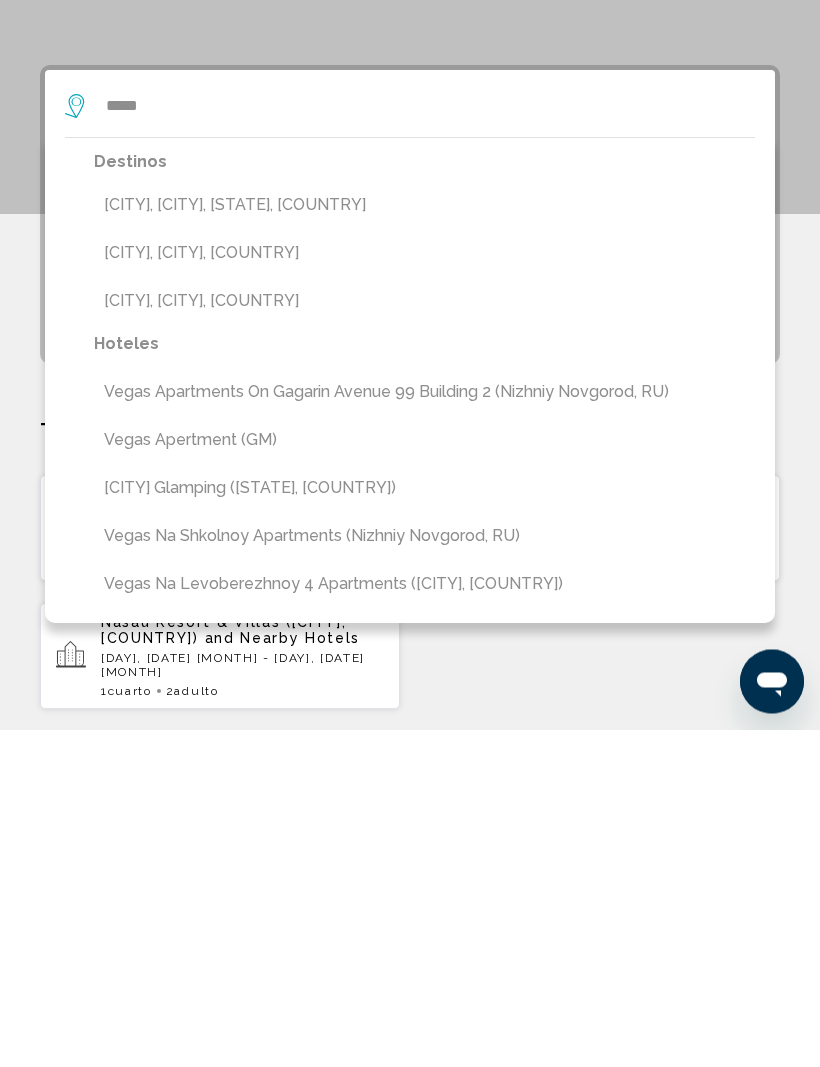 click on "Vegas Heights, Las Vegas, NV, United States" at bounding box center (424, 543) 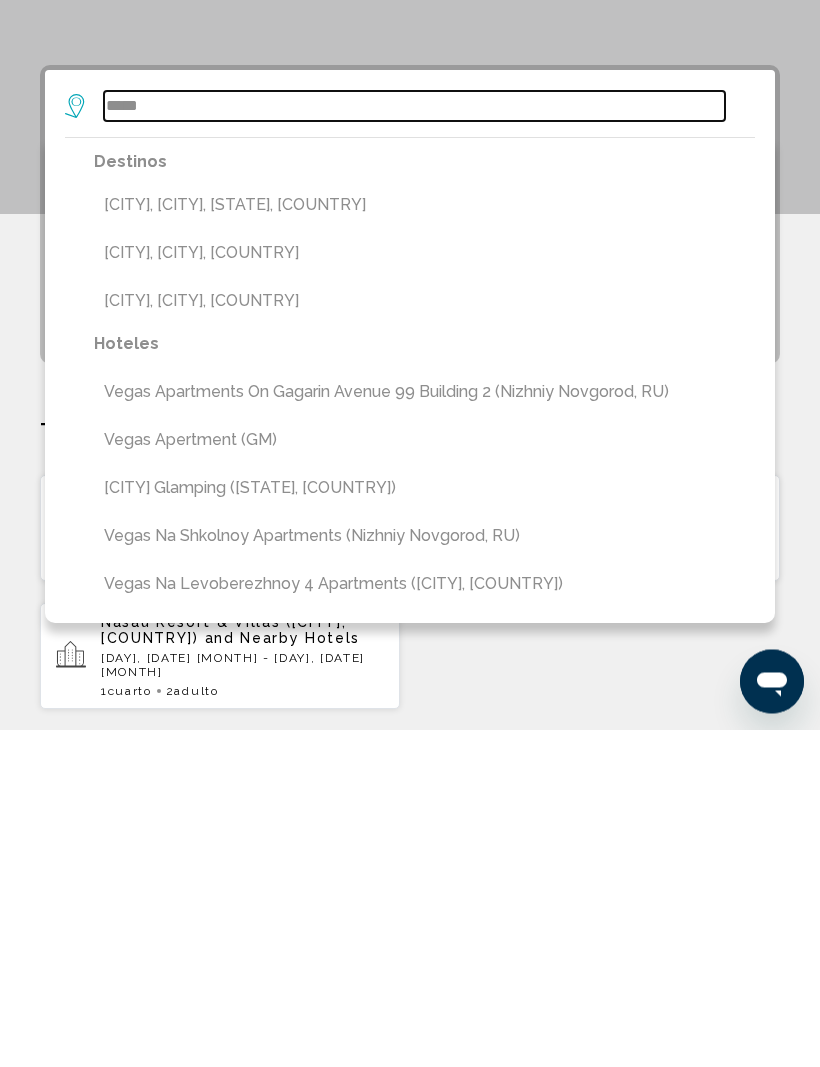 type on "**********" 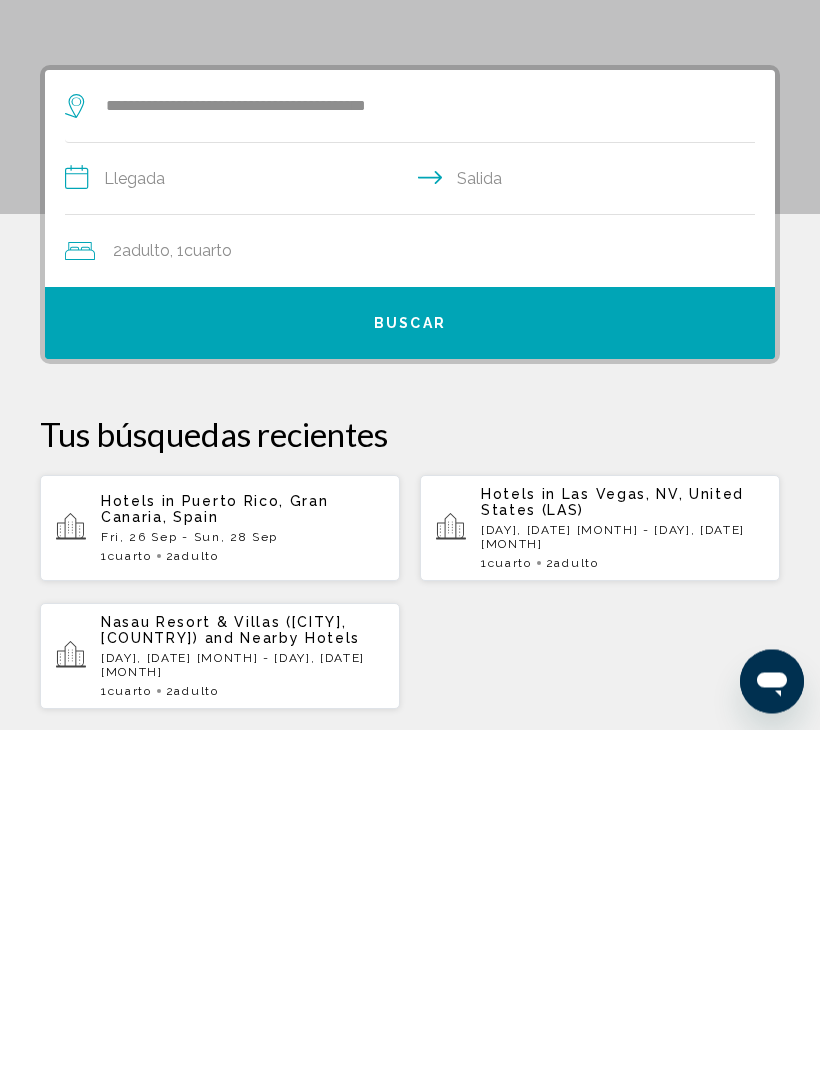 click on "**********" at bounding box center [414, 519] 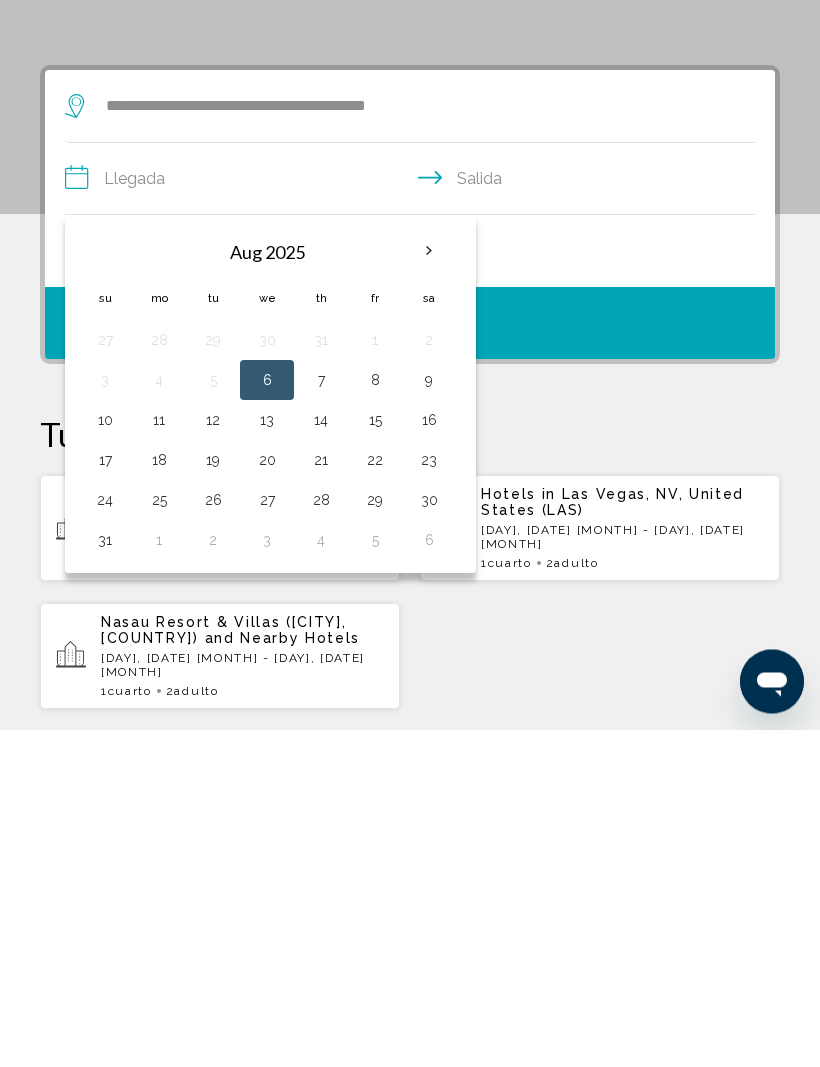 scroll, scrollTop: 386, scrollLeft: 0, axis: vertical 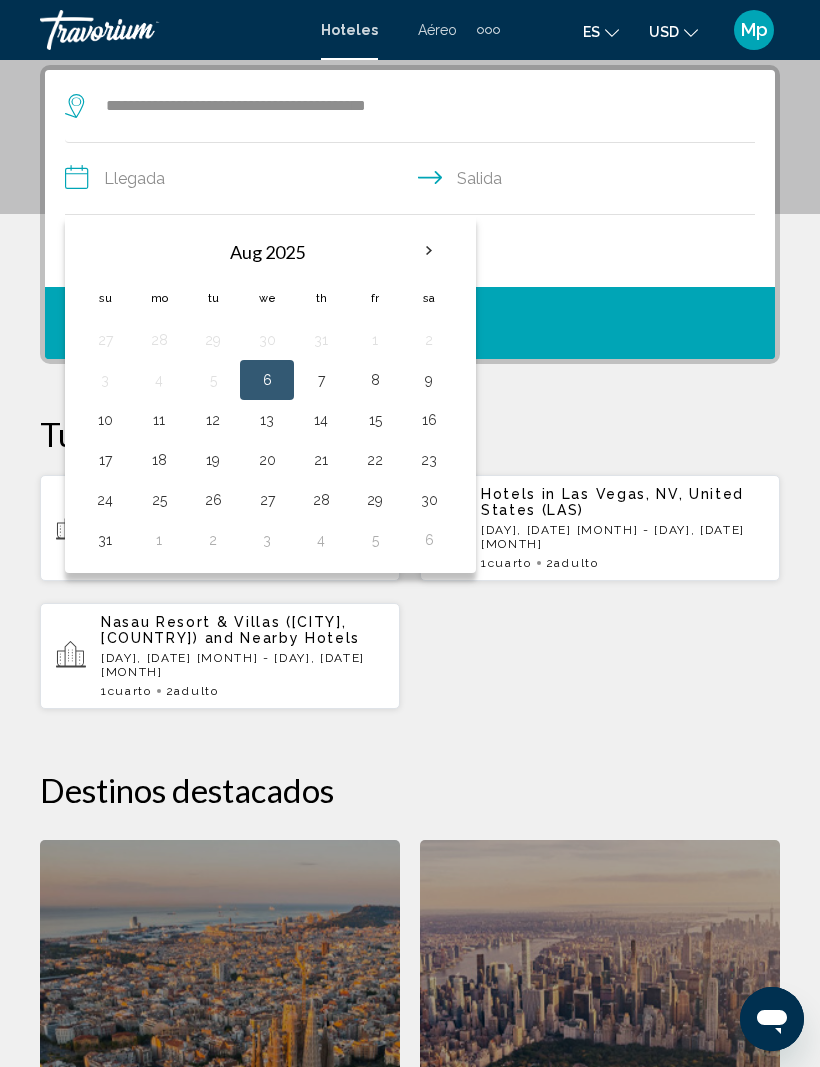 click at bounding box center (429, 251) 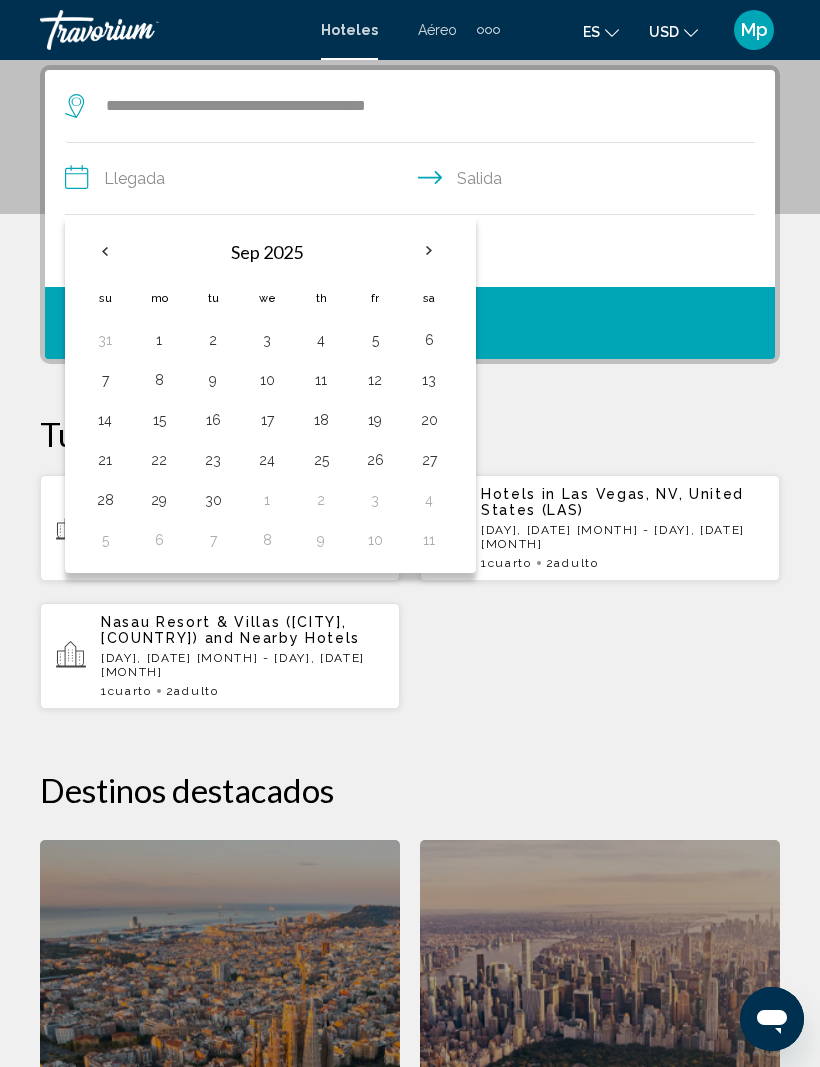 click on "26" at bounding box center [375, 460] 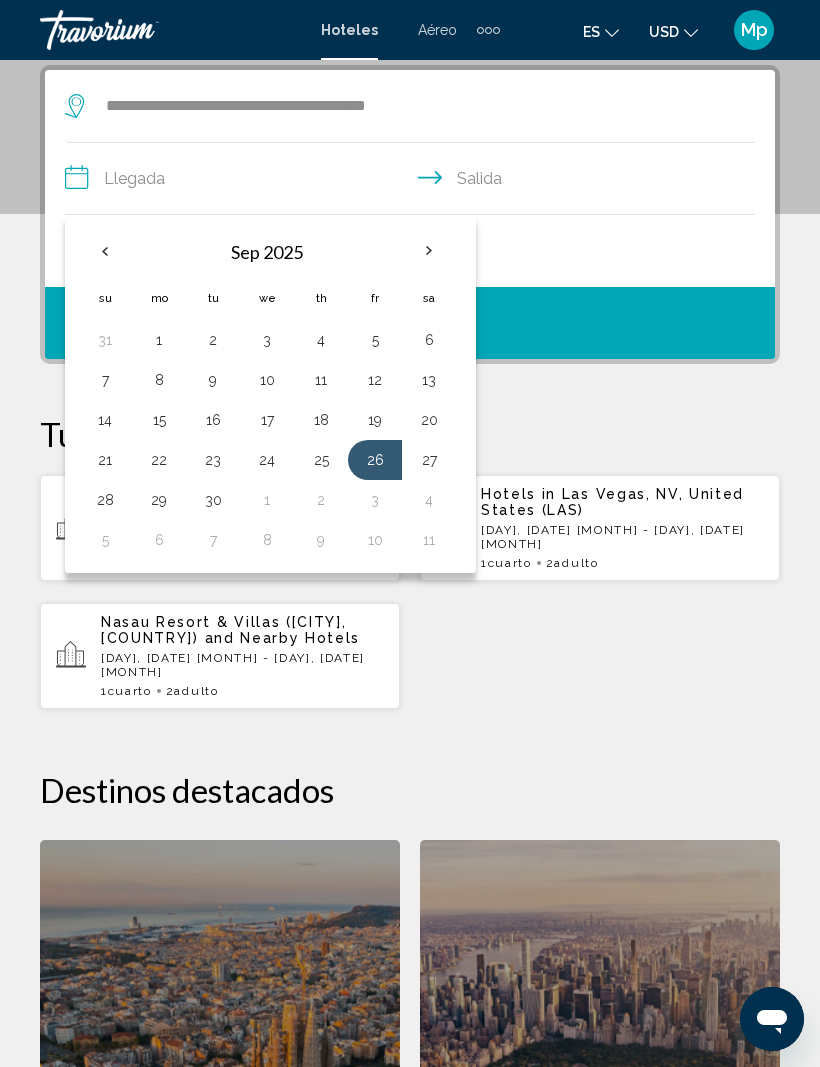 click on "28" at bounding box center [105, 500] 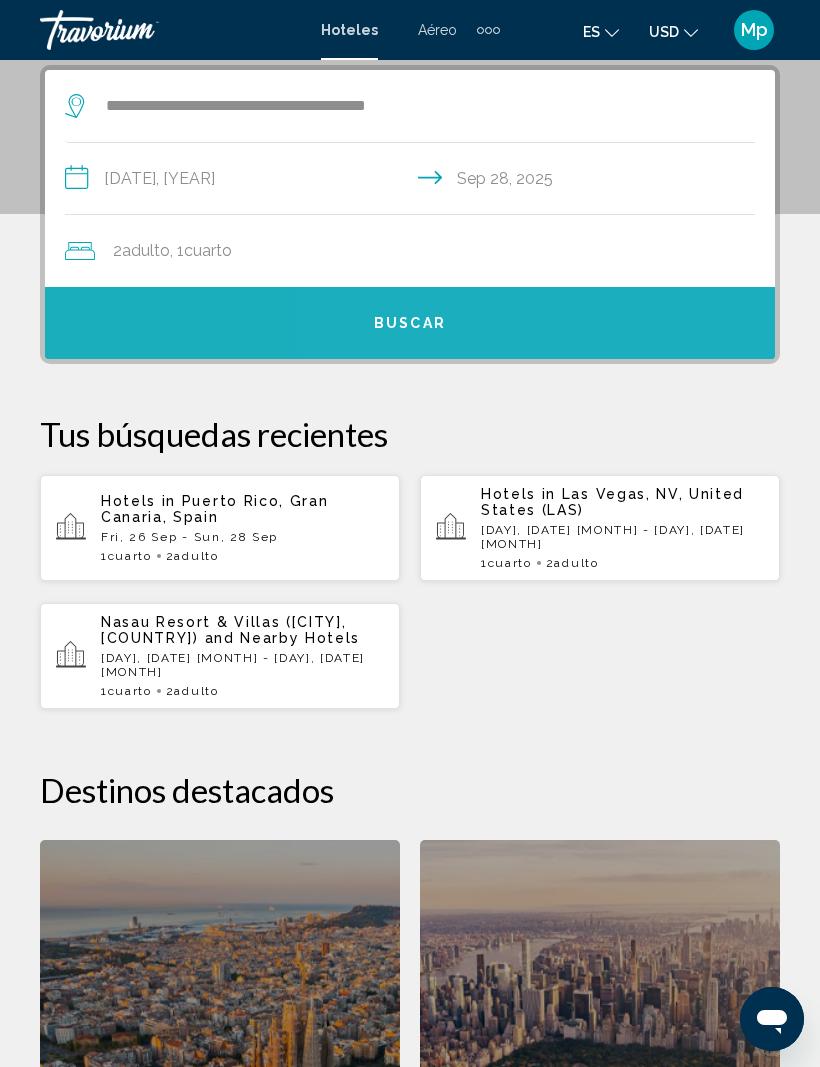 click on "Buscar" at bounding box center (410, 323) 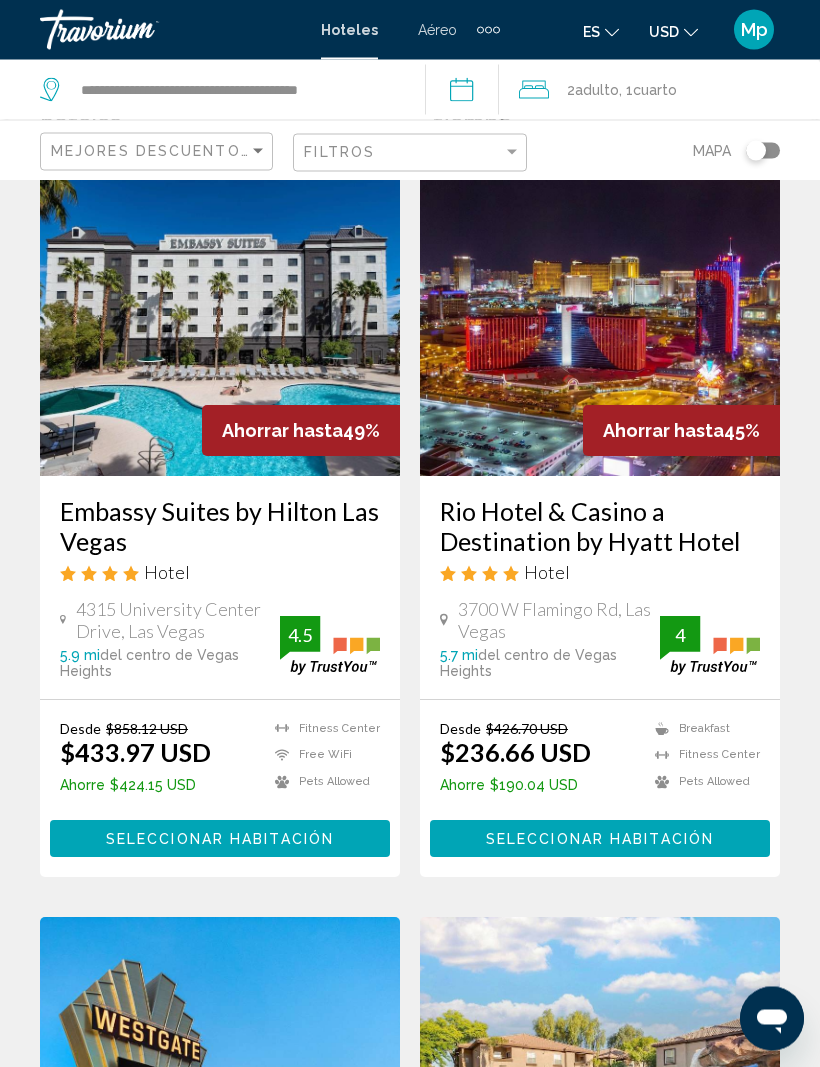 scroll, scrollTop: 0, scrollLeft: 0, axis: both 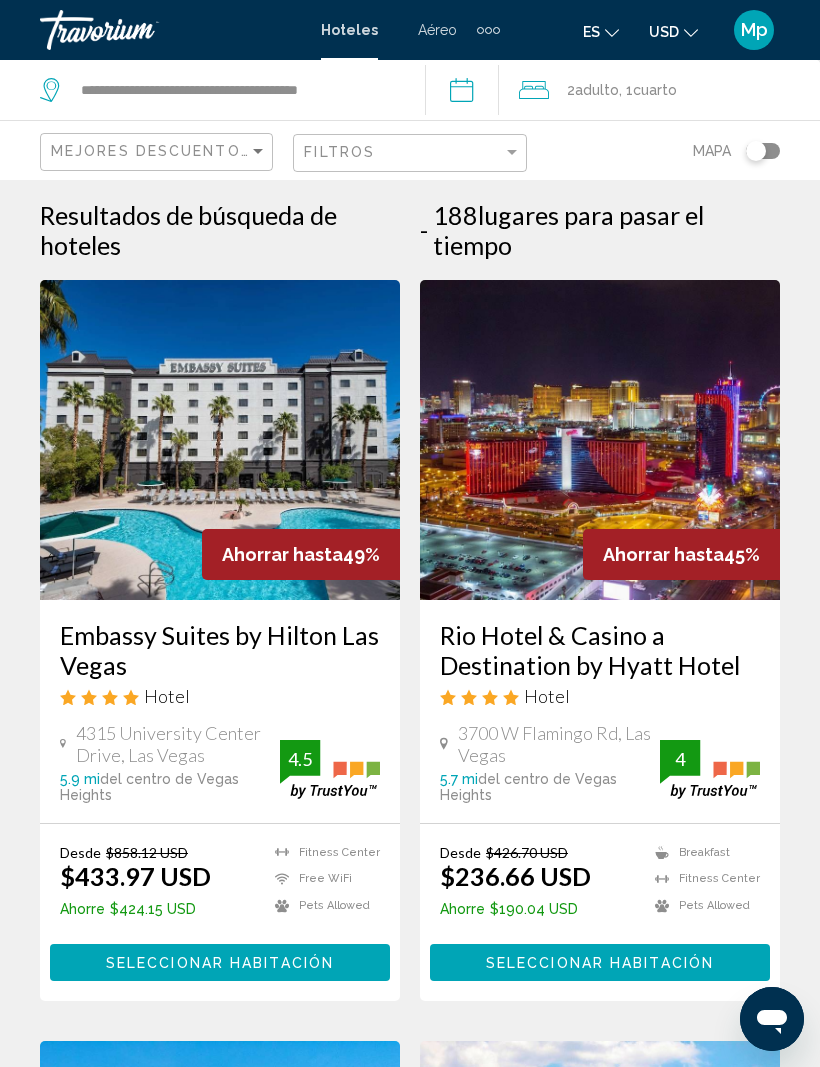 click on "**********" at bounding box center [466, 93] 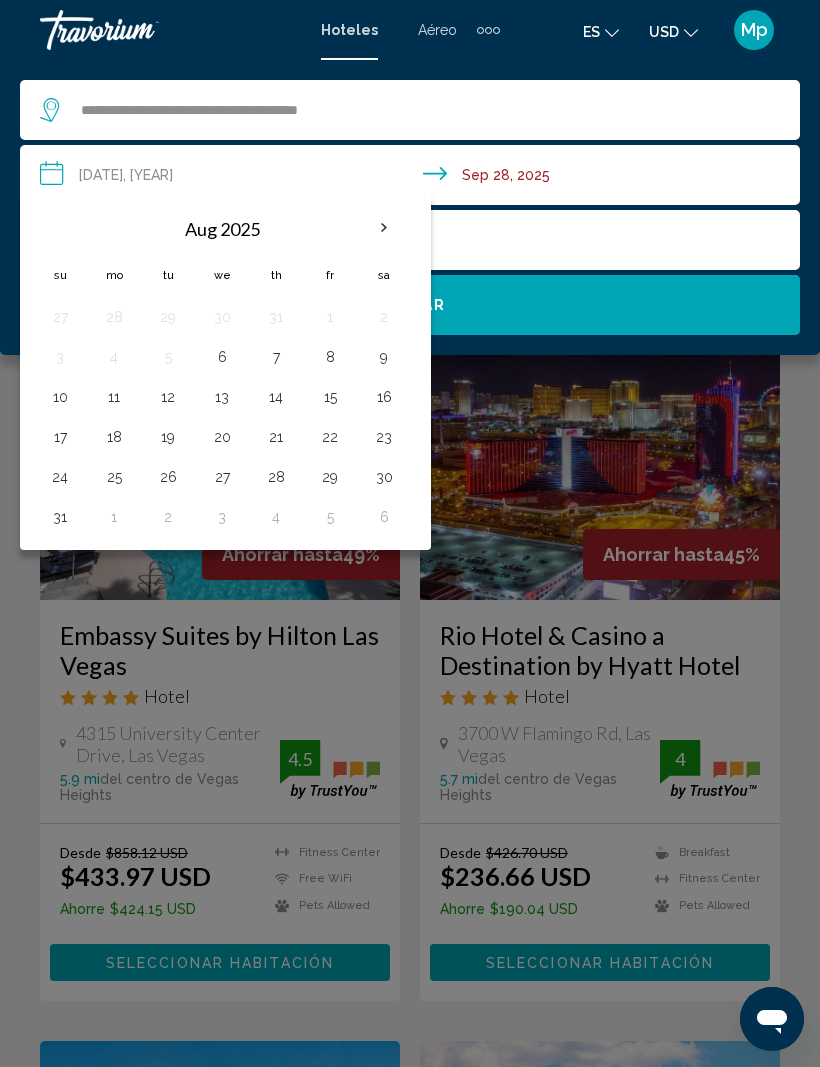click on "30" at bounding box center (384, 477) 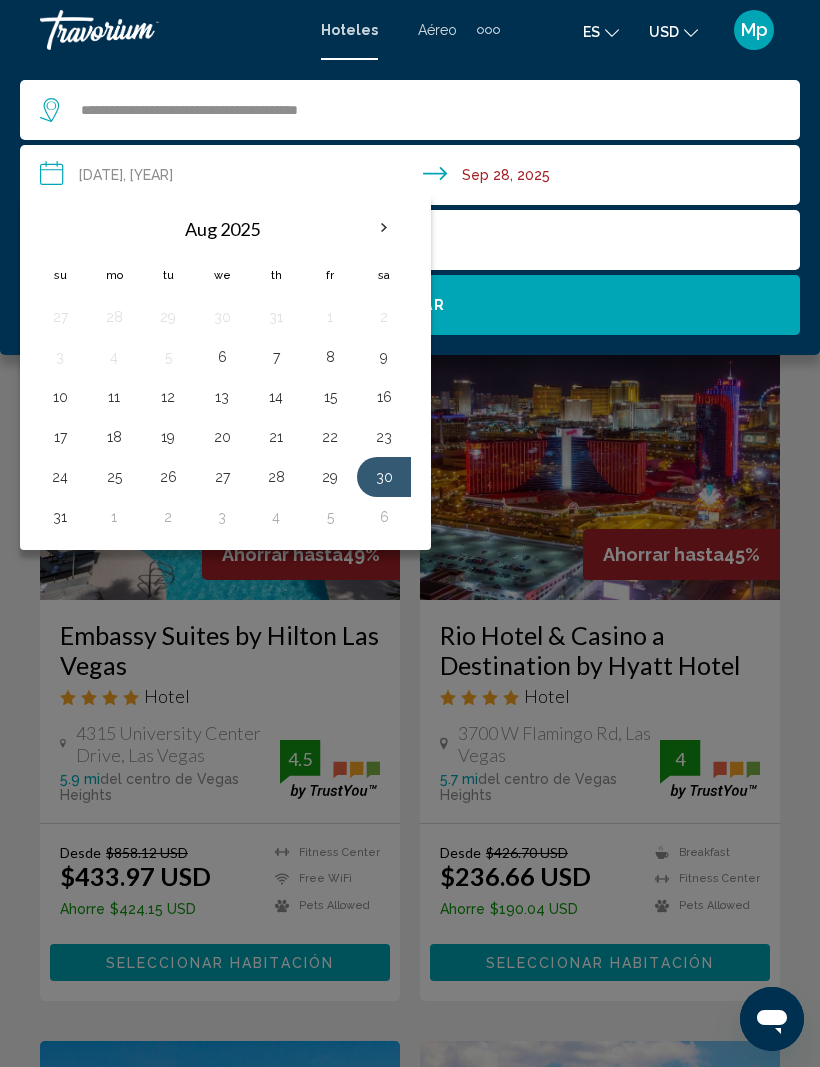 click on "1" at bounding box center (114, 517) 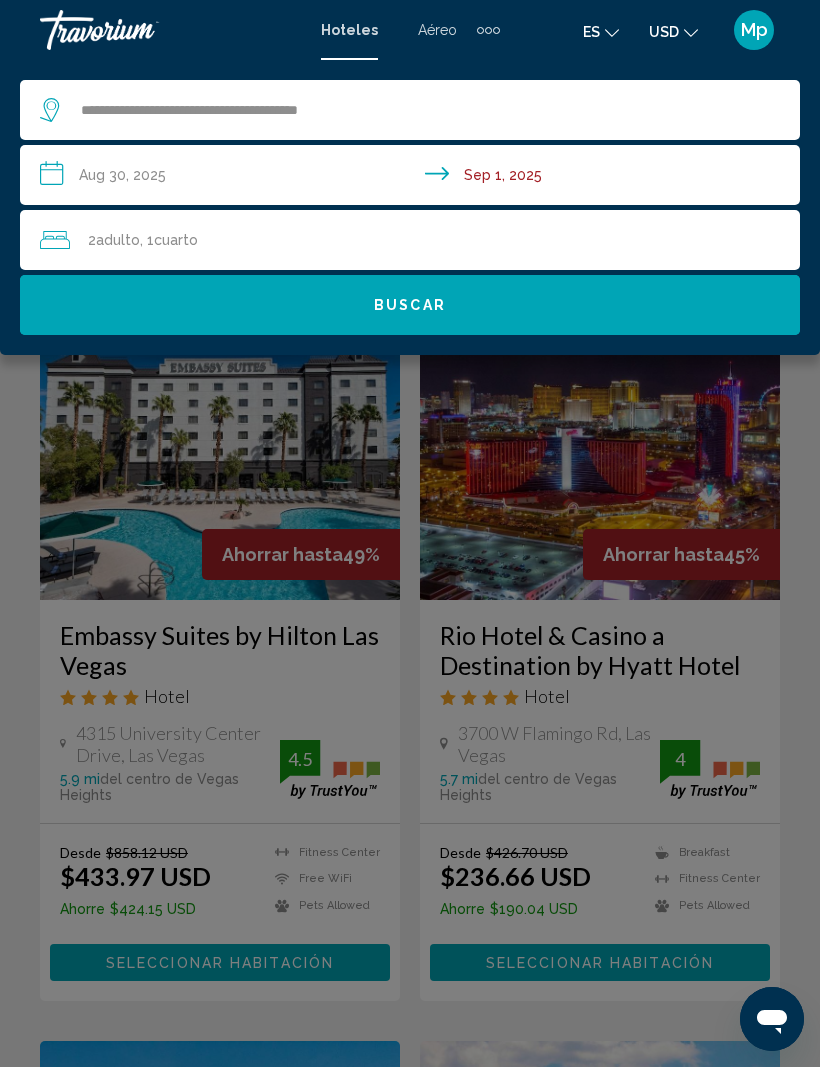 click on "Buscar" 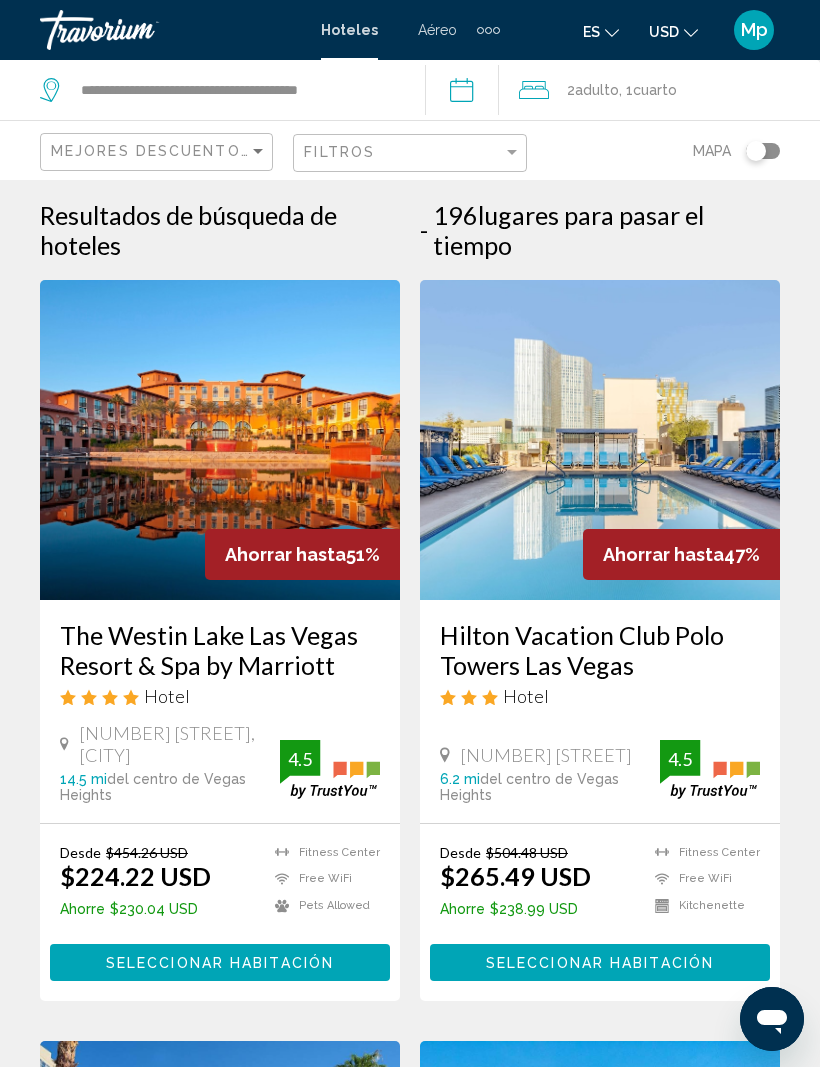 scroll, scrollTop: 8, scrollLeft: 0, axis: vertical 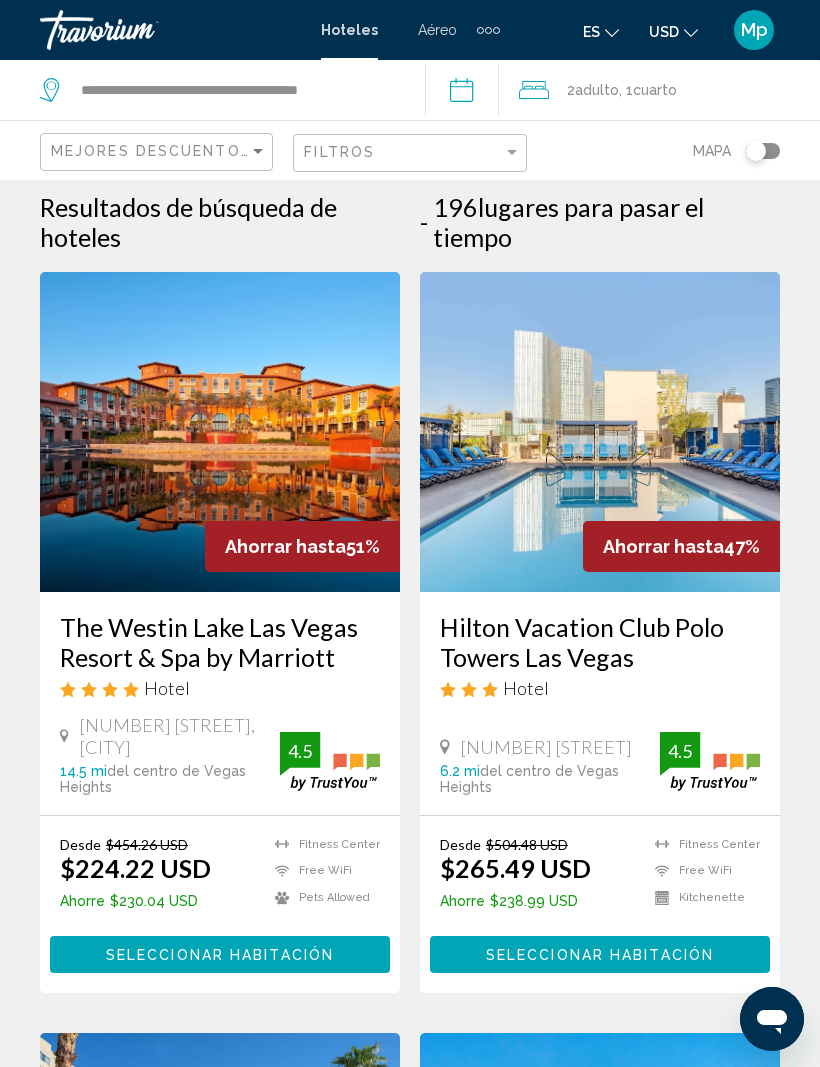 click on "Seleccionar habitación" at bounding box center [220, 954] 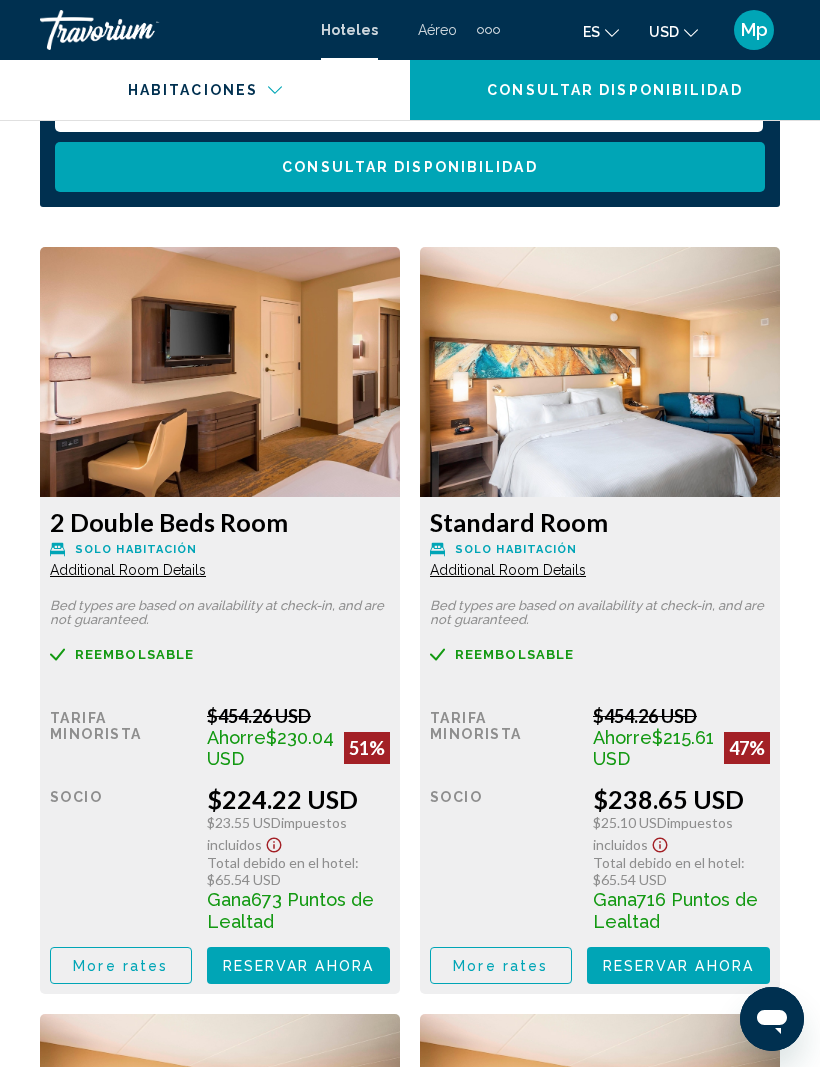 scroll, scrollTop: 3315, scrollLeft: 0, axis: vertical 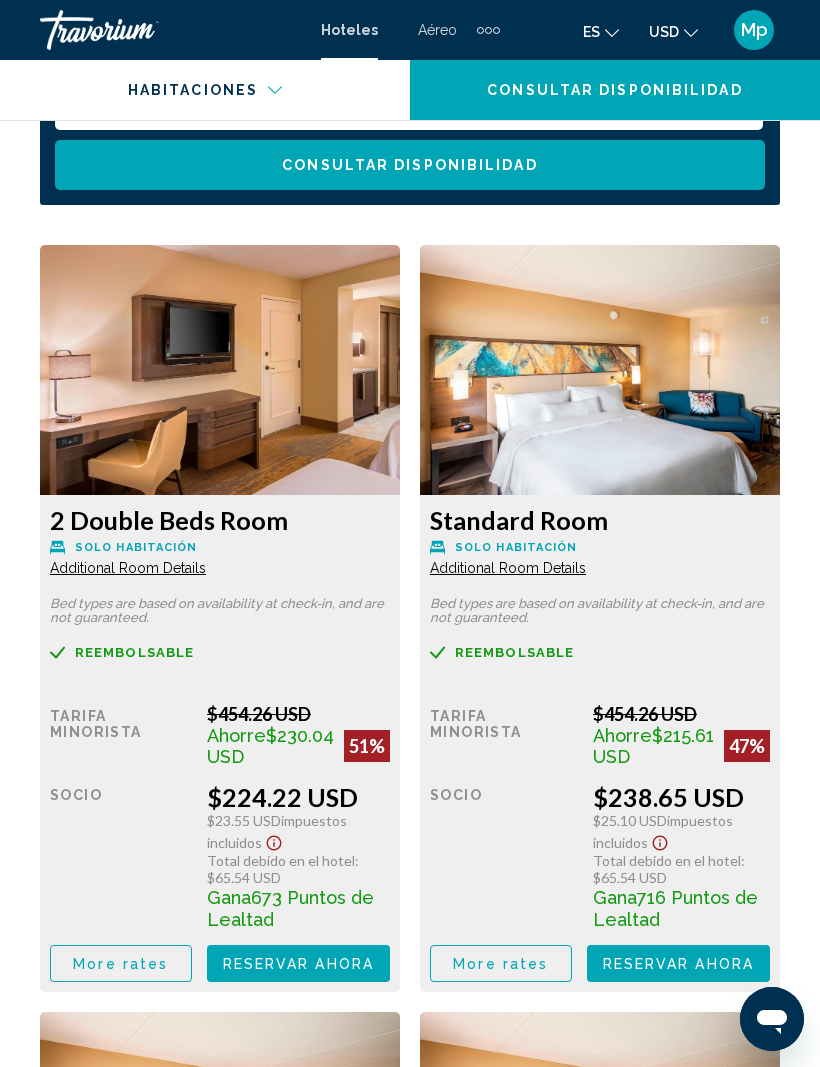 click on "Reservar ahora" at bounding box center [298, 964] 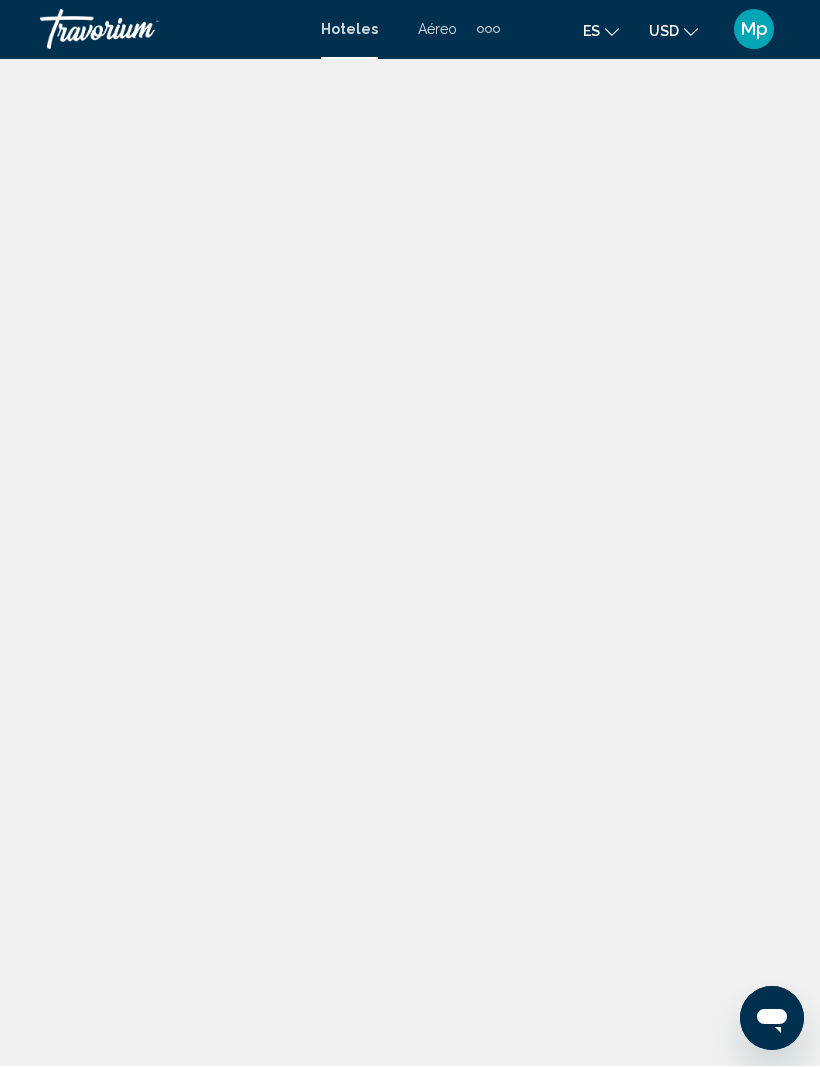 scroll, scrollTop: 1, scrollLeft: 0, axis: vertical 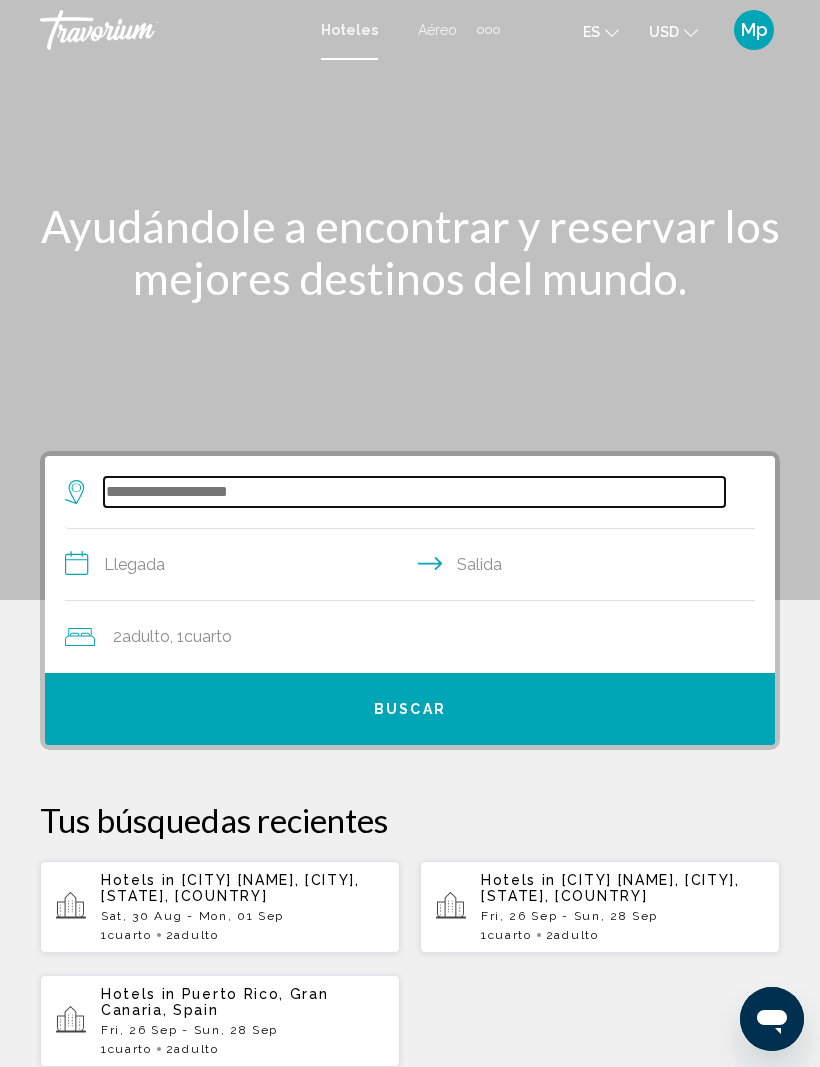 click at bounding box center (414, 492) 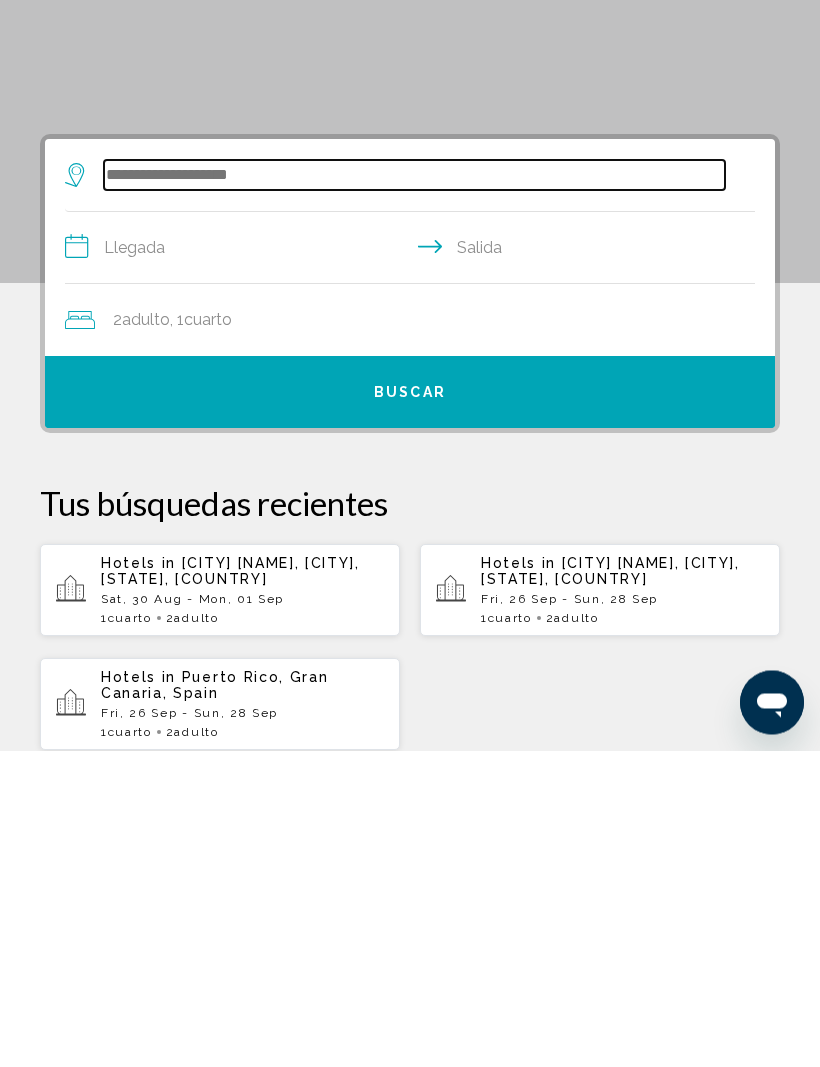 scroll, scrollTop: 48, scrollLeft: 0, axis: vertical 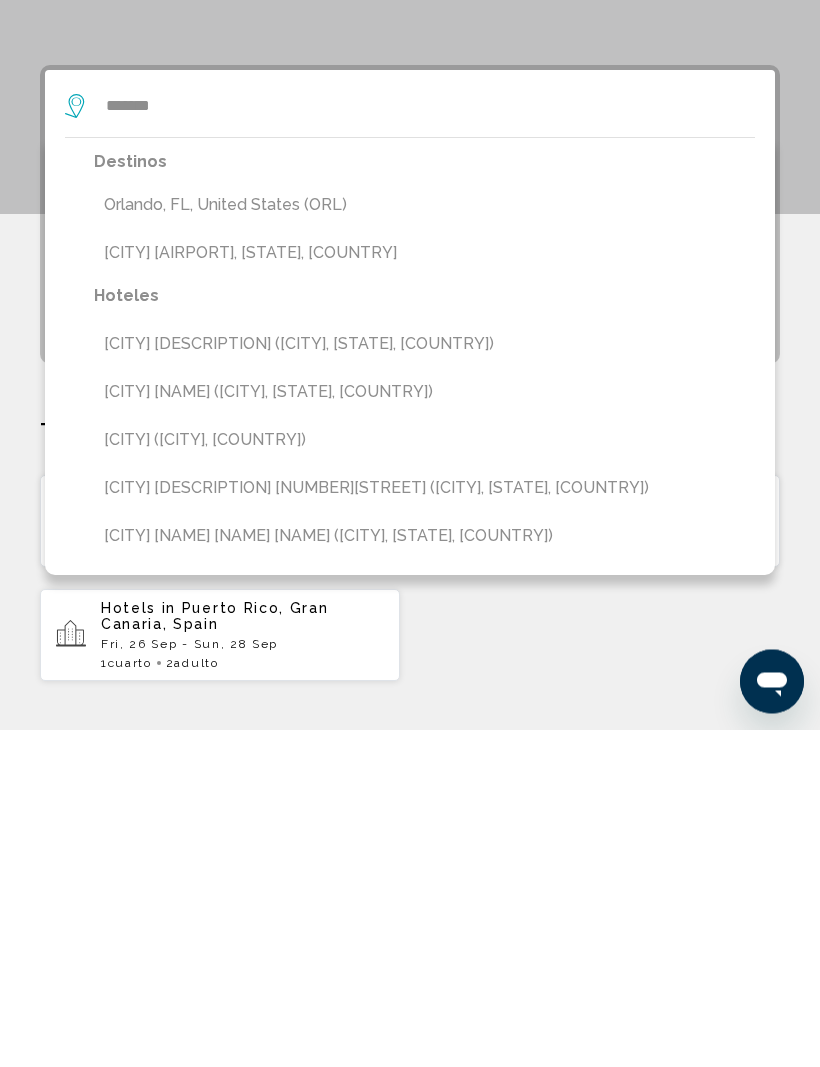 click on "Orlando, FL, United States (ORL)" at bounding box center (424, 543) 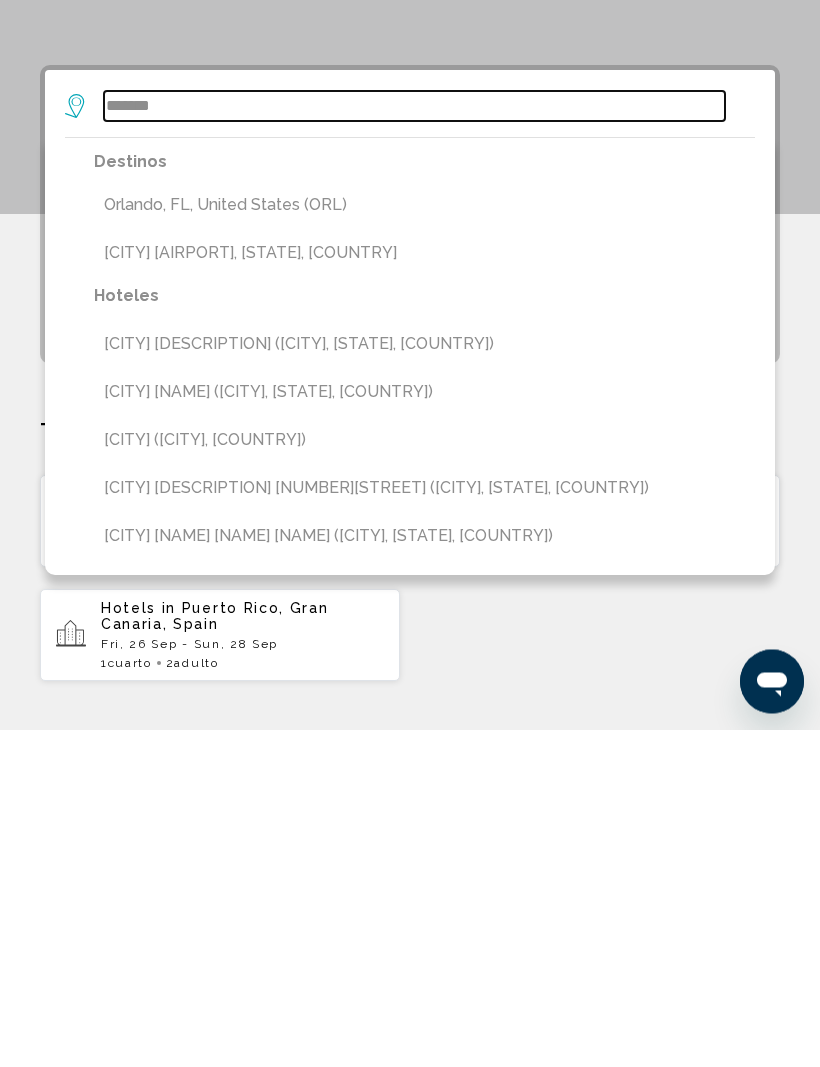 type on "**********" 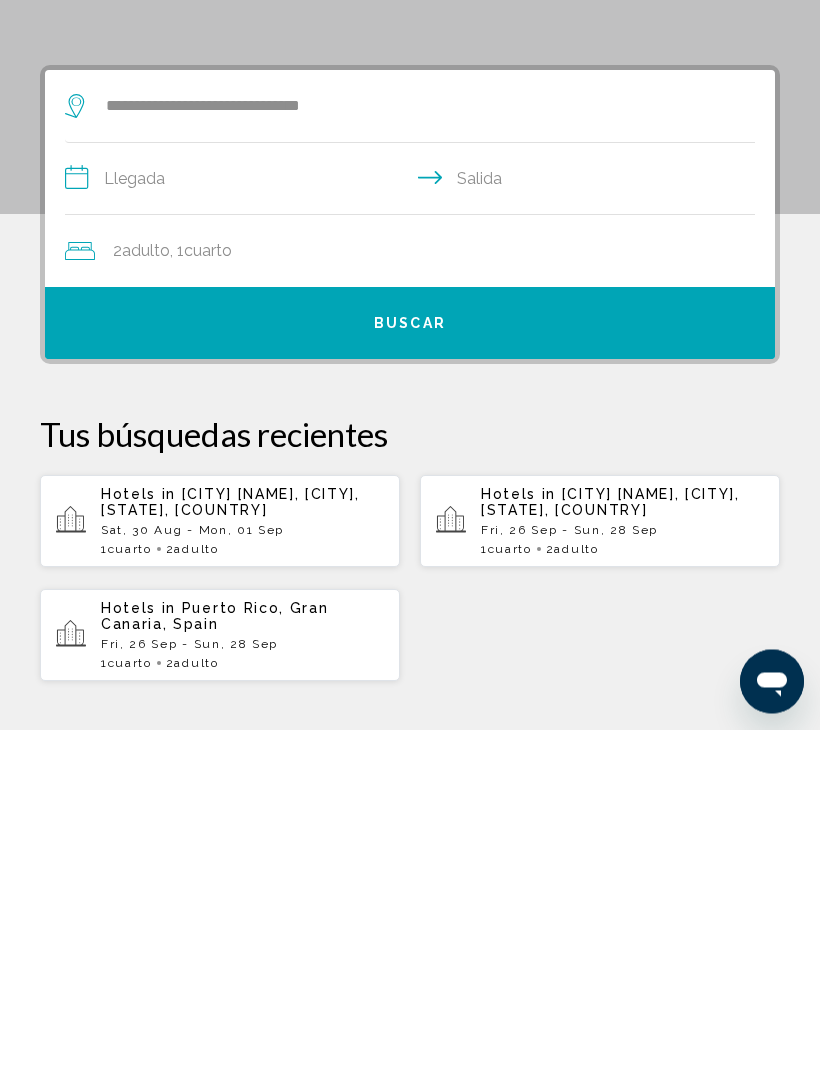 click on "**********" at bounding box center [414, 519] 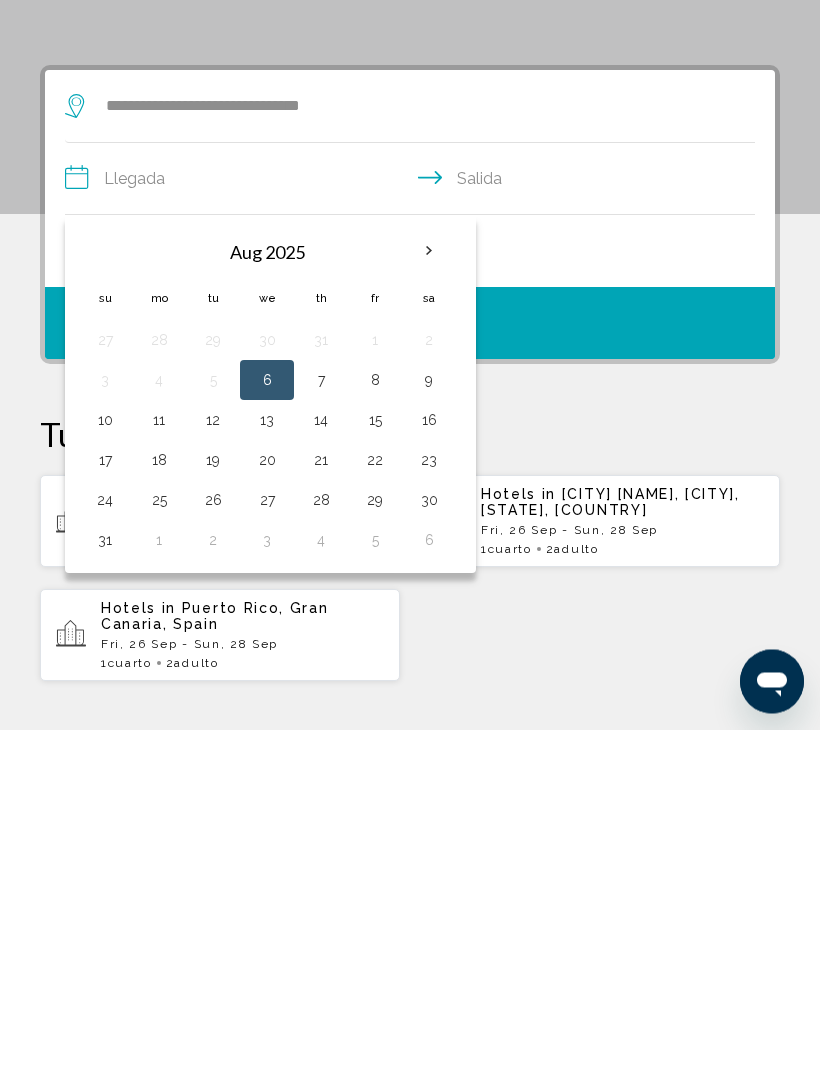 scroll, scrollTop: 386, scrollLeft: 0, axis: vertical 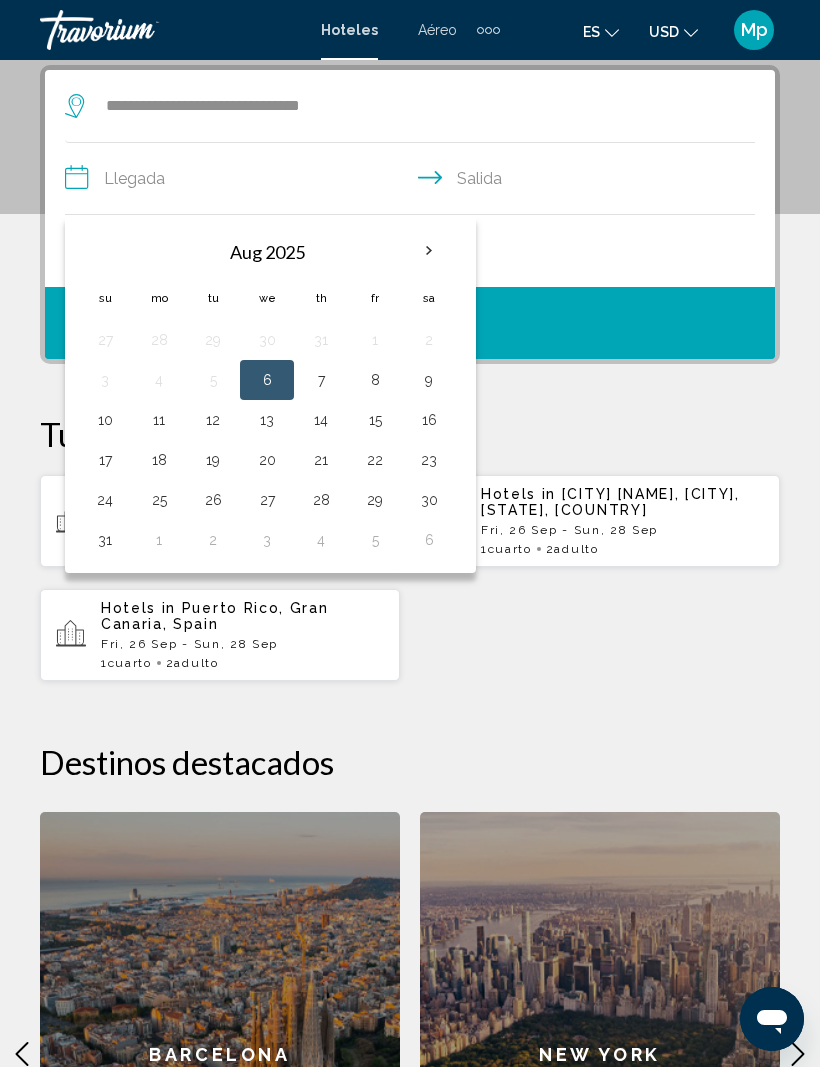click at bounding box center (429, 251) 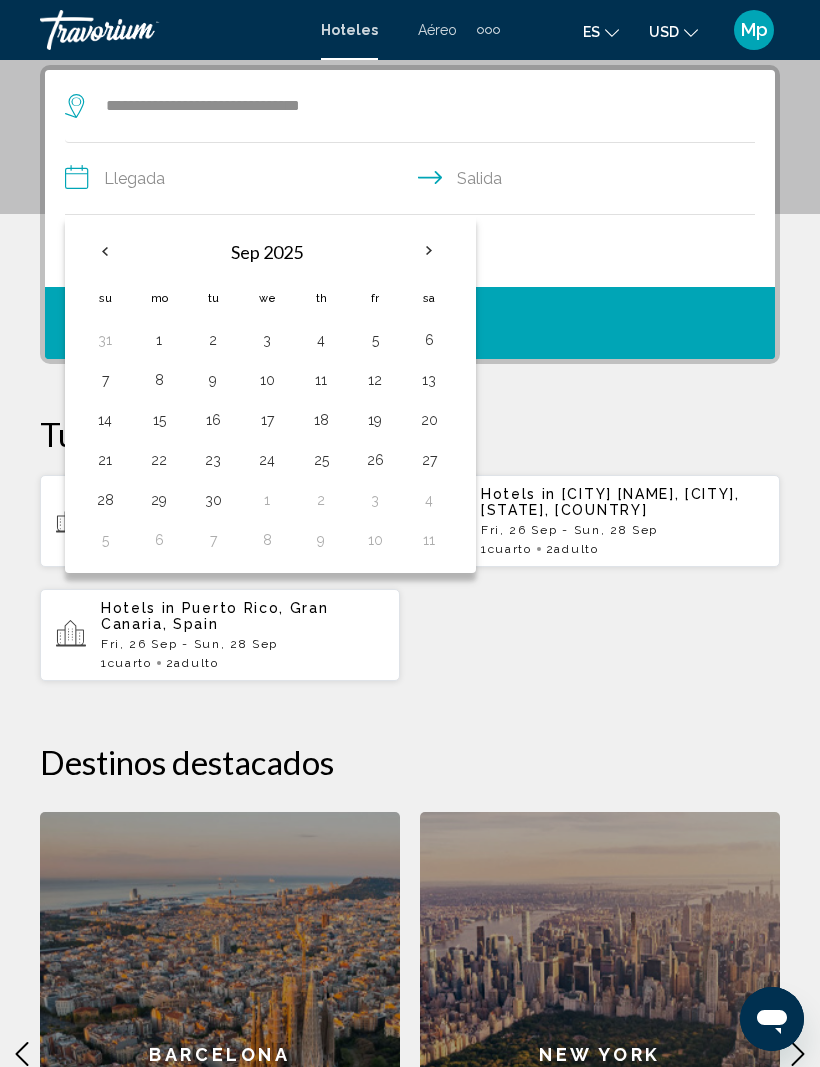 click at bounding box center [429, 251] 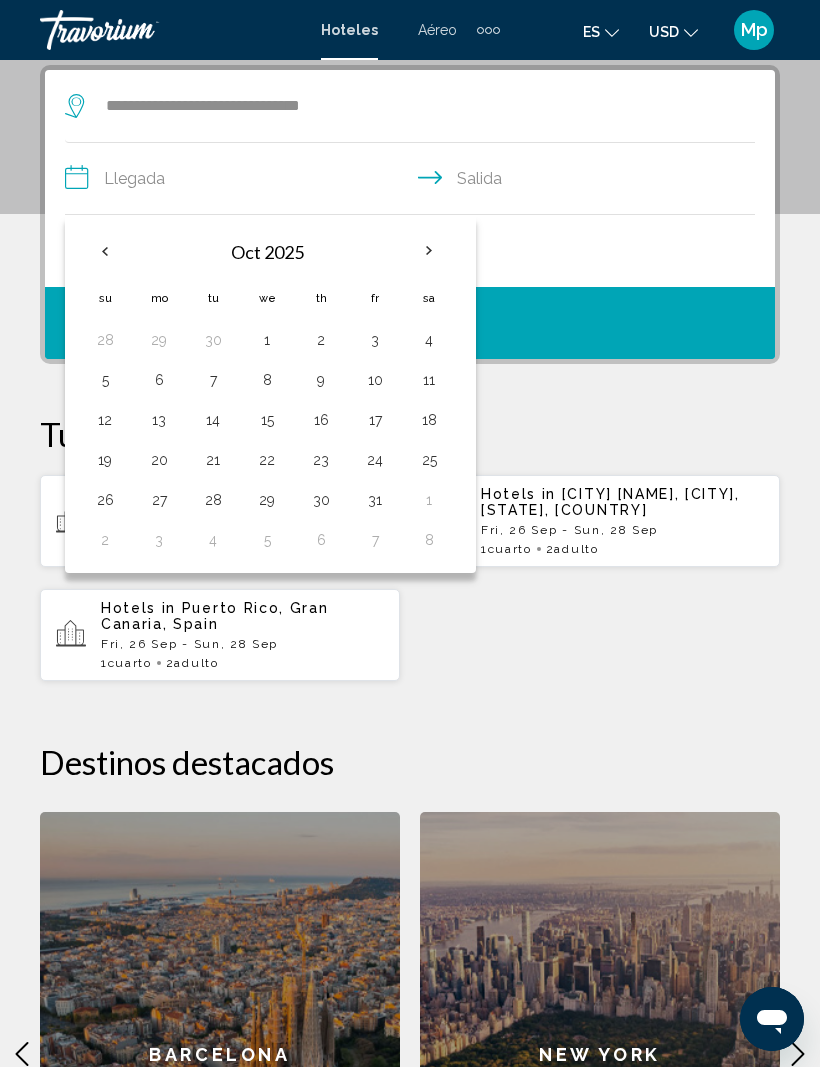 click on "17" at bounding box center (375, 420) 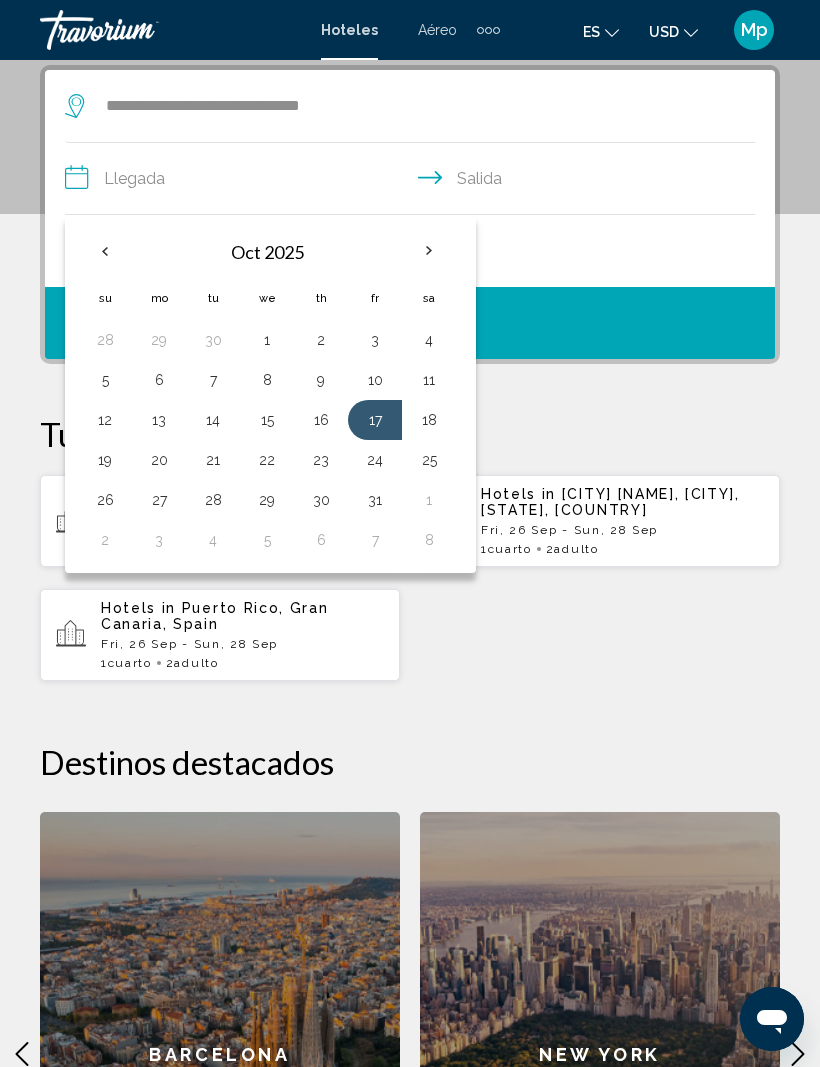 click on "19" at bounding box center [105, 460] 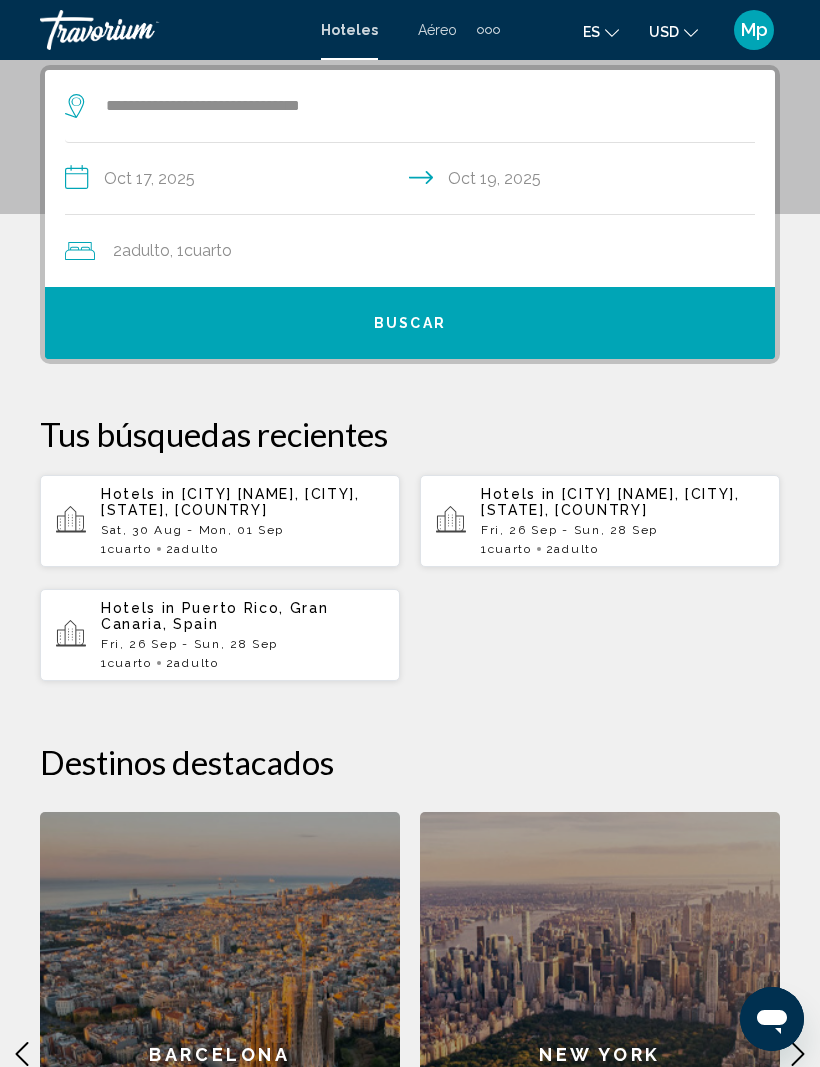 click on "Buscar" at bounding box center (410, 323) 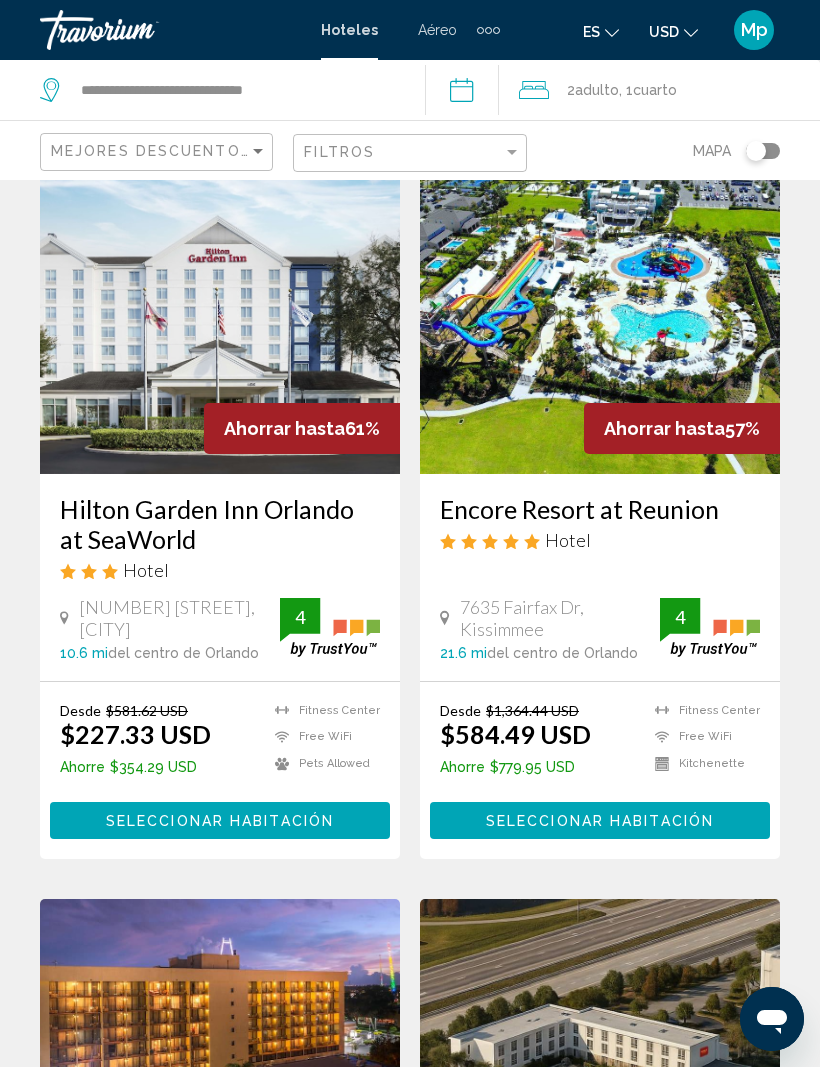 scroll, scrollTop: 0, scrollLeft: 0, axis: both 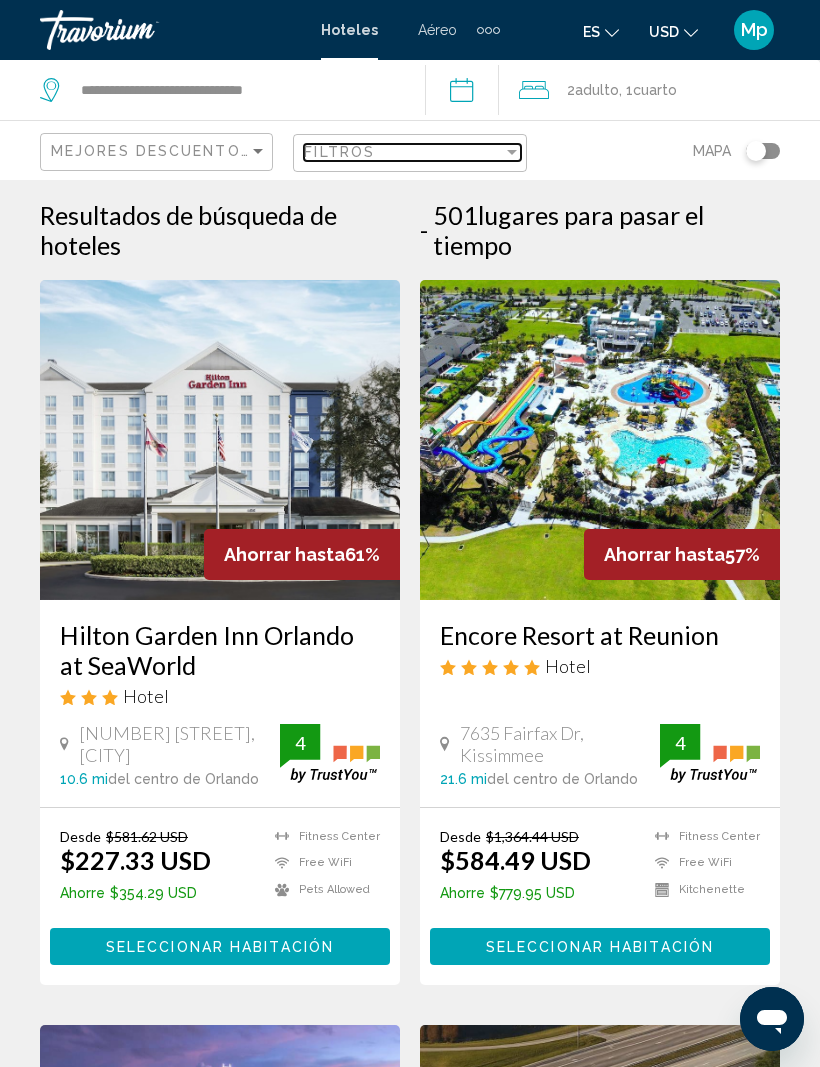 click at bounding box center [512, 152] 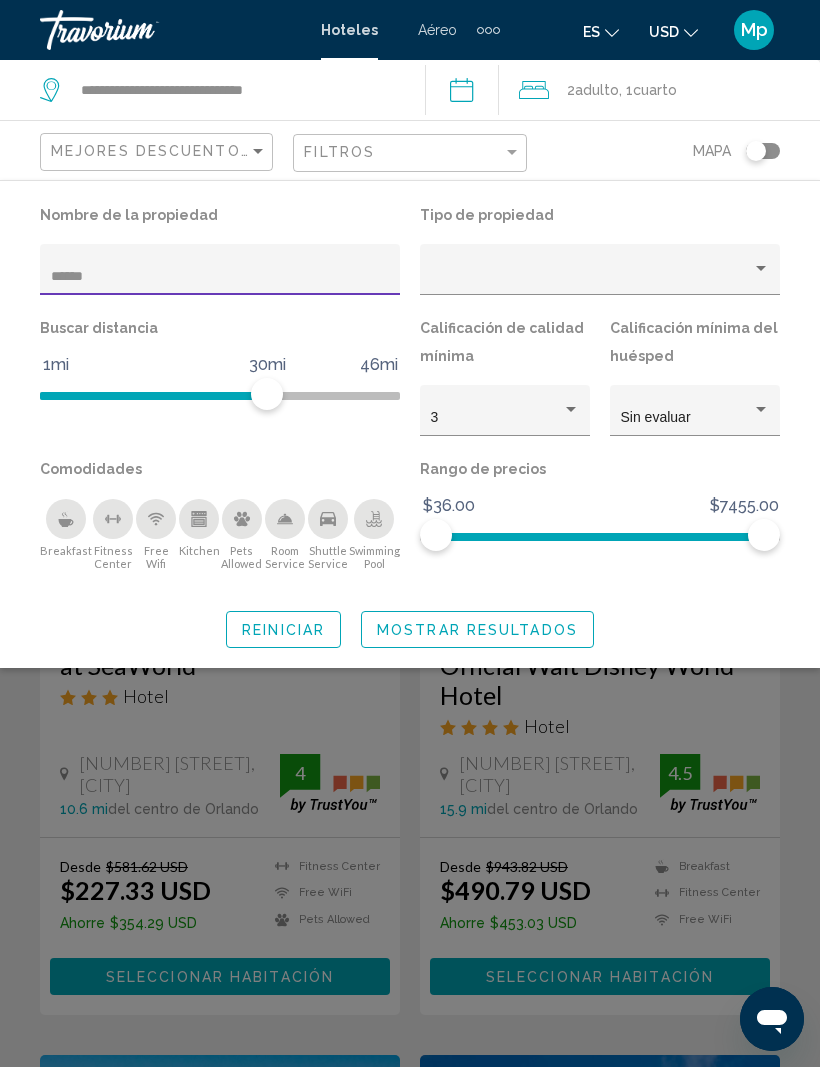 type on "******" 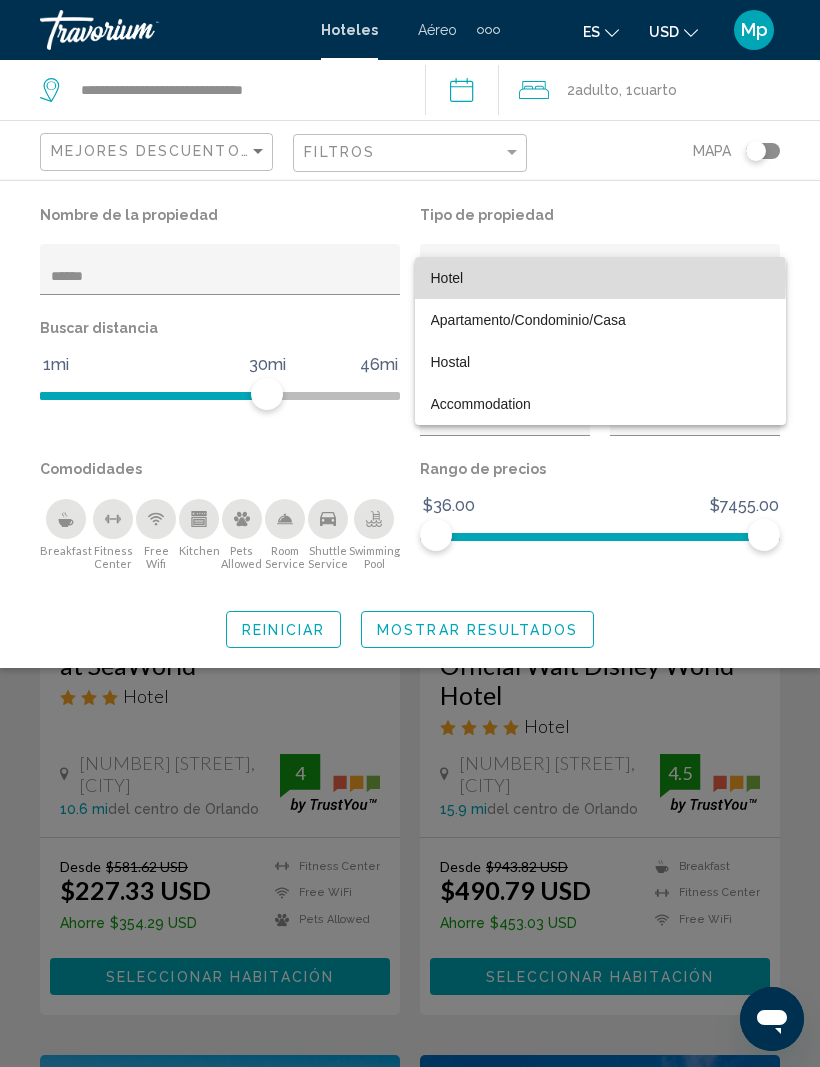 click on "Hotel" at bounding box center (447, 278) 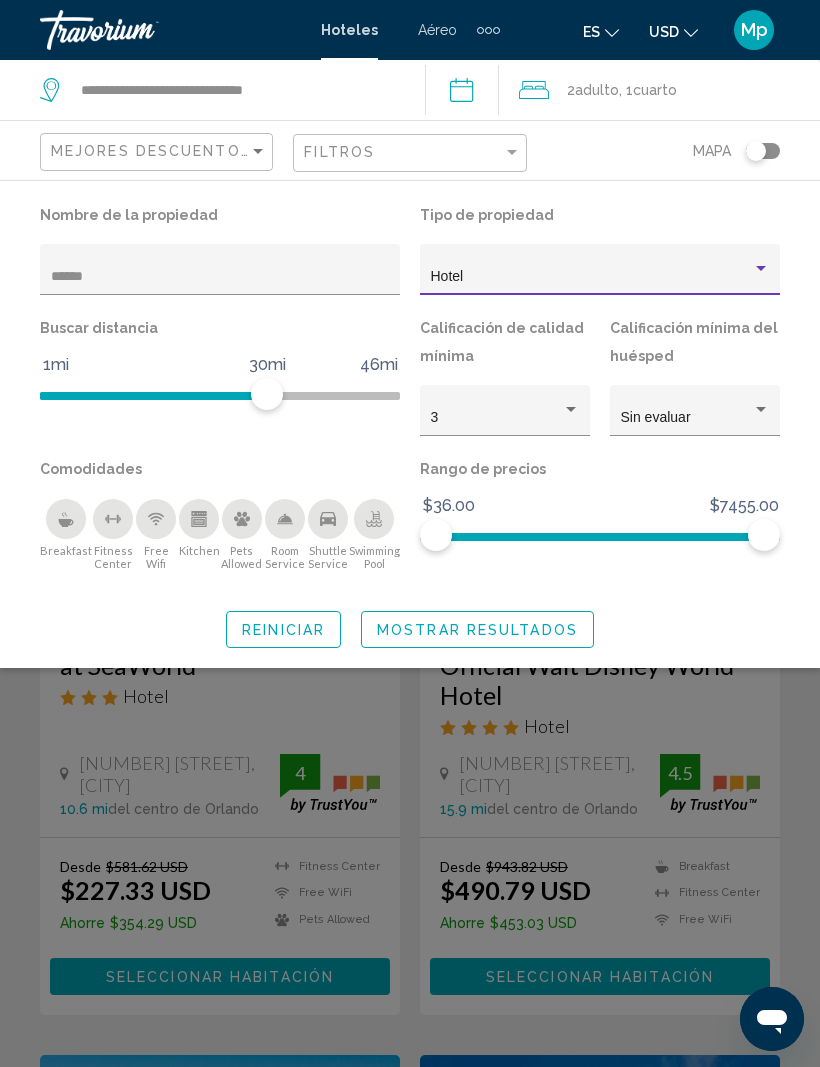 click on "Mostrar resultados" 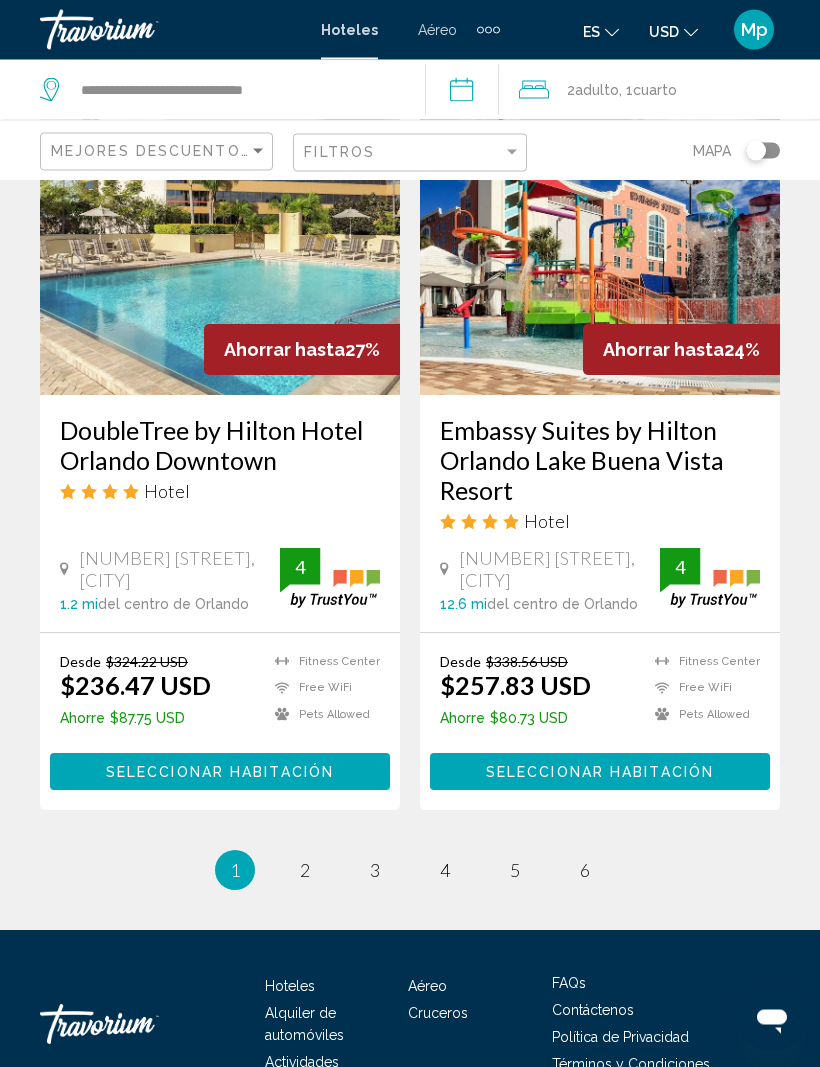 scroll, scrollTop: 4064, scrollLeft: 0, axis: vertical 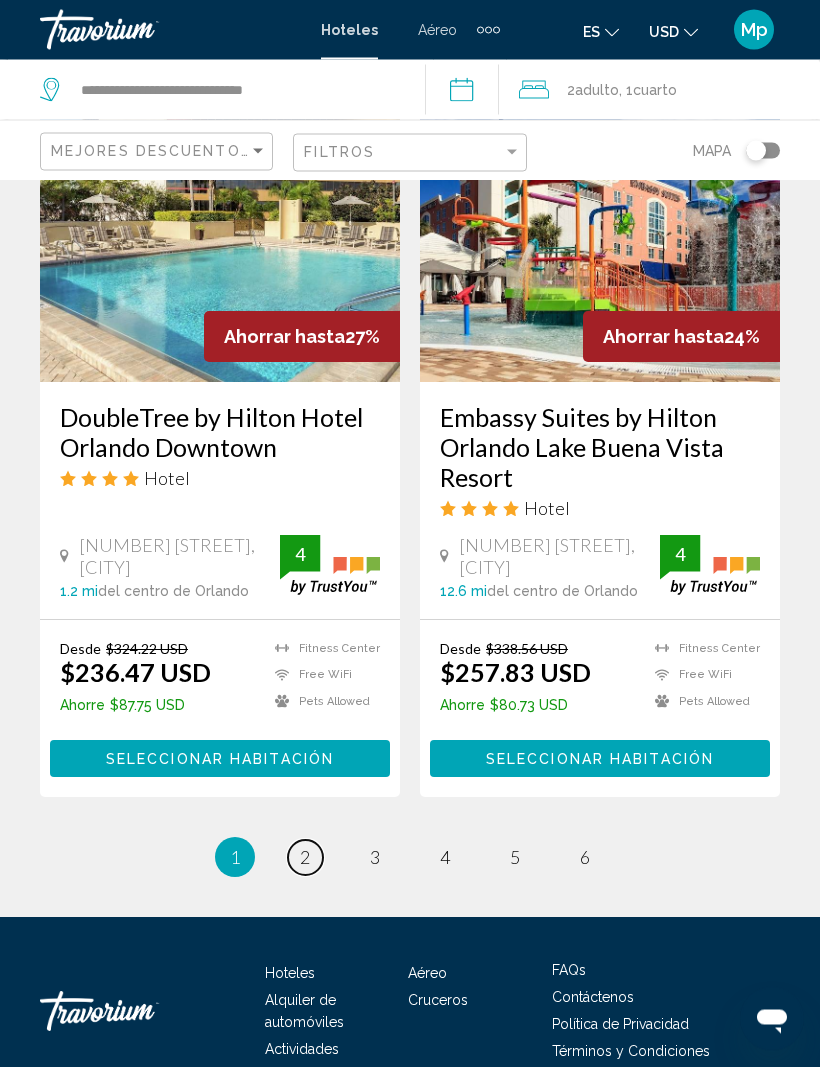 click on "2" at bounding box center [305, 858] 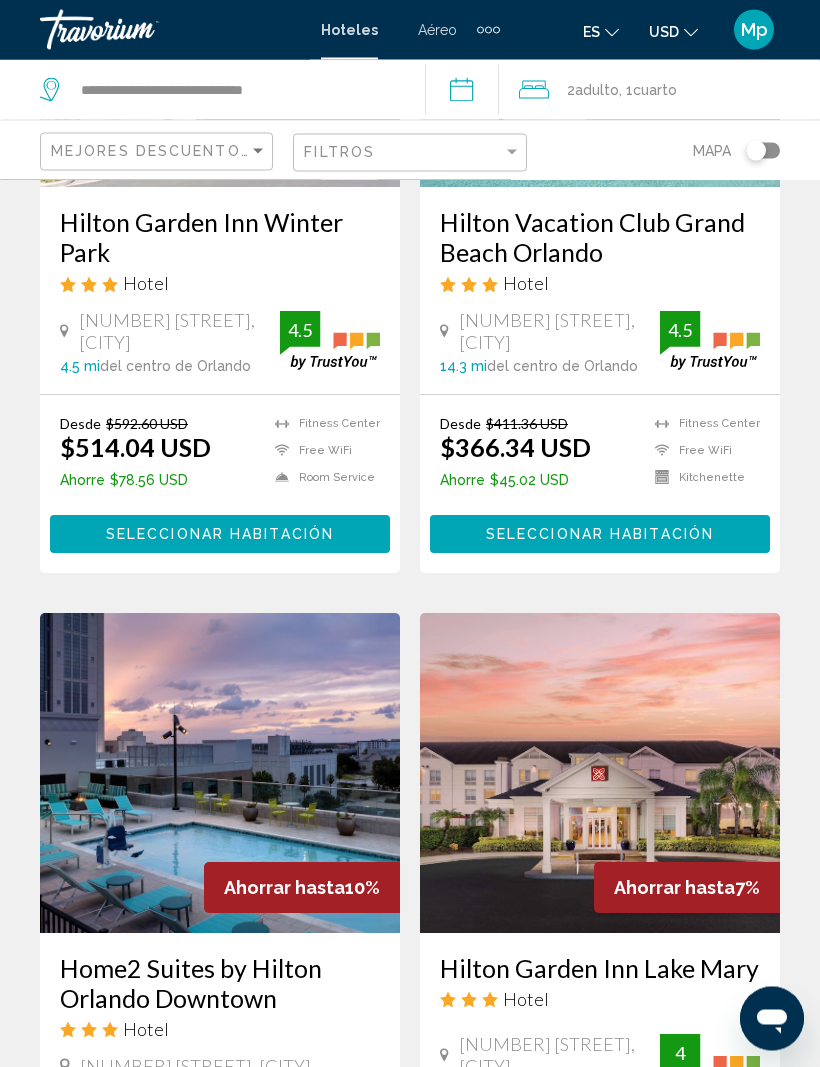 scroll, scrollTop: 3408, scrollLeft: 0, axis: vertical 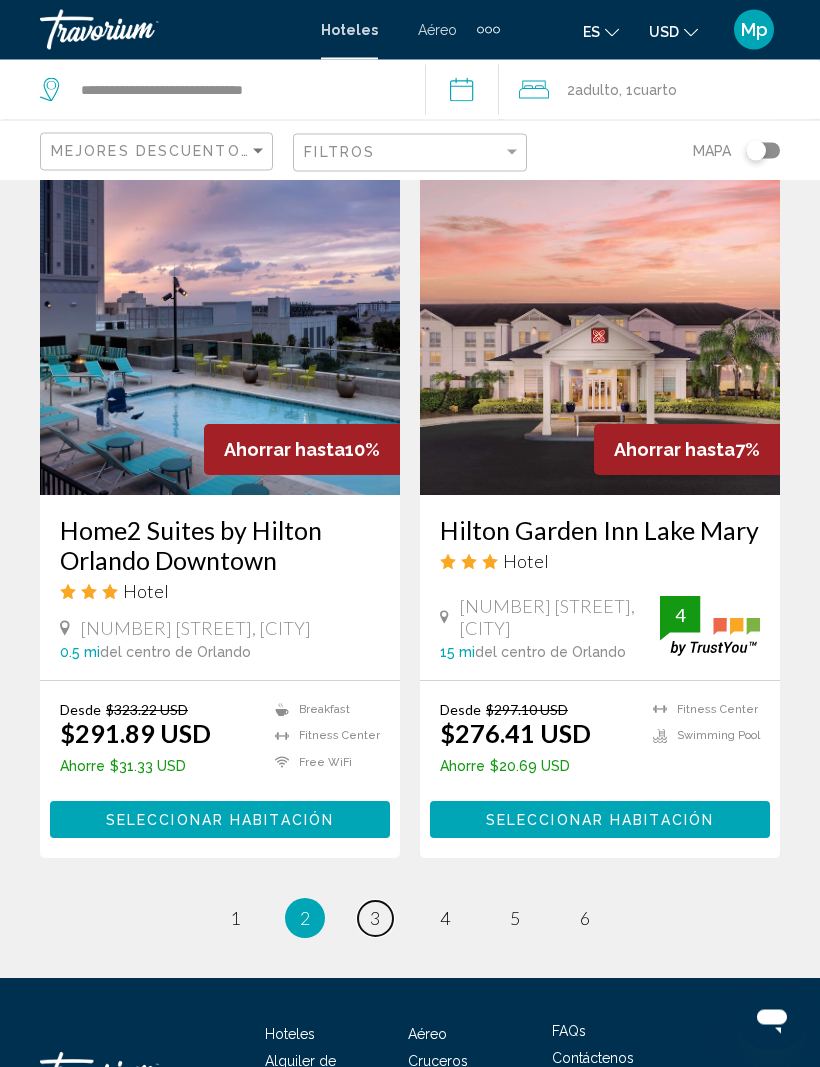 click on "3" at bounding box center (375, 919) 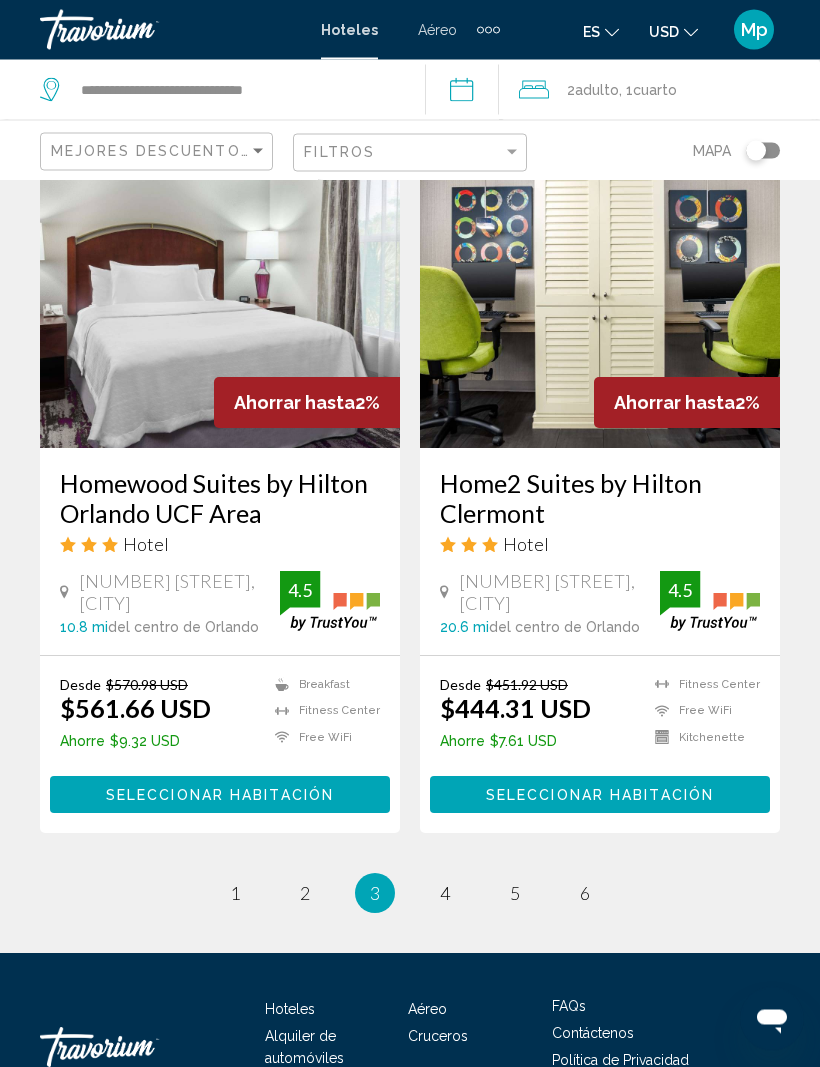 scroll, scrollTop: 3944, scrollLeft: 0, axis: vertical 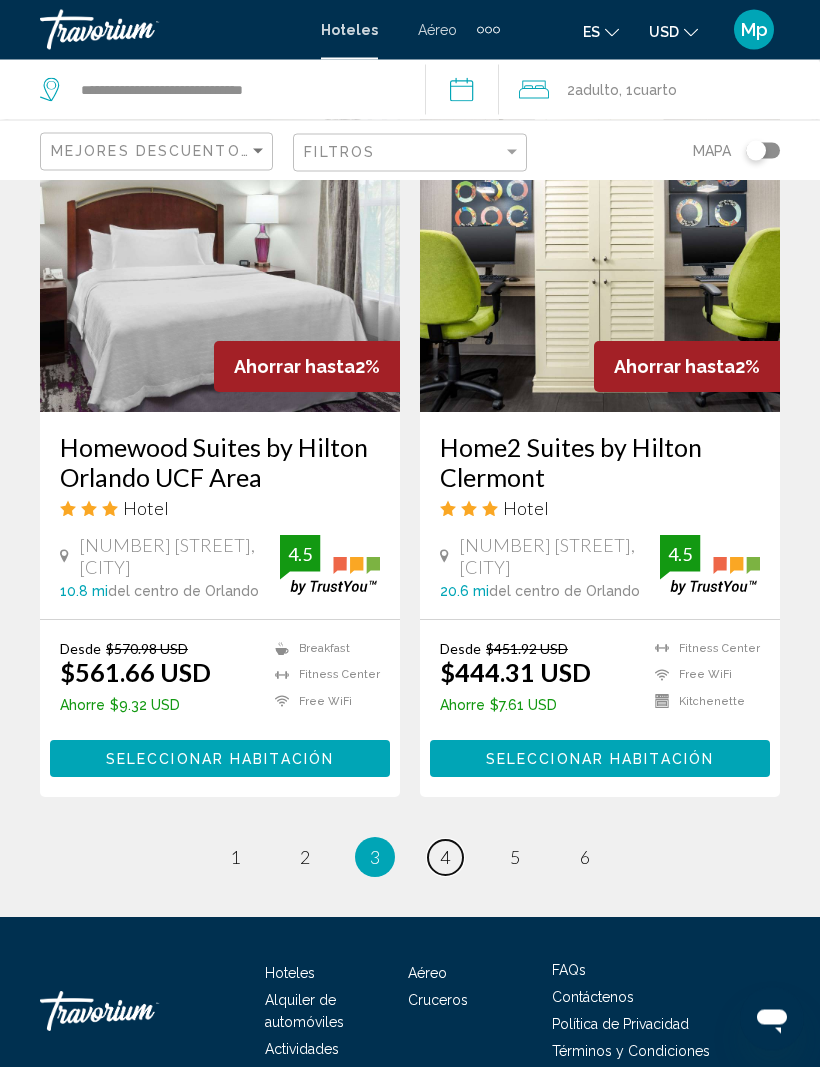 click on "4" at bounding box center (445, 858) 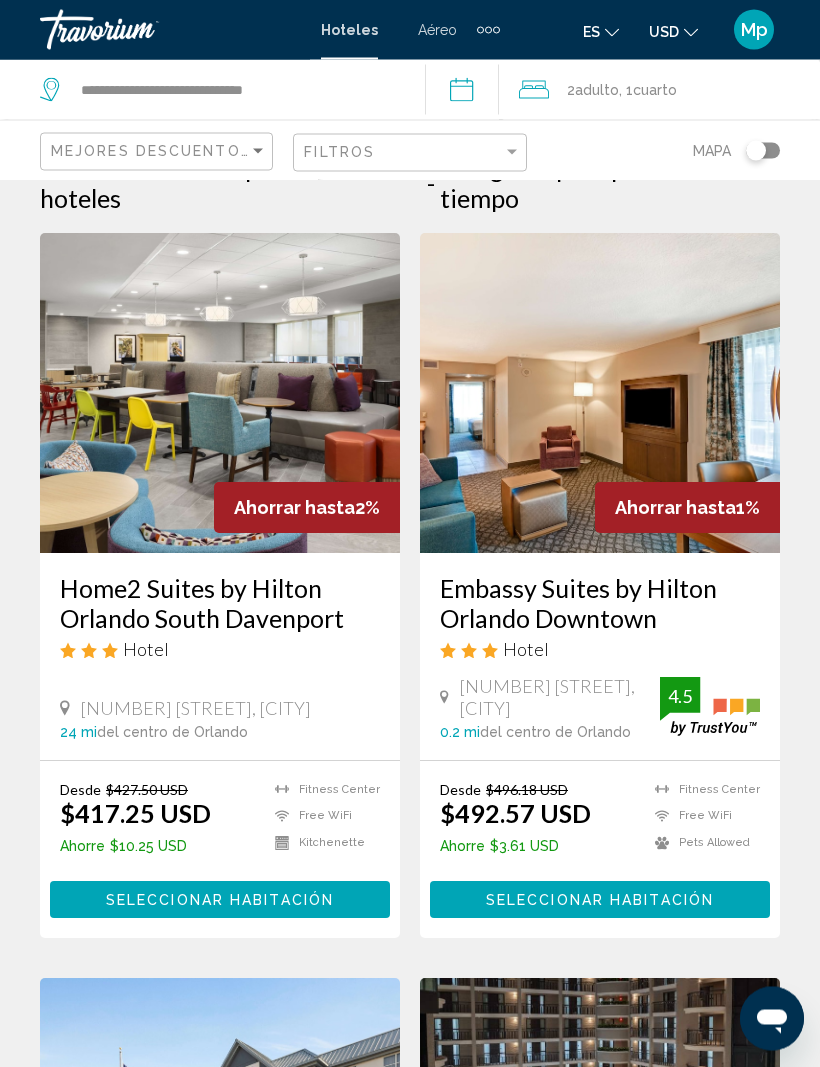 scroll, scrollTop: 0, scrollLeft: 0, axis: both 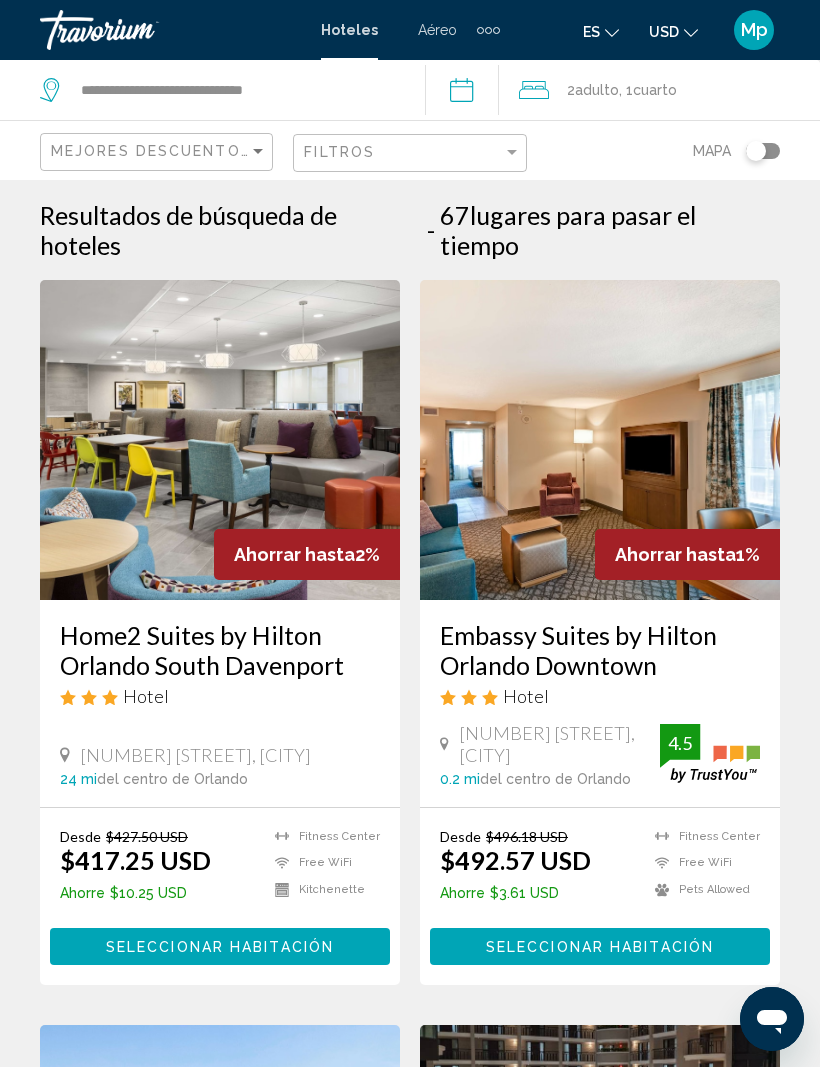 click on "**********" at bounding box center [466, 93] 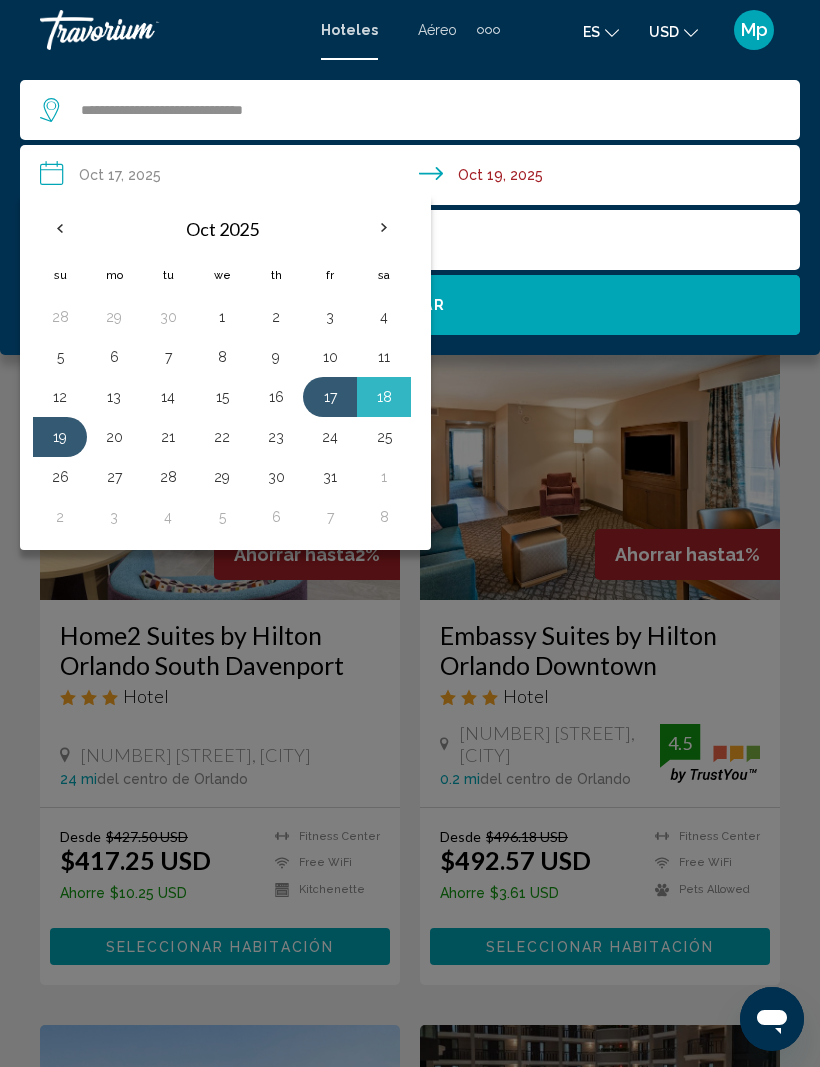 click on "**********" at bounding box center [414, 178] 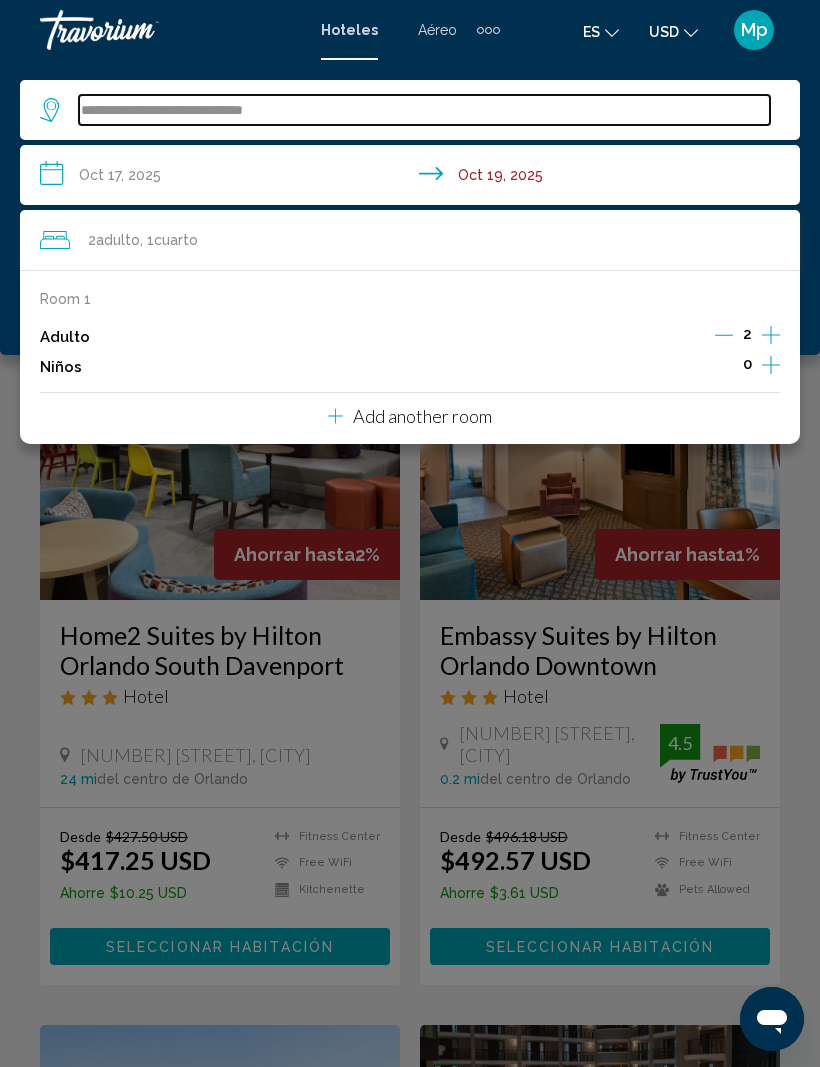click on "**********" at bounding box center [424, 110] 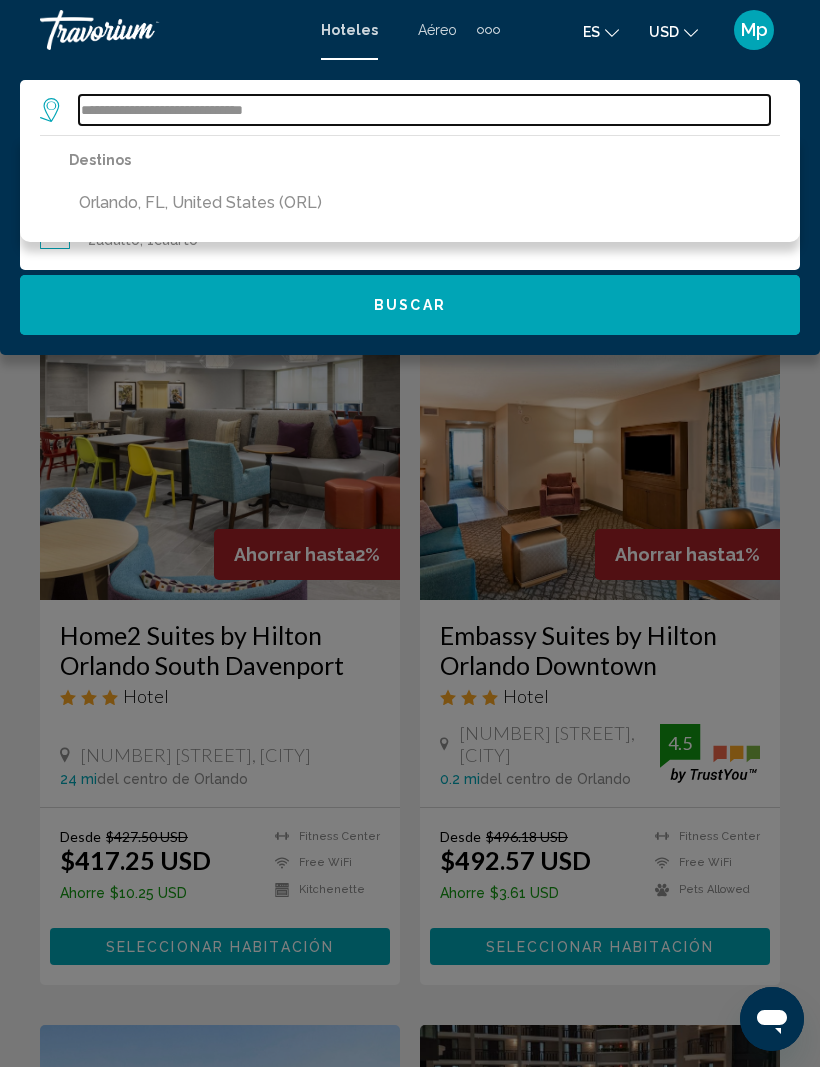 click on "**********" at bounding box center (424, 110) 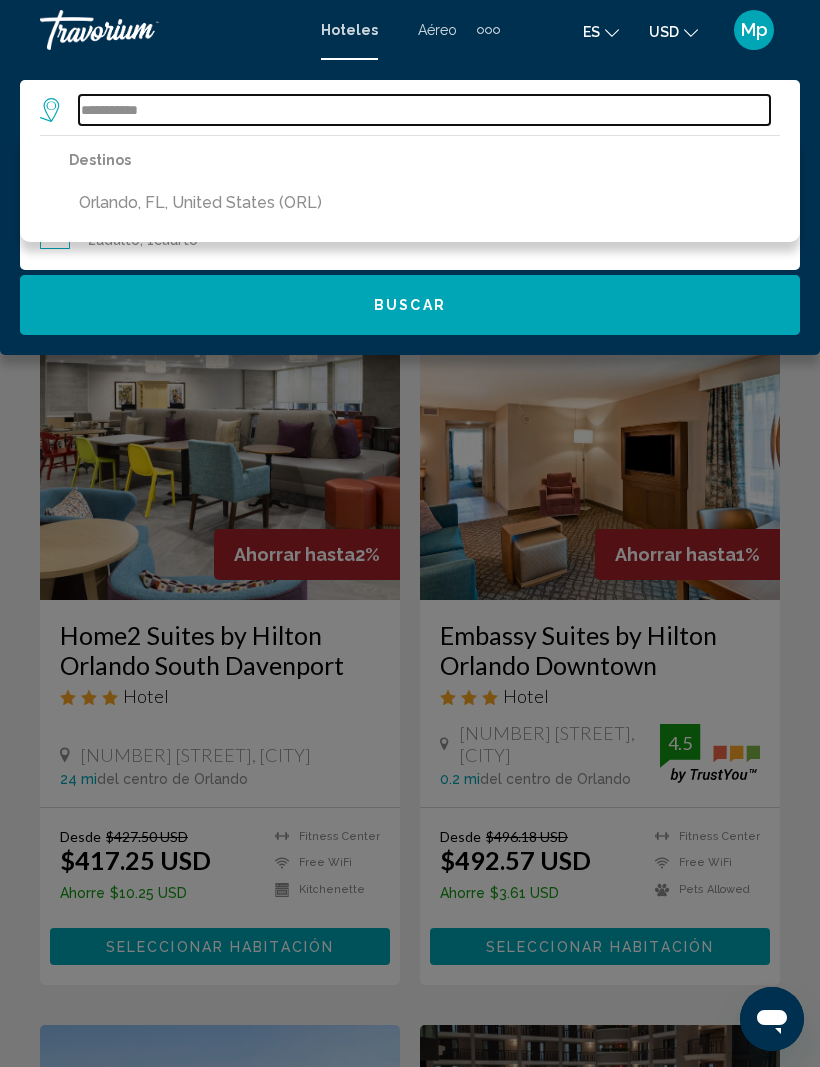 type on "********" 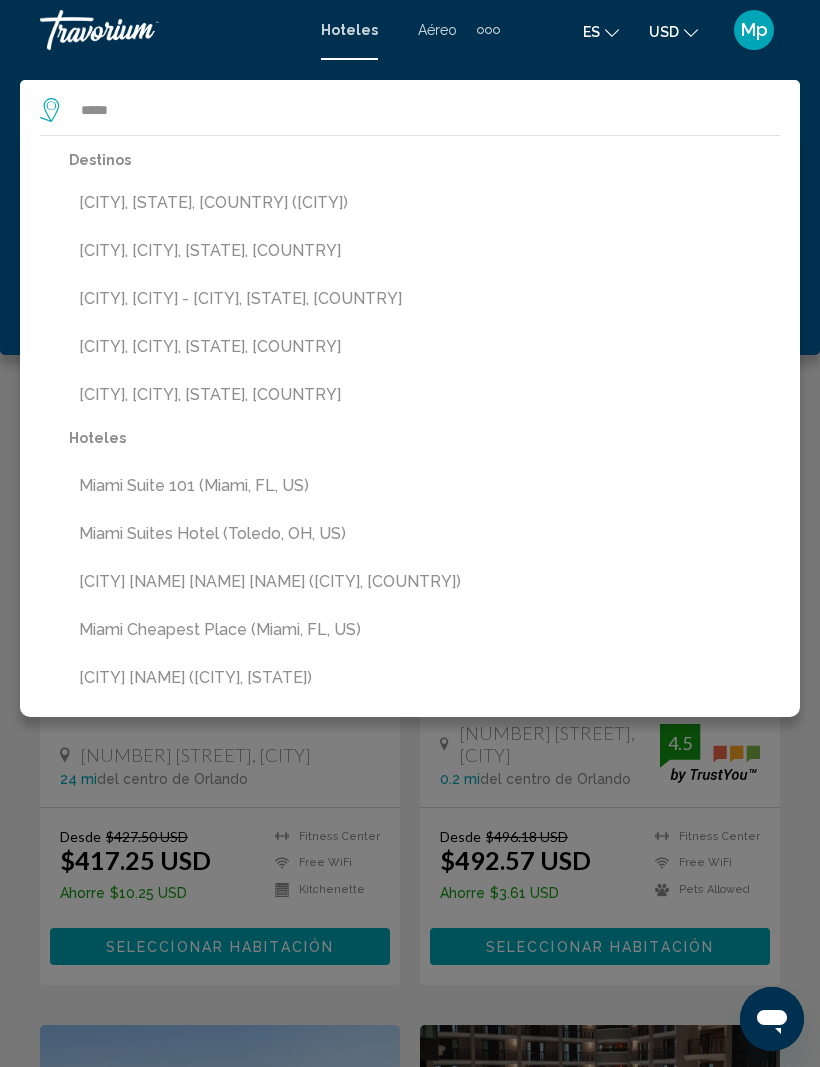 click on "Miami, FL, United States (MIA)" at bounding box center (424, 203) 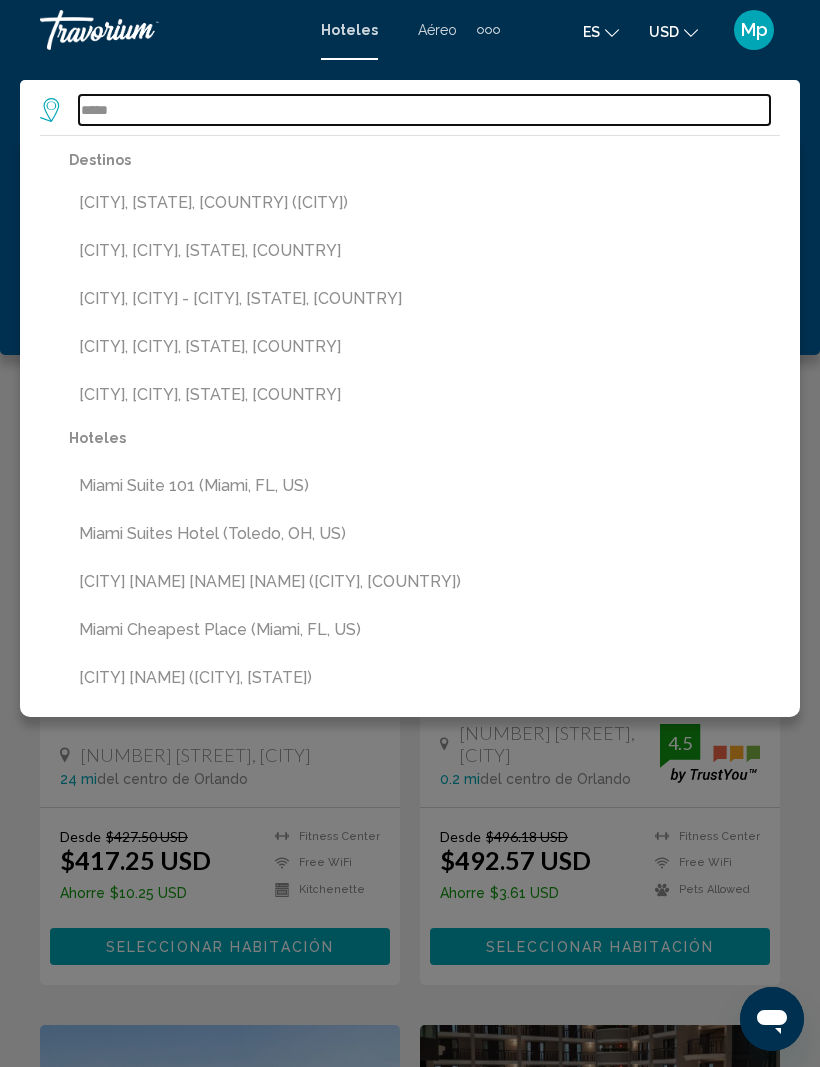 type on "**********" 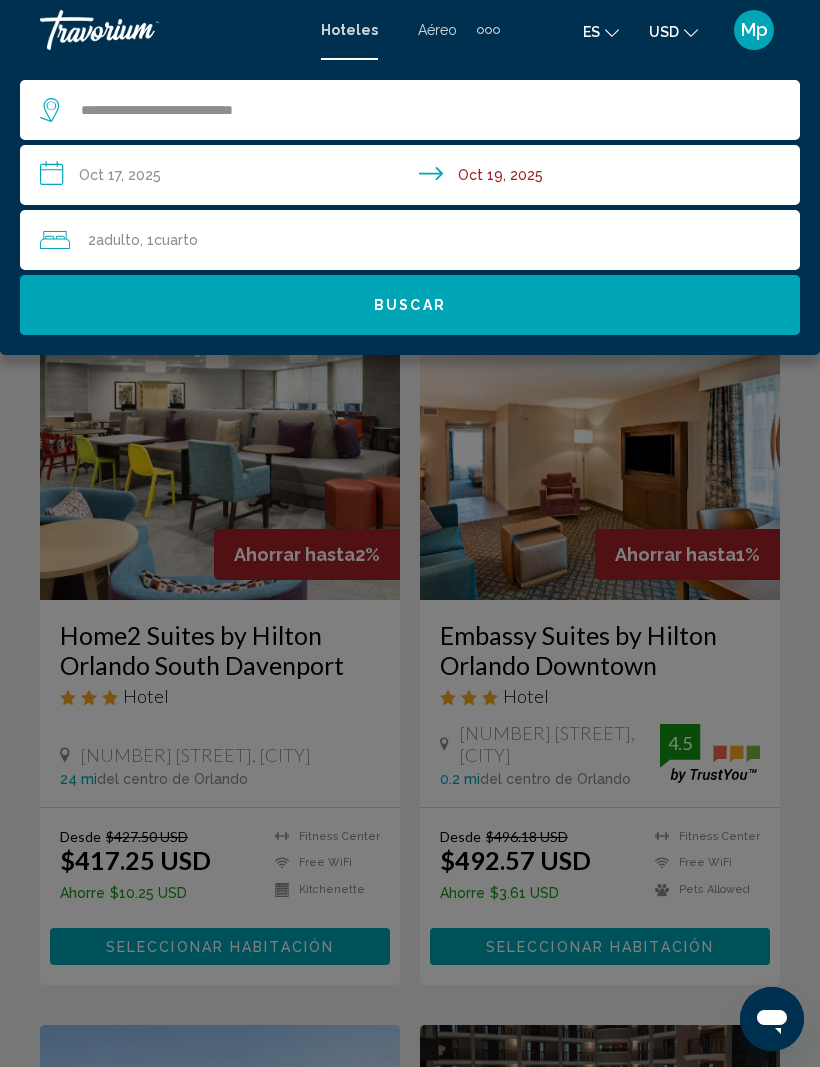 click on "Buscar" 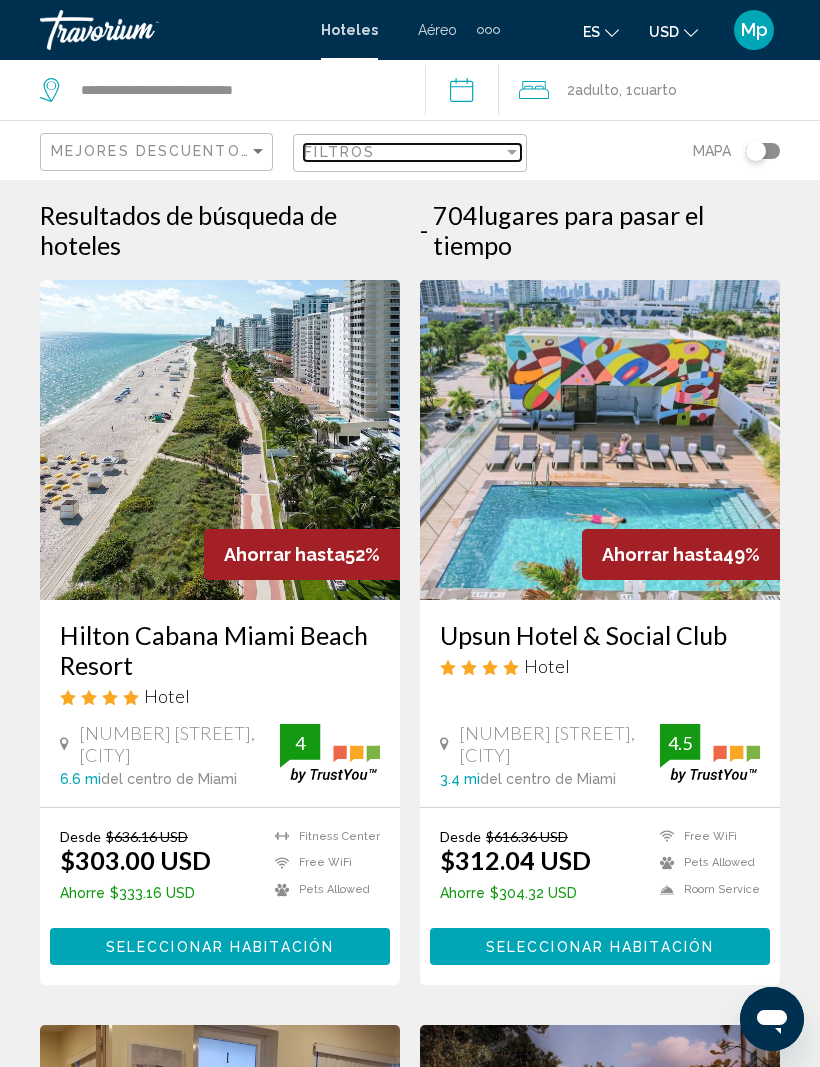 click at bounding box center (512, 152) 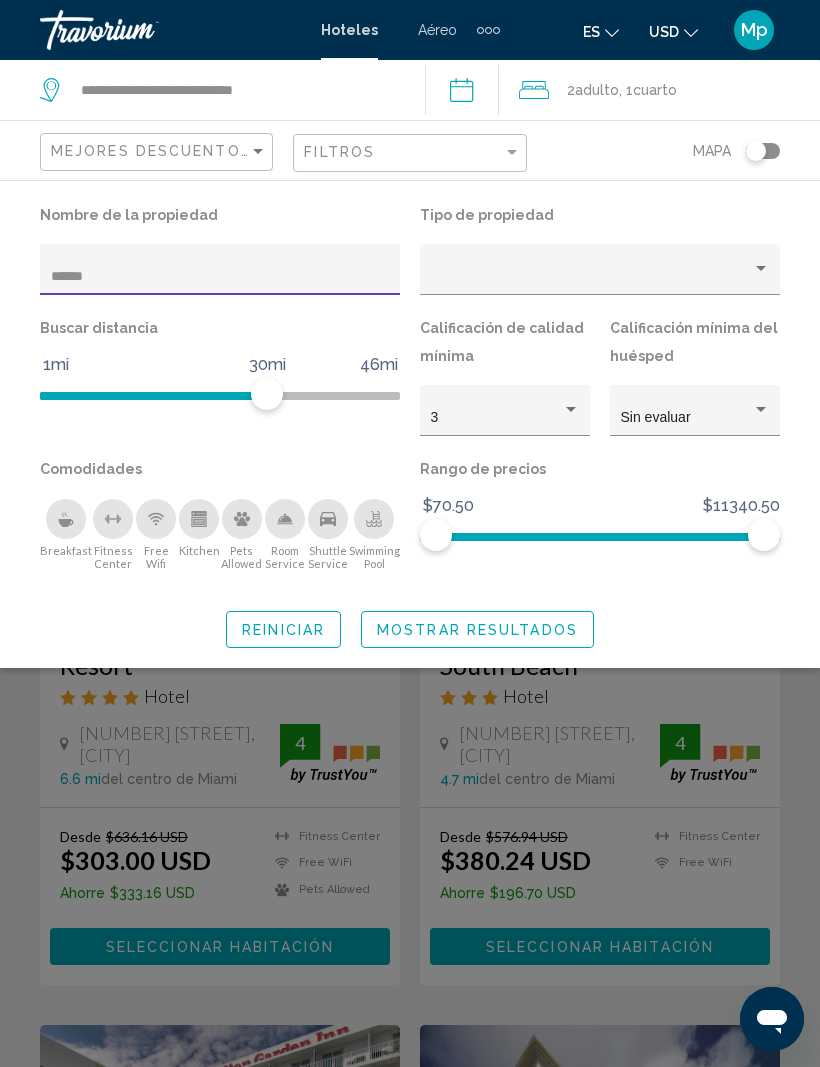 type on "******" 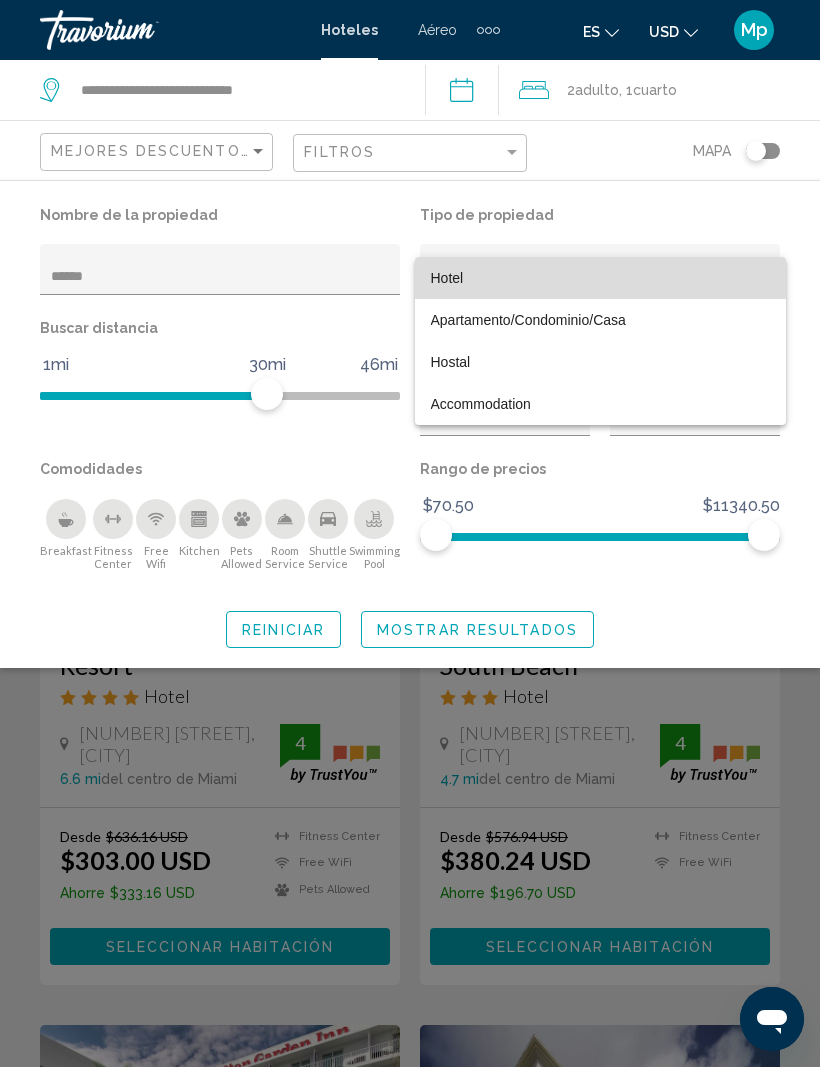 click on "Hotel" at bounding box center [447, 278] 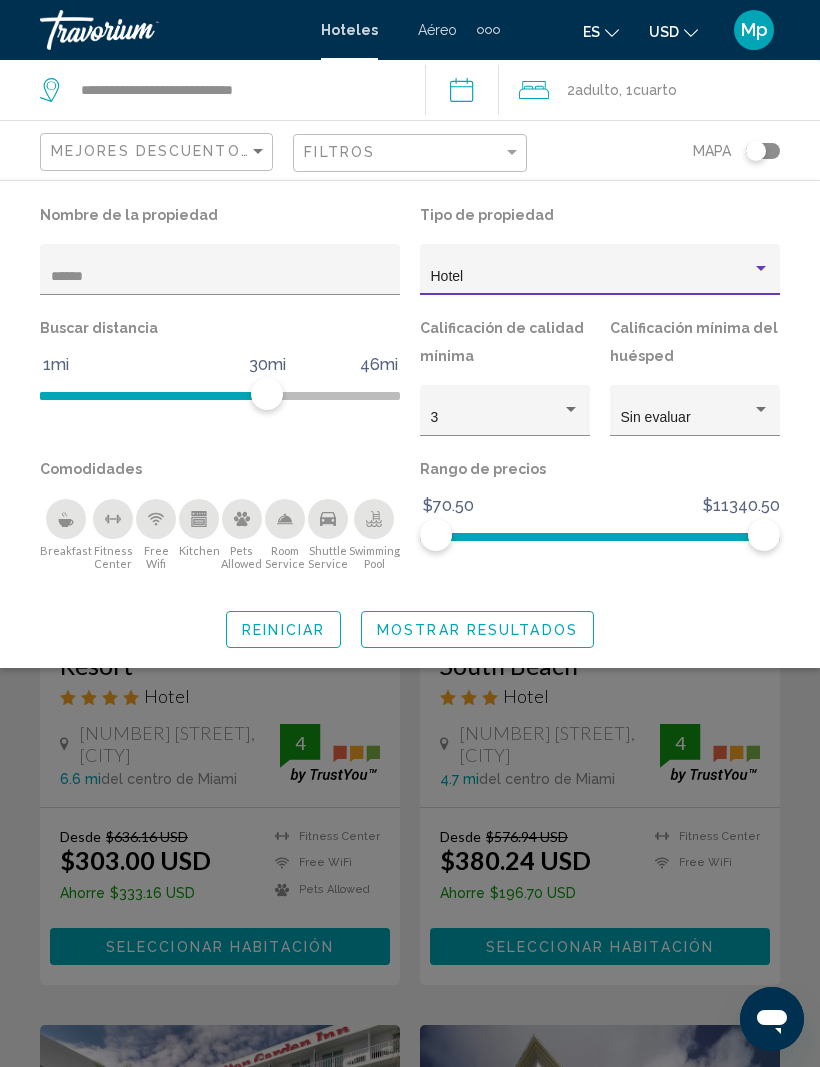 click on "Mostrar resultados" 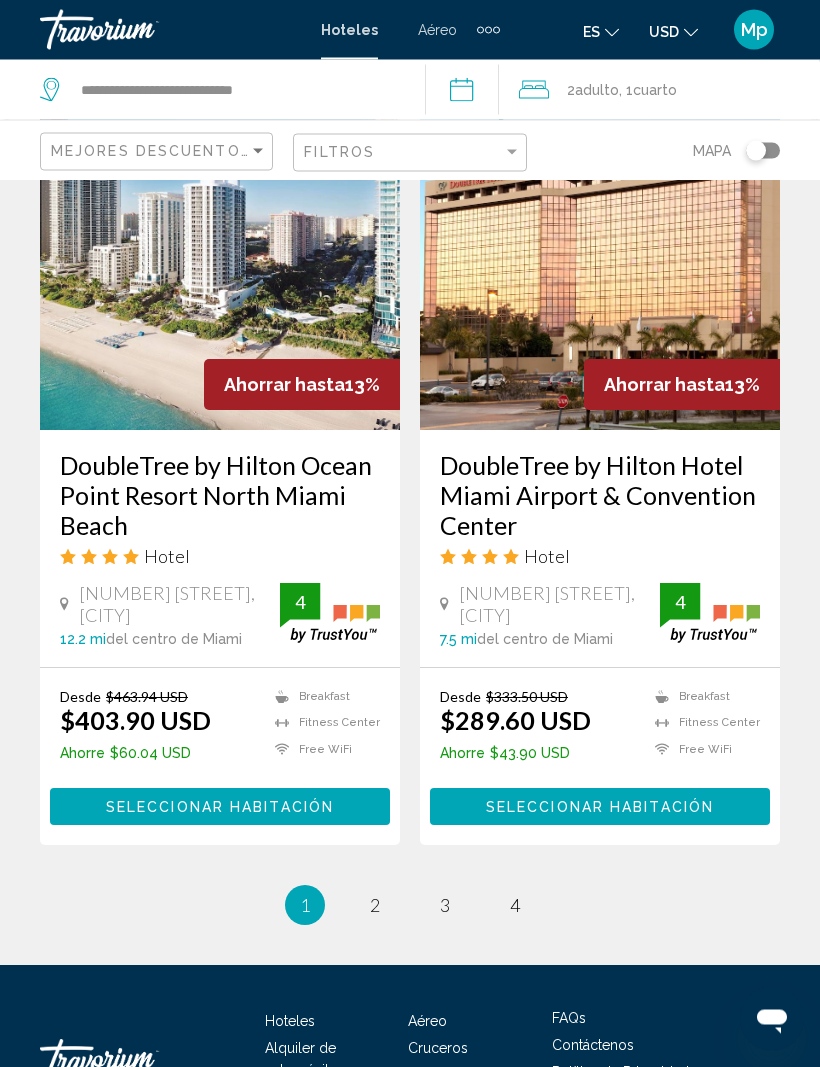 scroll, scrollTop: 4034, scrollLeft: 0, axis: vertical 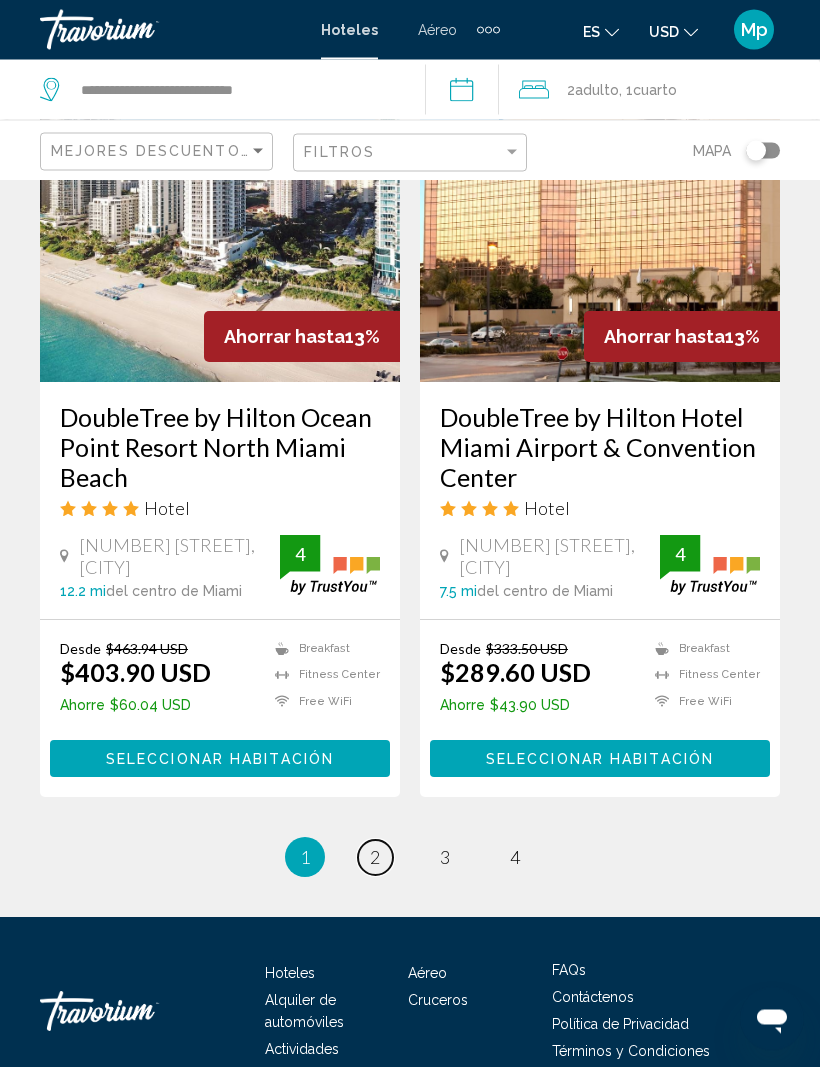 click on "page  2" at bounding box center (375, 858) 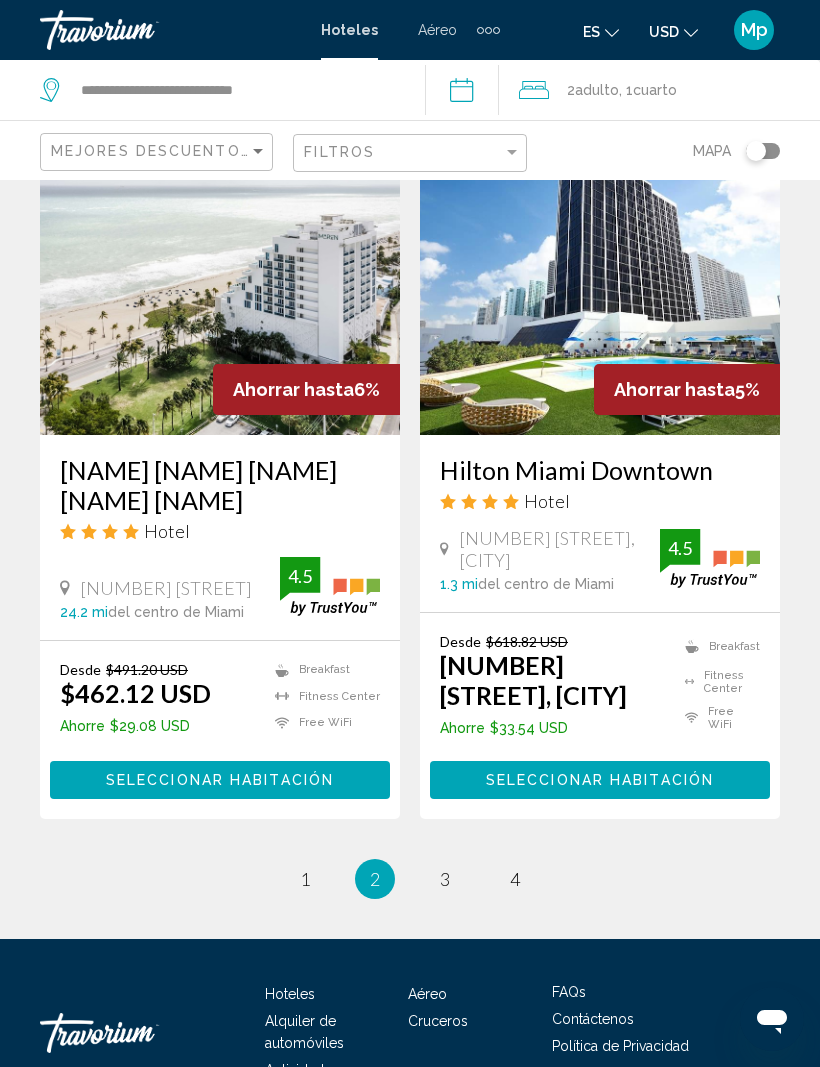 scroll, scrollTop: 4034, scrollLeft: 0, axis: vertical 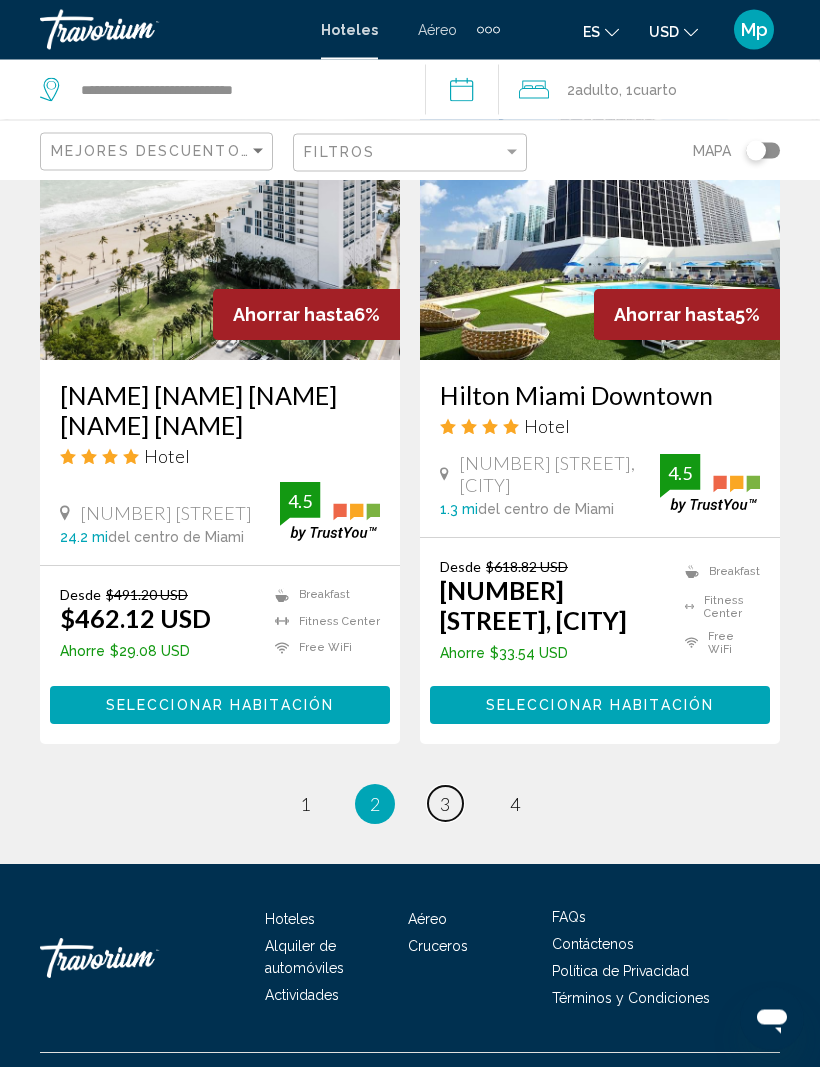 click on "3" at bounding box center [445, 805] 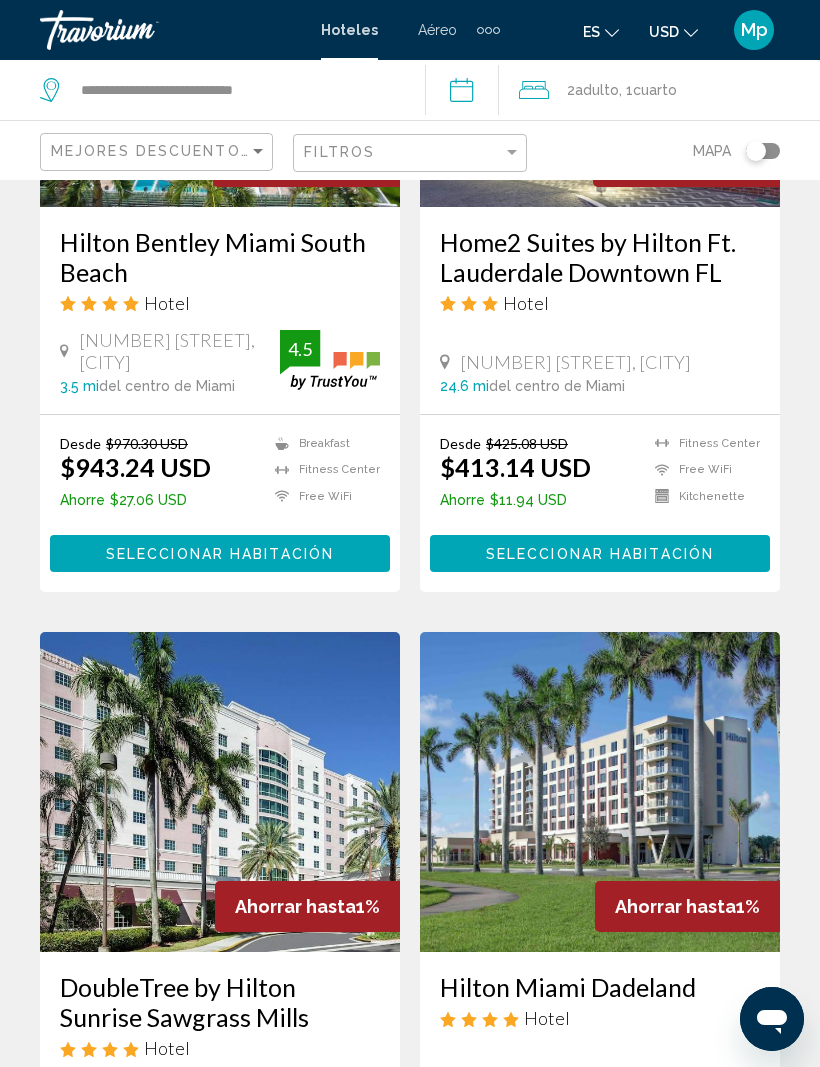 scroll, scrollTop: 1913, scrollLeft: 0, axis: vertical 